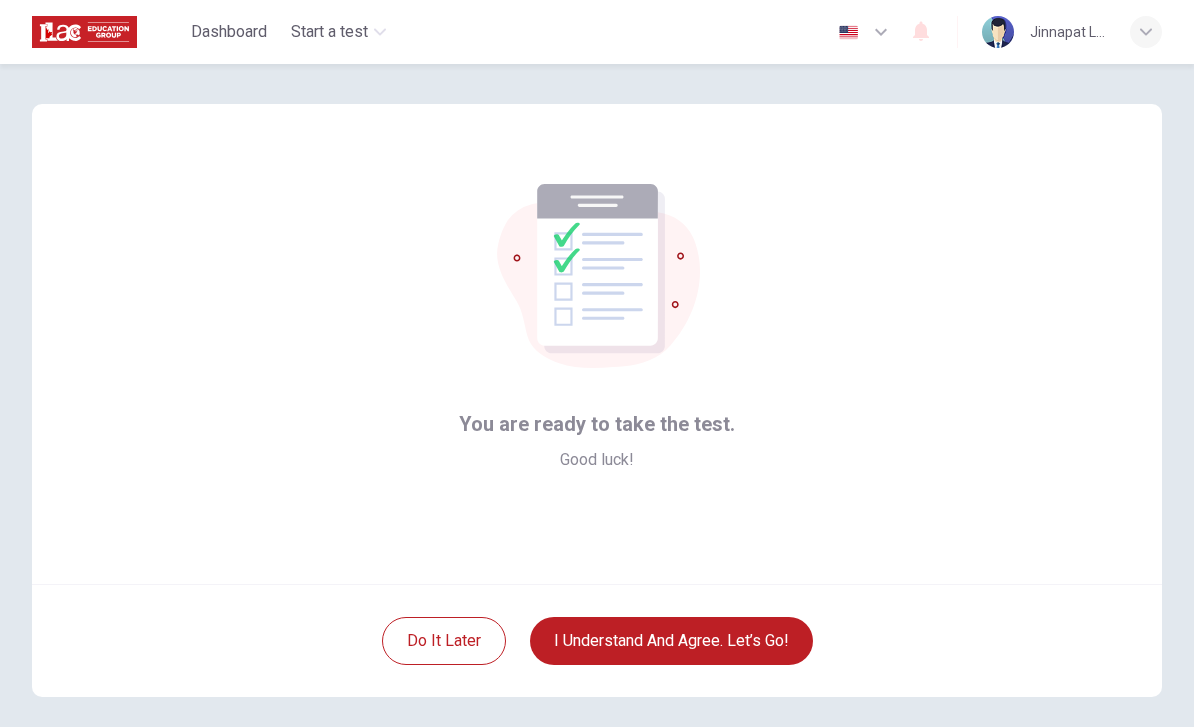 scroll, scrollTop: 0, scrollLeft: 0, axis: both 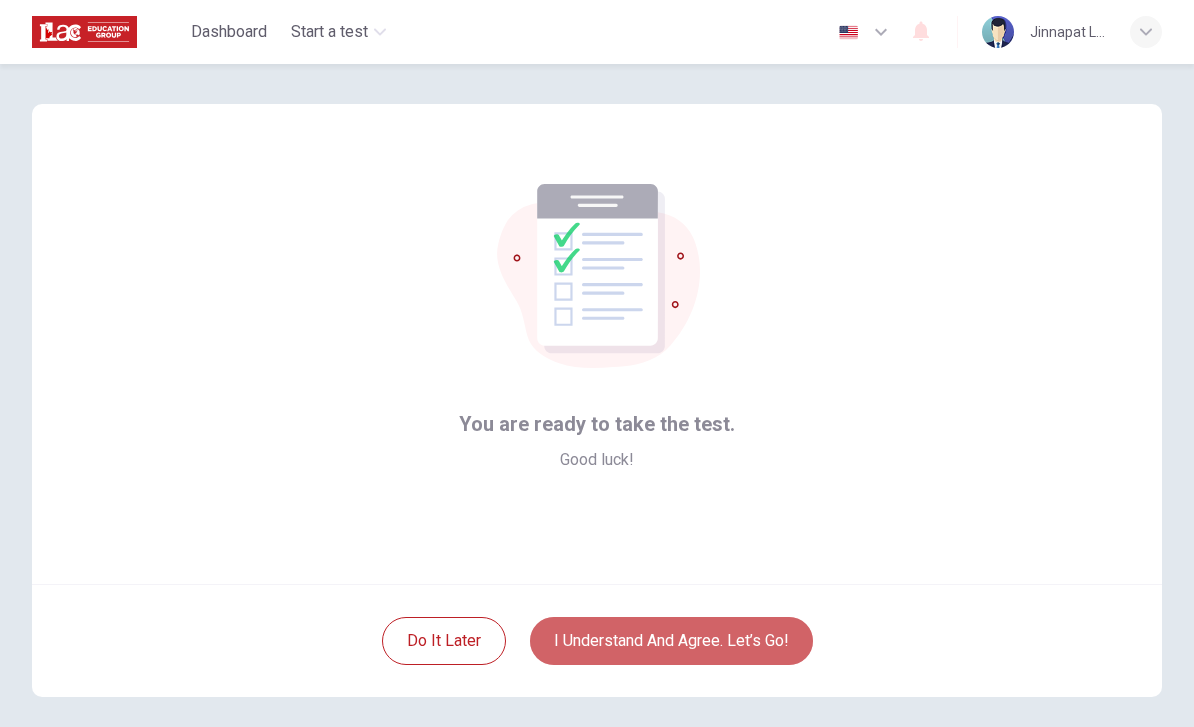 click on "I understand and agree. Let’s go!" at bounding box center (671, 641) 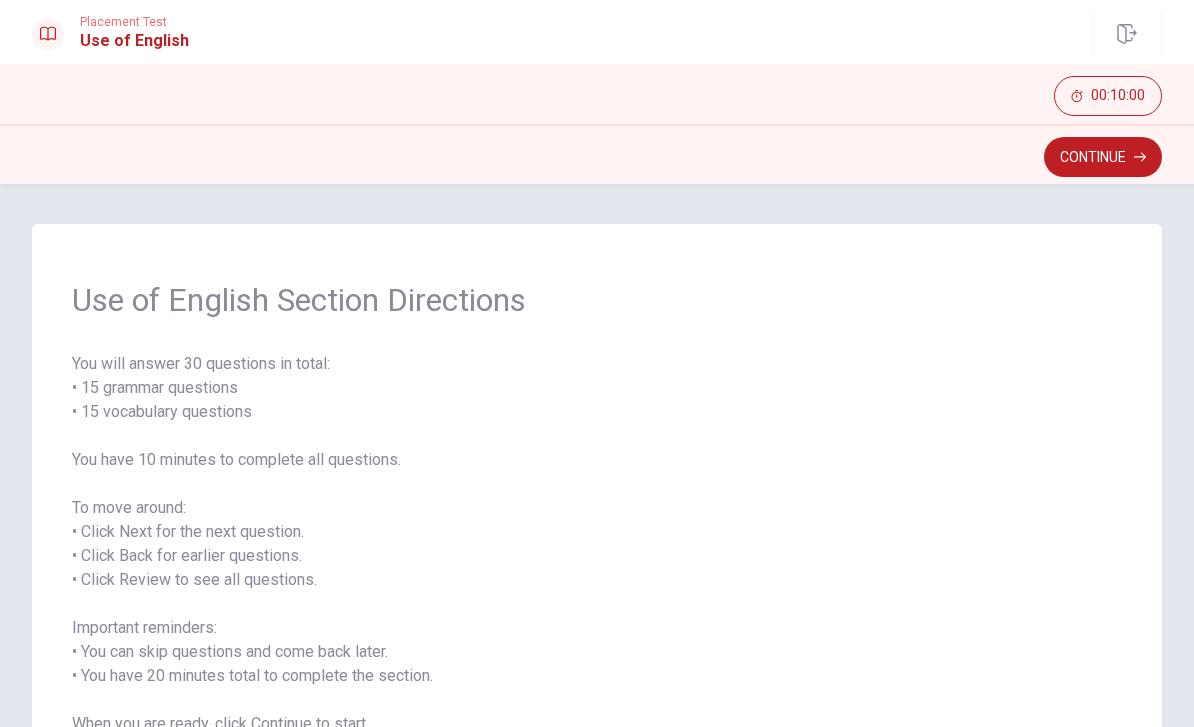 scroll, scrollTop: 0, scrollLeft: 0, axis: both 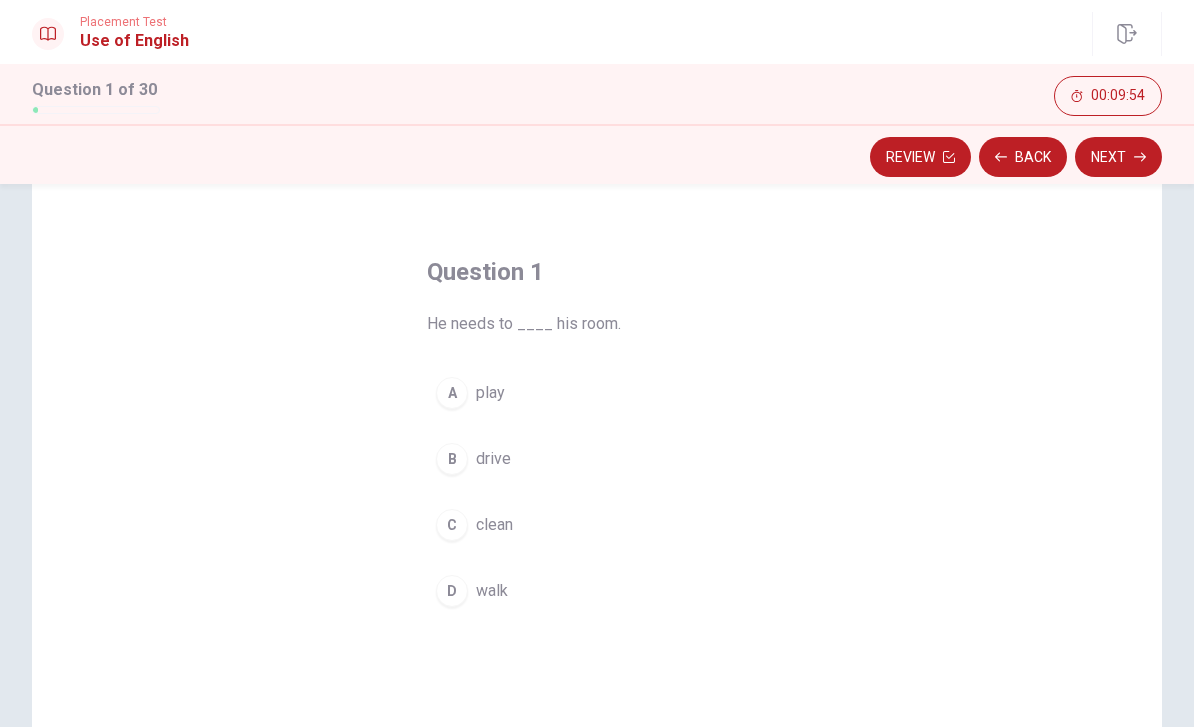 click on "C clean" at bounding box center [597, 525] 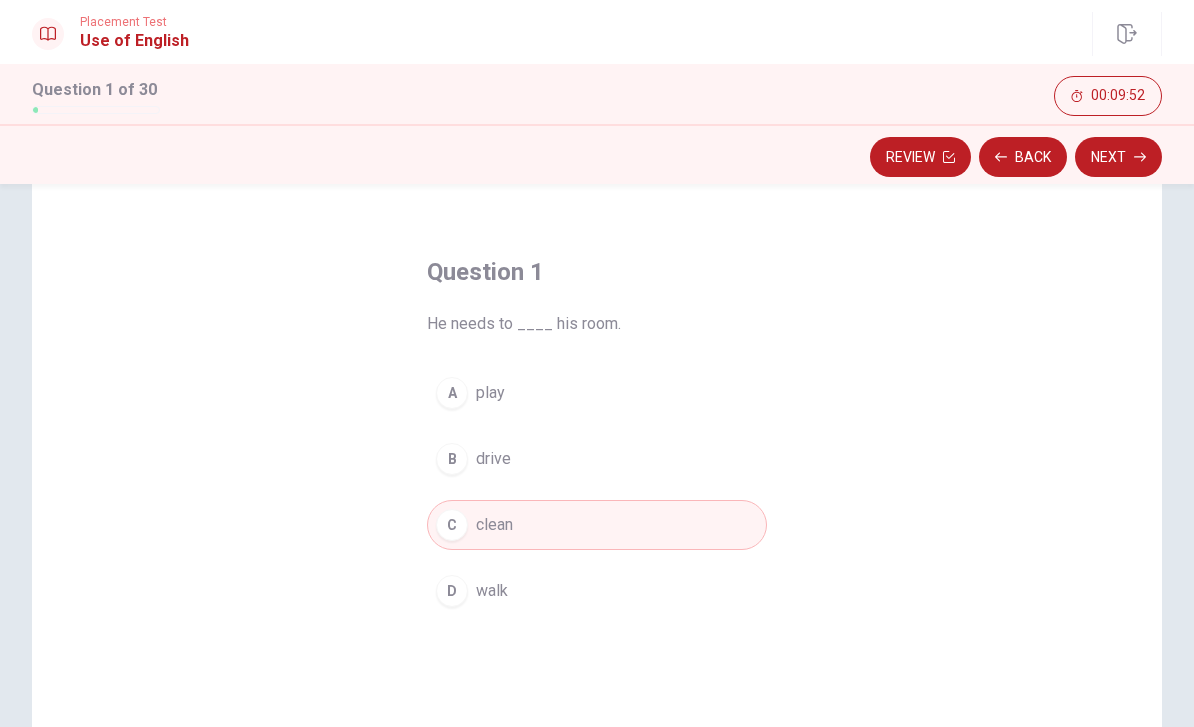 click 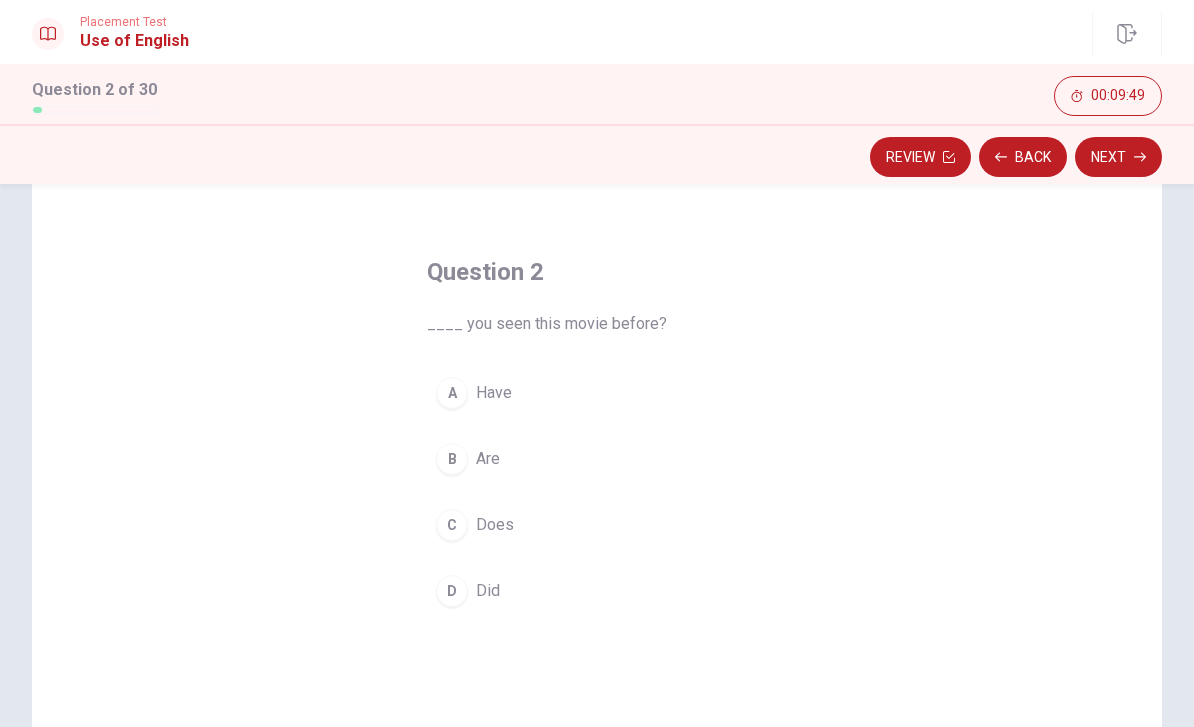 click on "A Have" at bounding box center [597, 393] 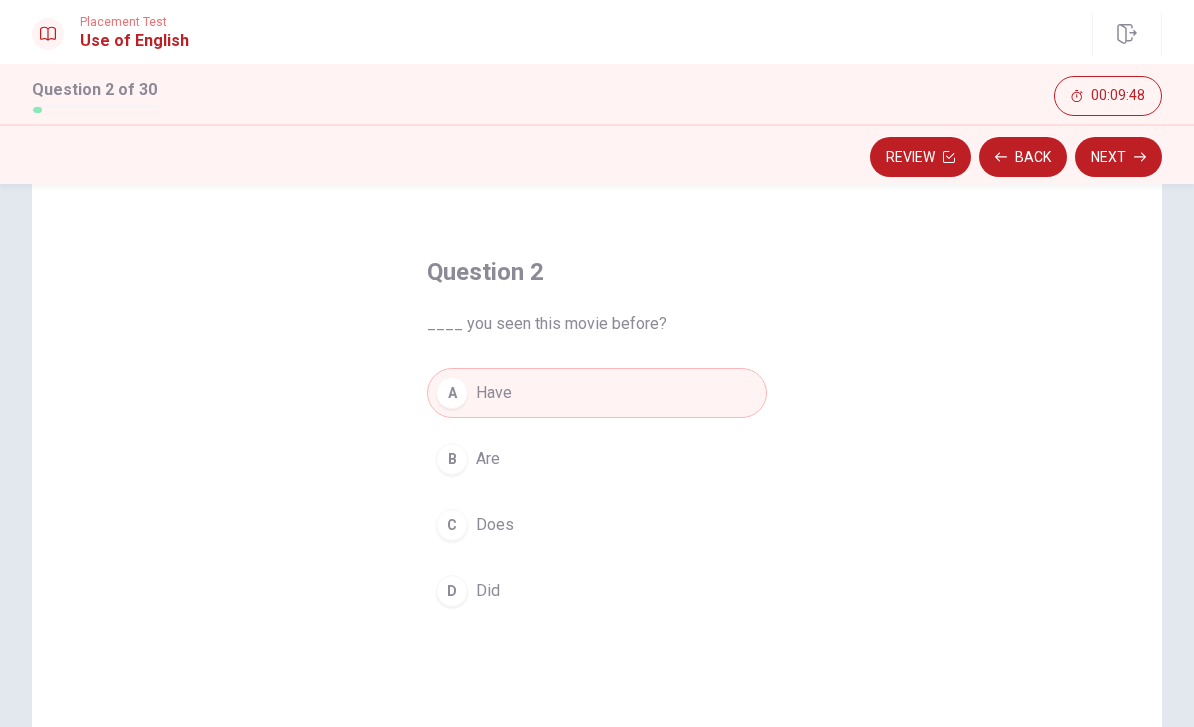 click on "Next" at bounding box center [1118, 157] 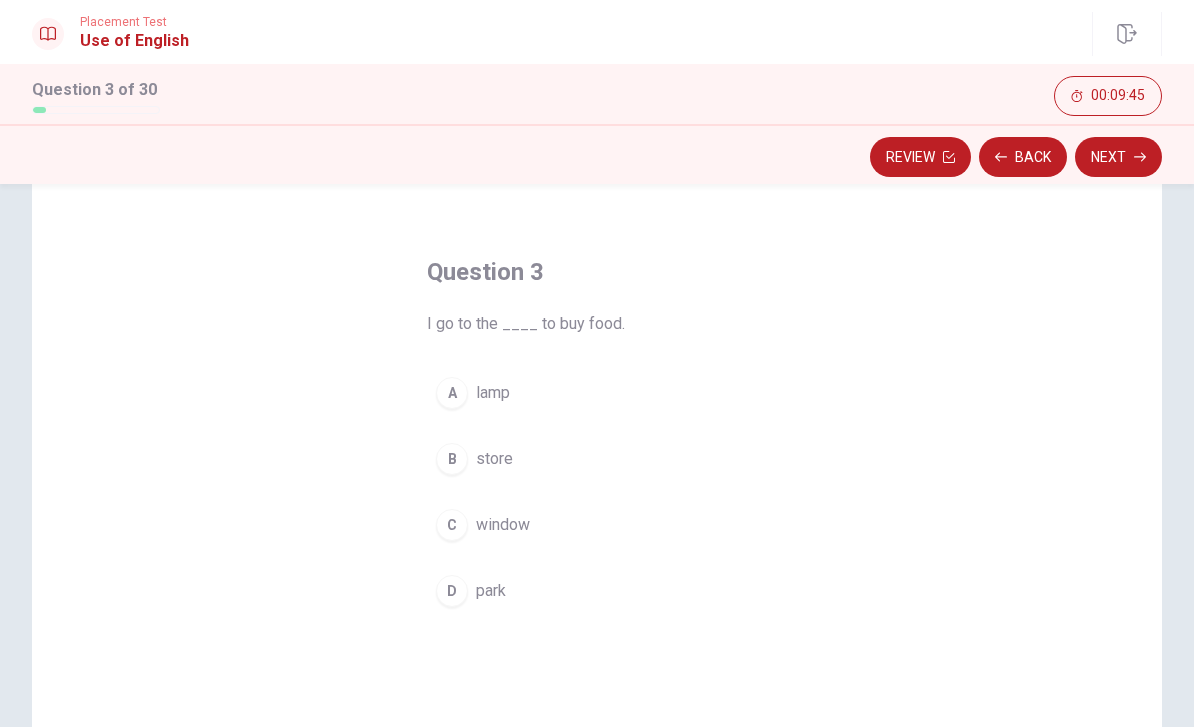 click on "B store" at bounding box center (597, 459) 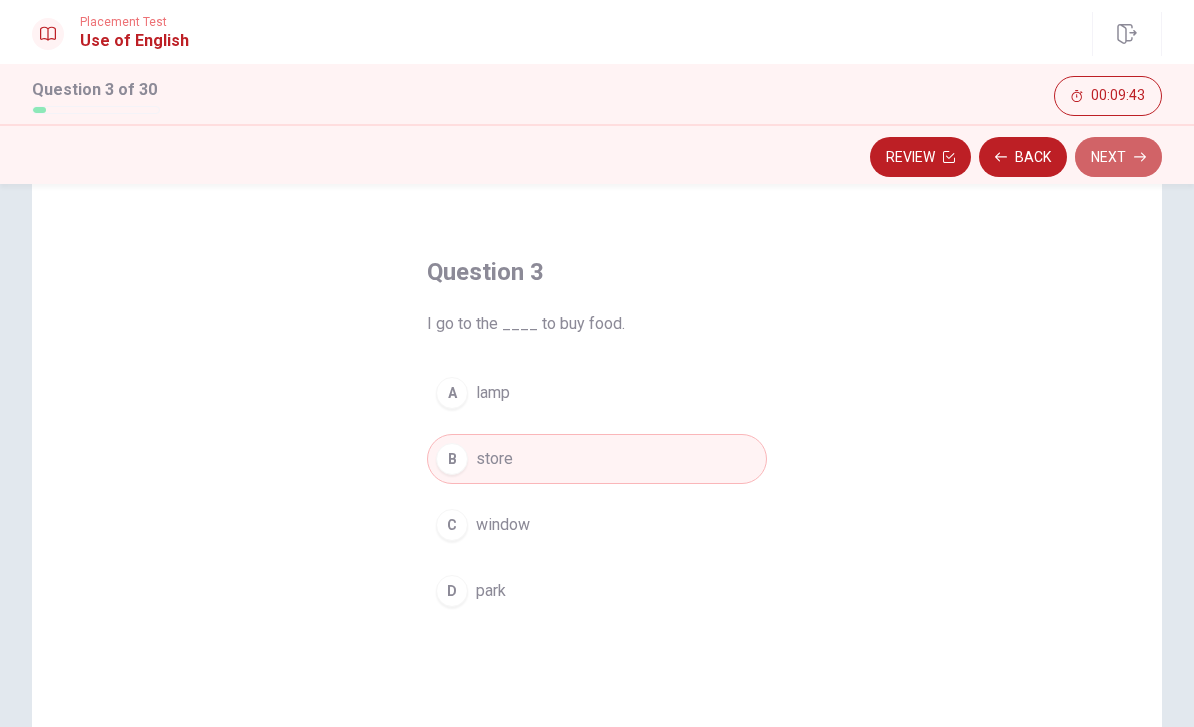 click on "Next" at bounding box center [1118, 157] 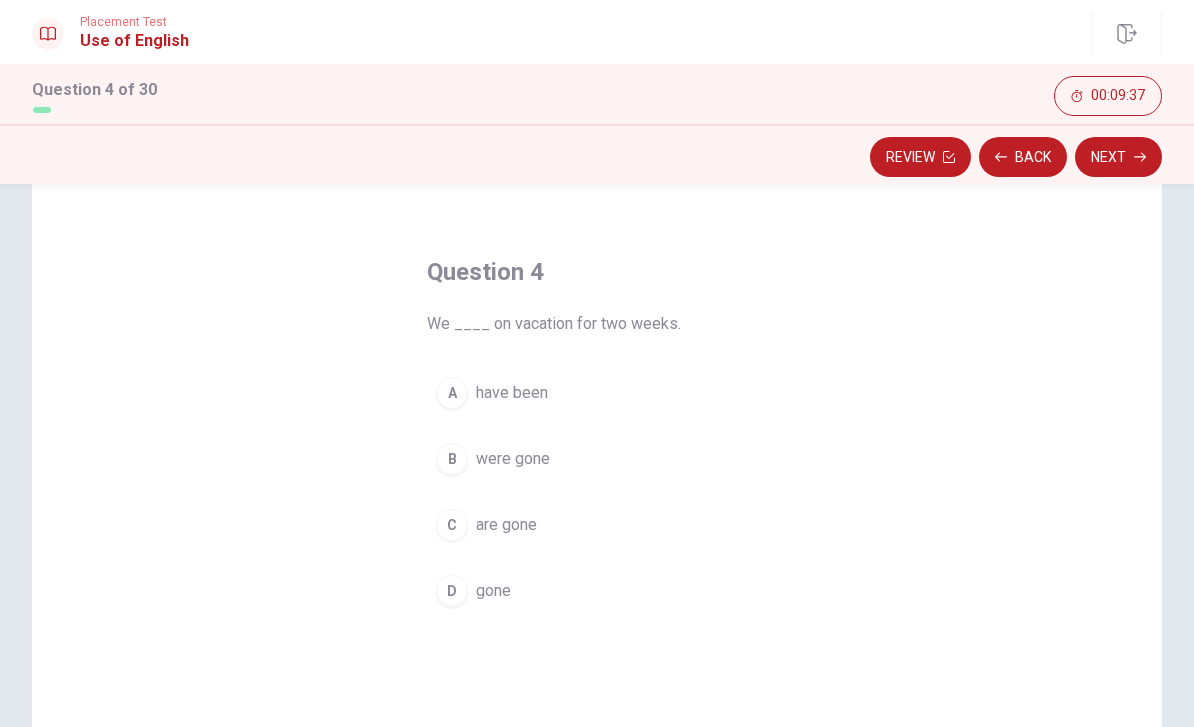 click on "Question 4 We ____ on vacation for two weeks. A have been
B were gone C are gone D gone" at bounding box center [597, 521] 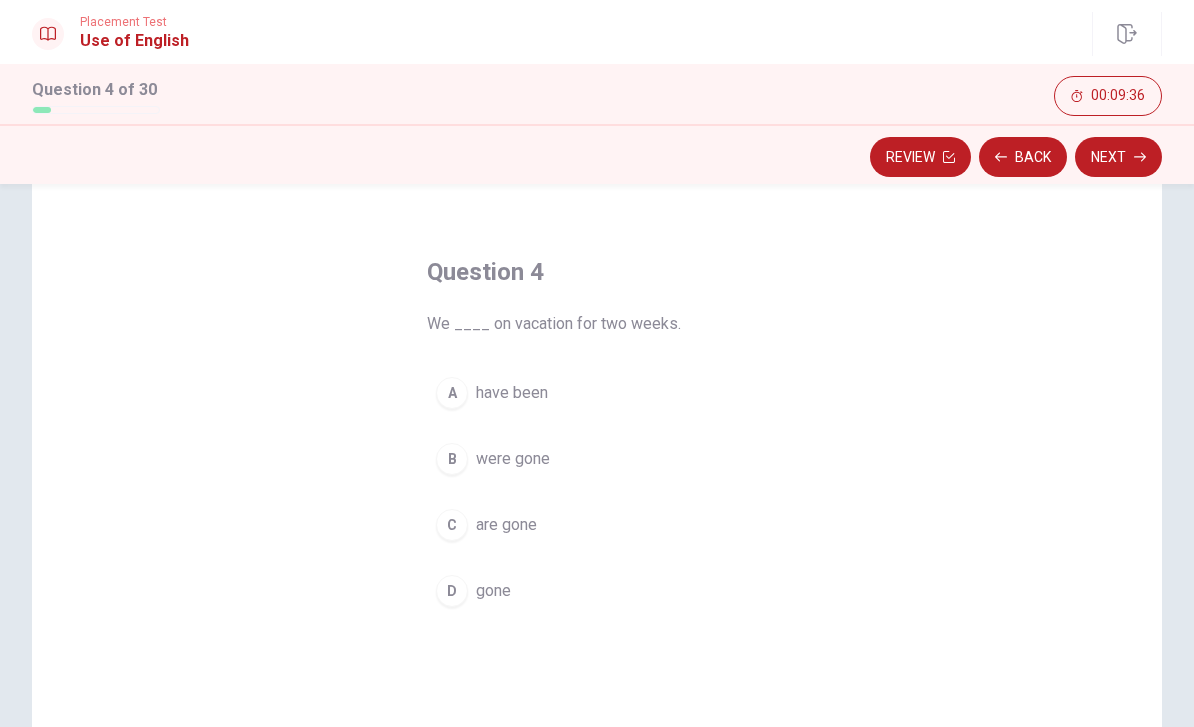 click on "A have been" at bounding box center (597, 393) 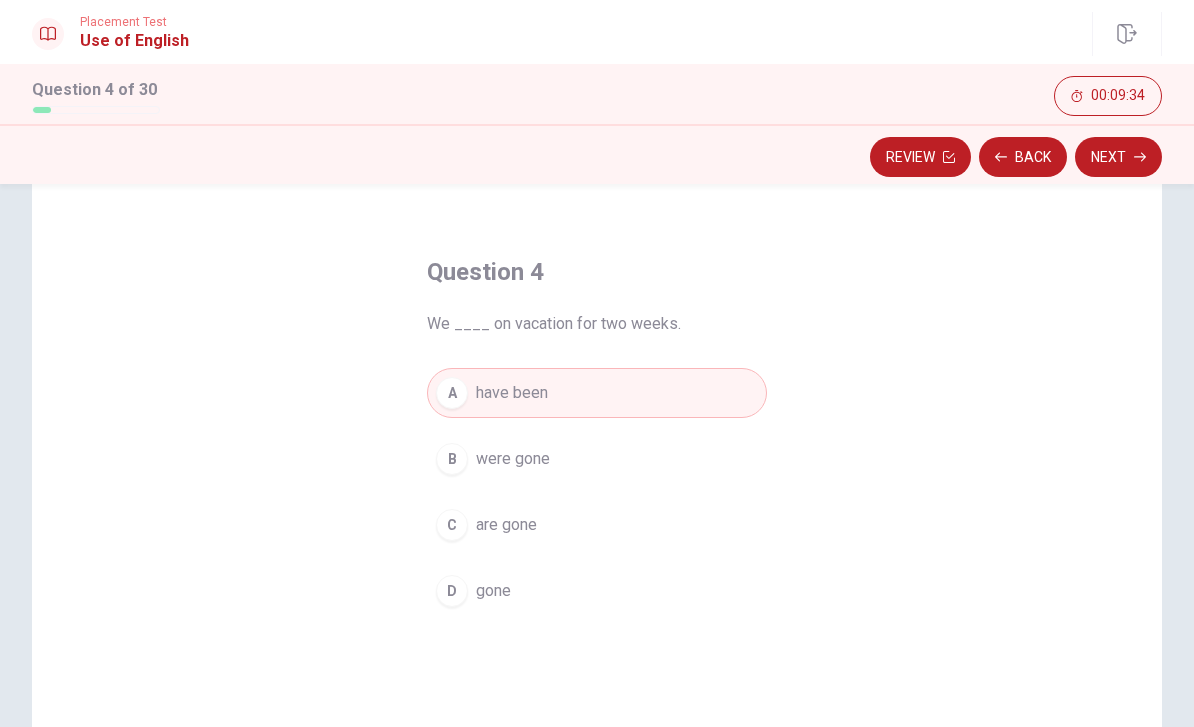 click on "Next" at bounding box center (1118, 157) 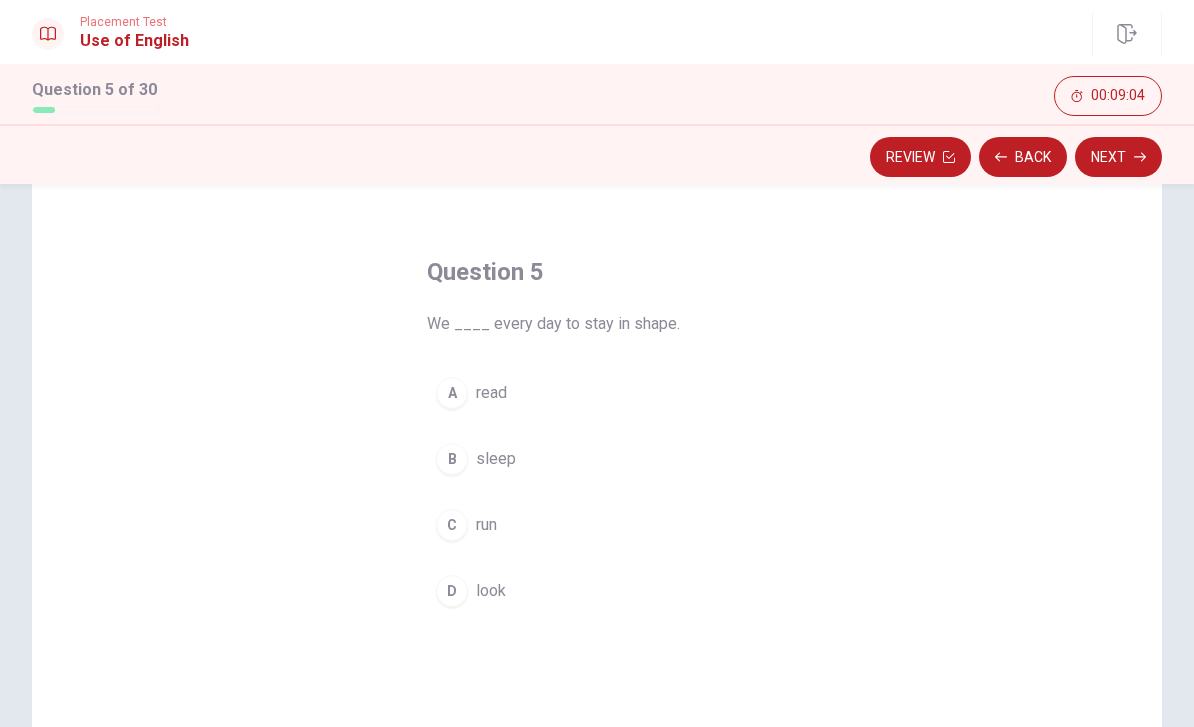 click on "C run" at bounding box center (597, 525) 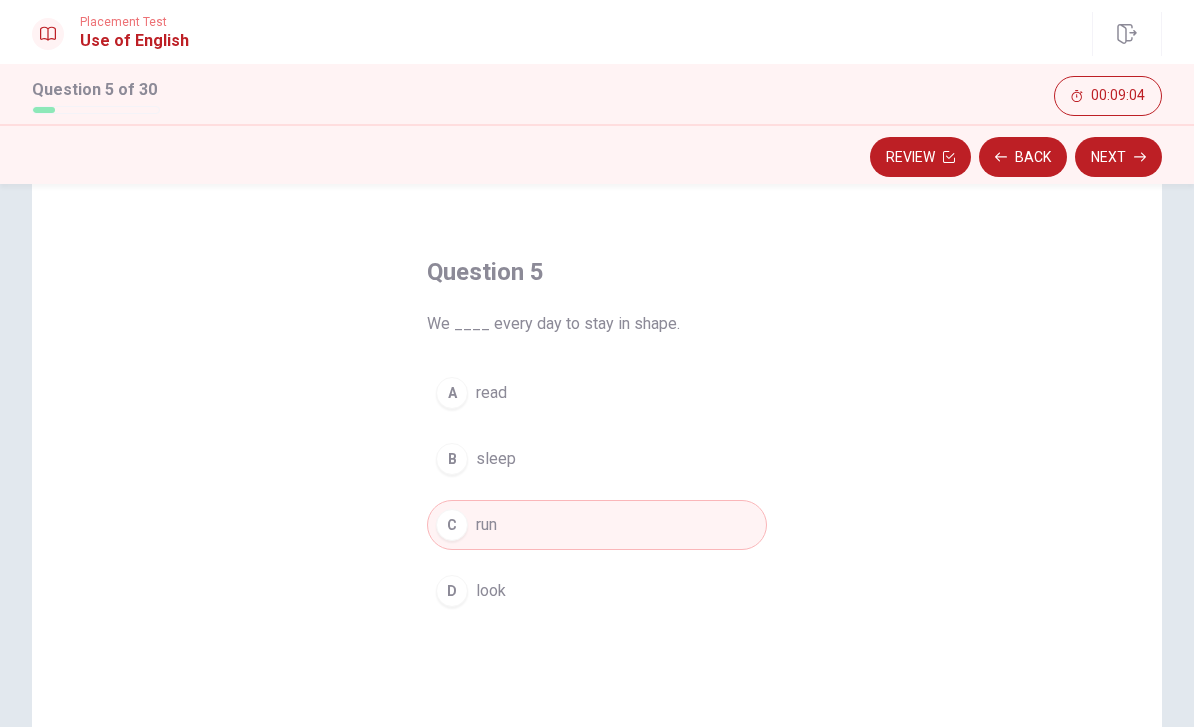 click on "Next" at bounding box center (1118, 157) 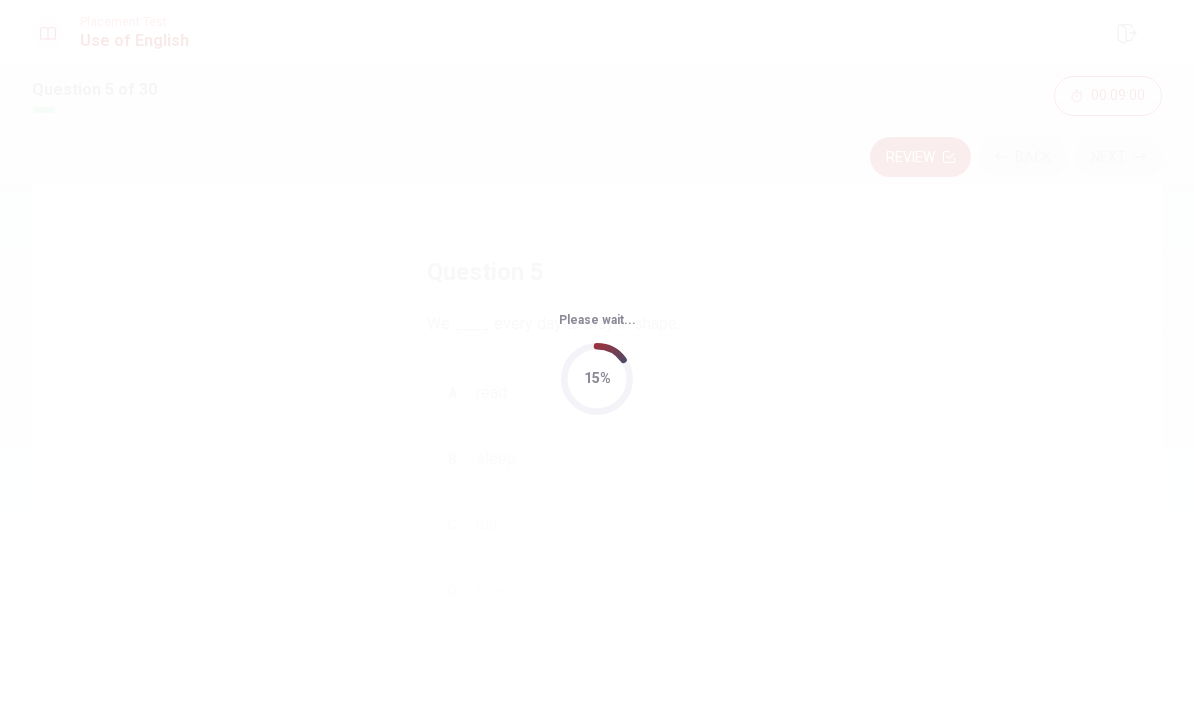 scroll, scrollTop: 0, scrollLeft: 0, axis: both 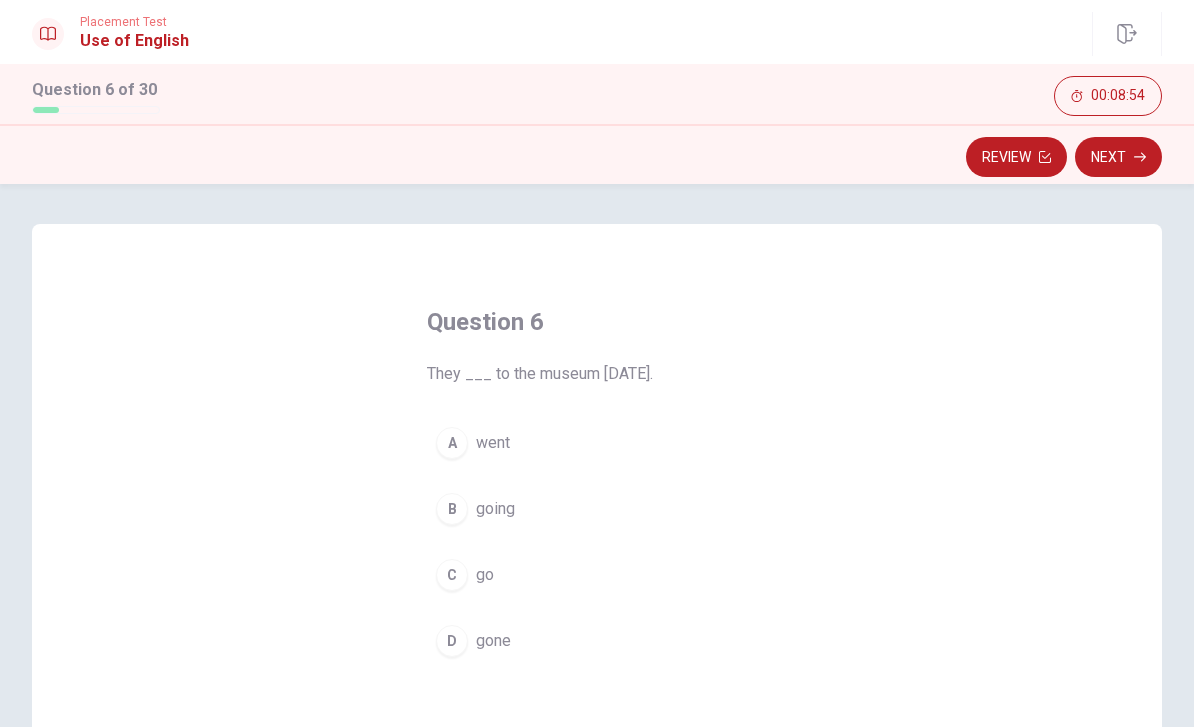 click on "A went" at bounding box center [597, 443] 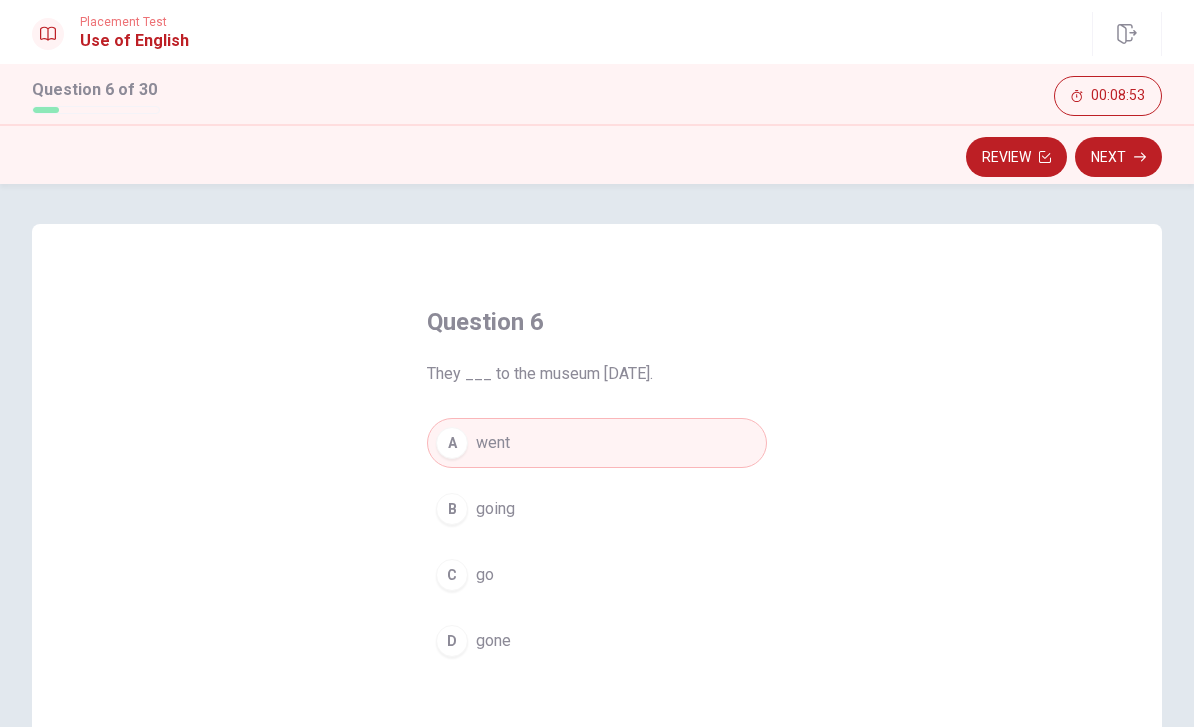click on "Next" at bounding box center [1118, 157] 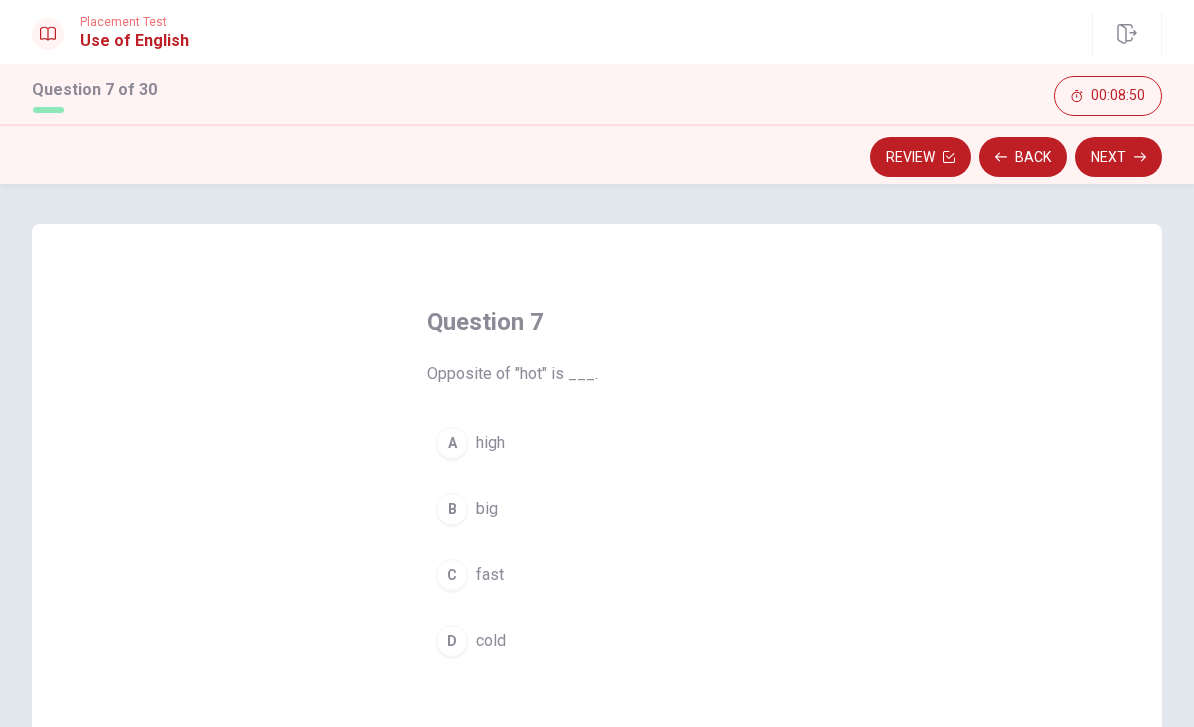 click on "D cold" at bounding box center [597, 641] 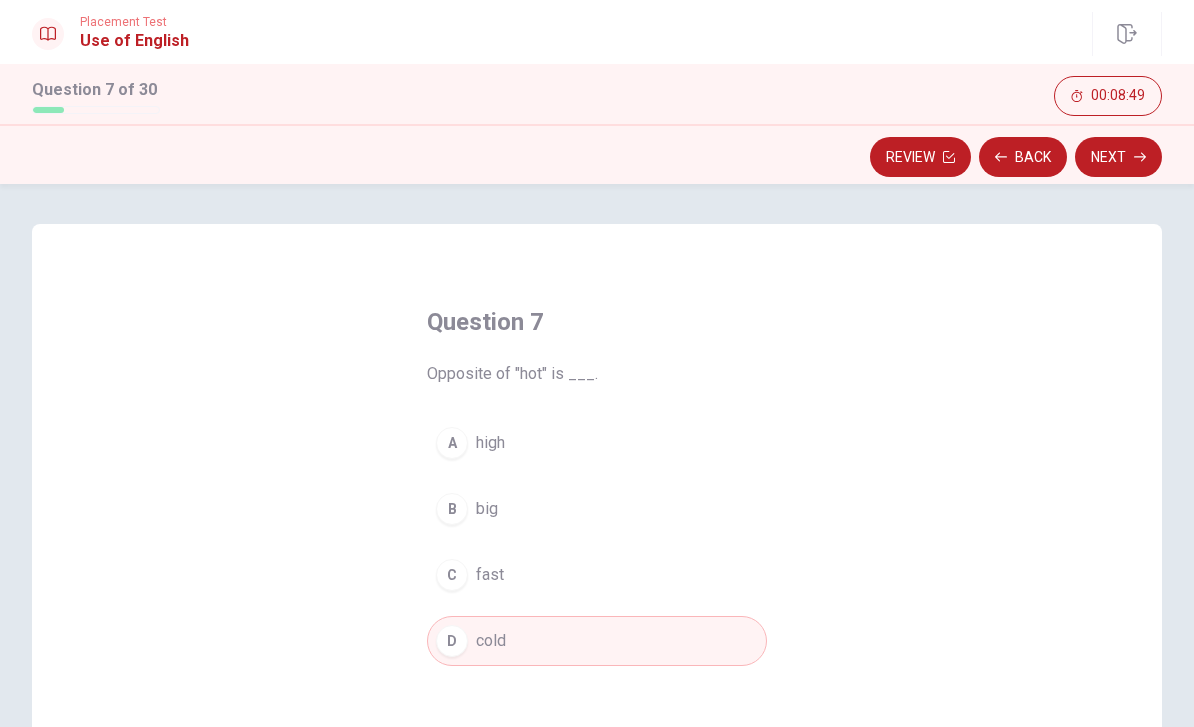 click on "Next" at bounding box center [1118, 157] 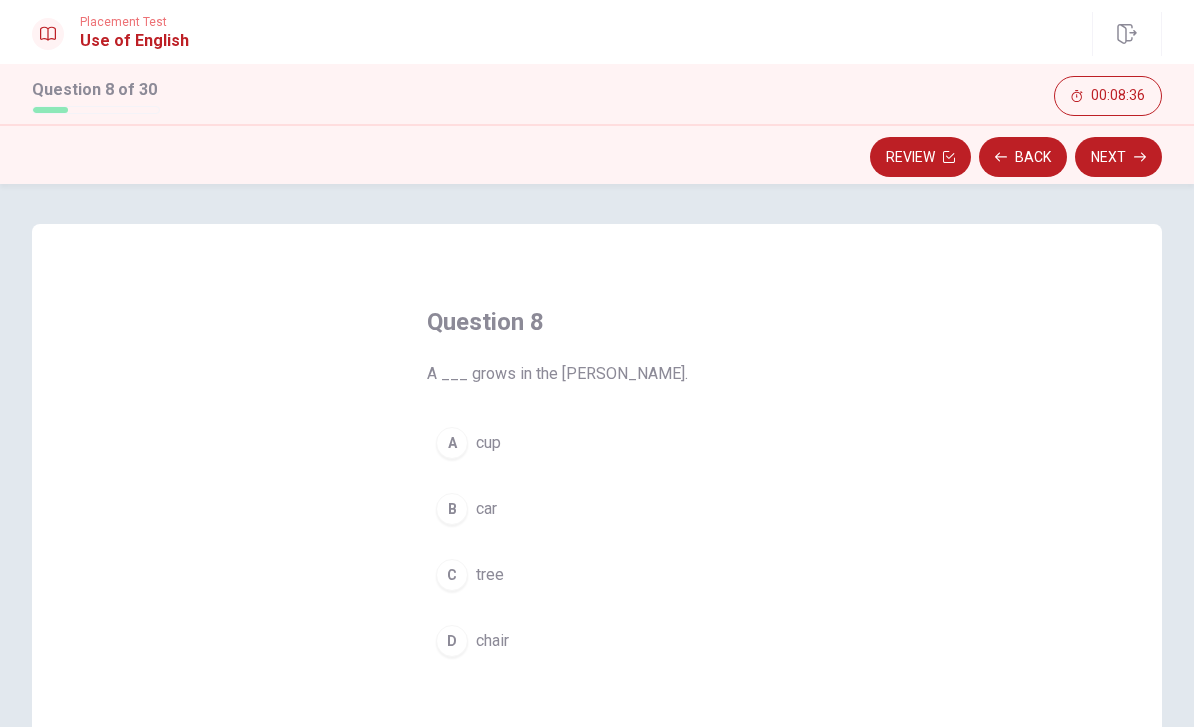 click on "C tree" at bounding box center [597, 575] 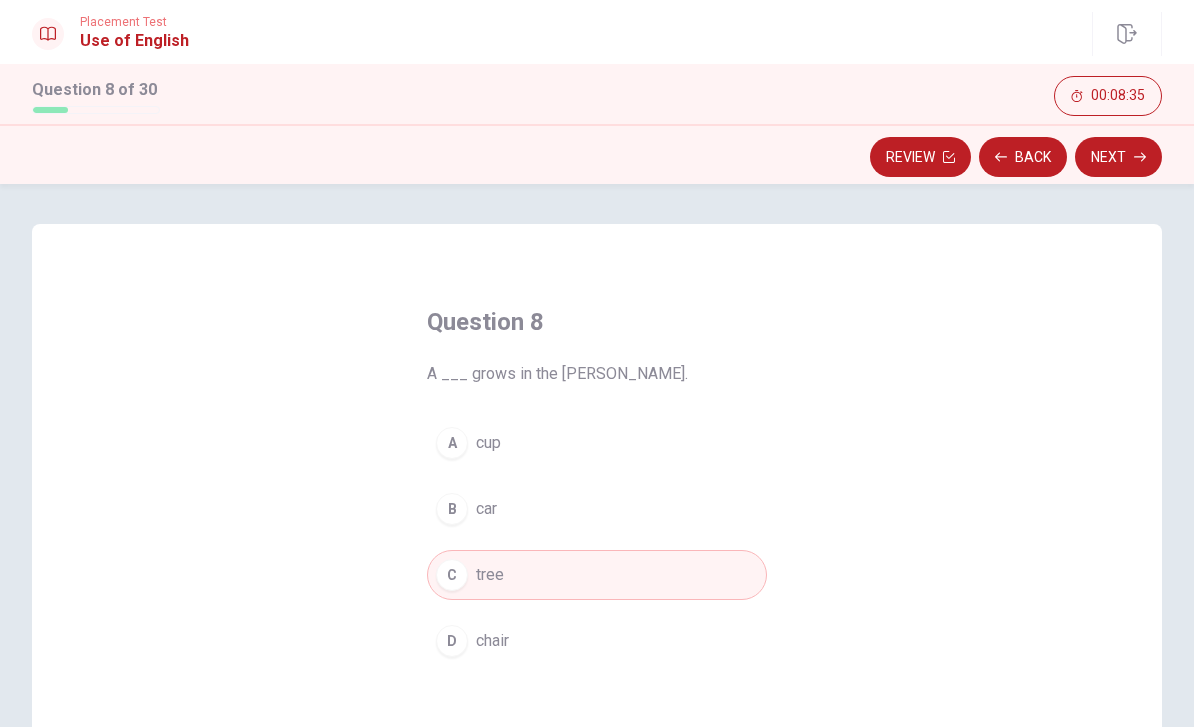 click on "Next" at bounding box center (1118, 157) 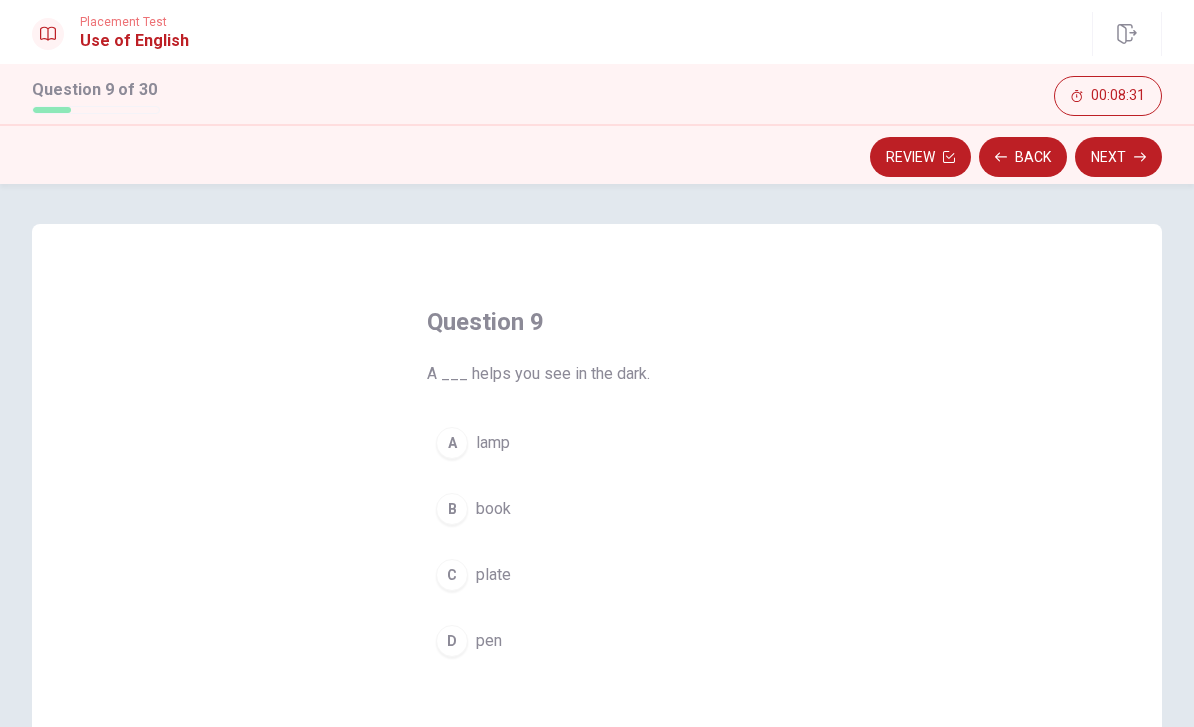 click on "A lamp" at bounding box center (597, 443) 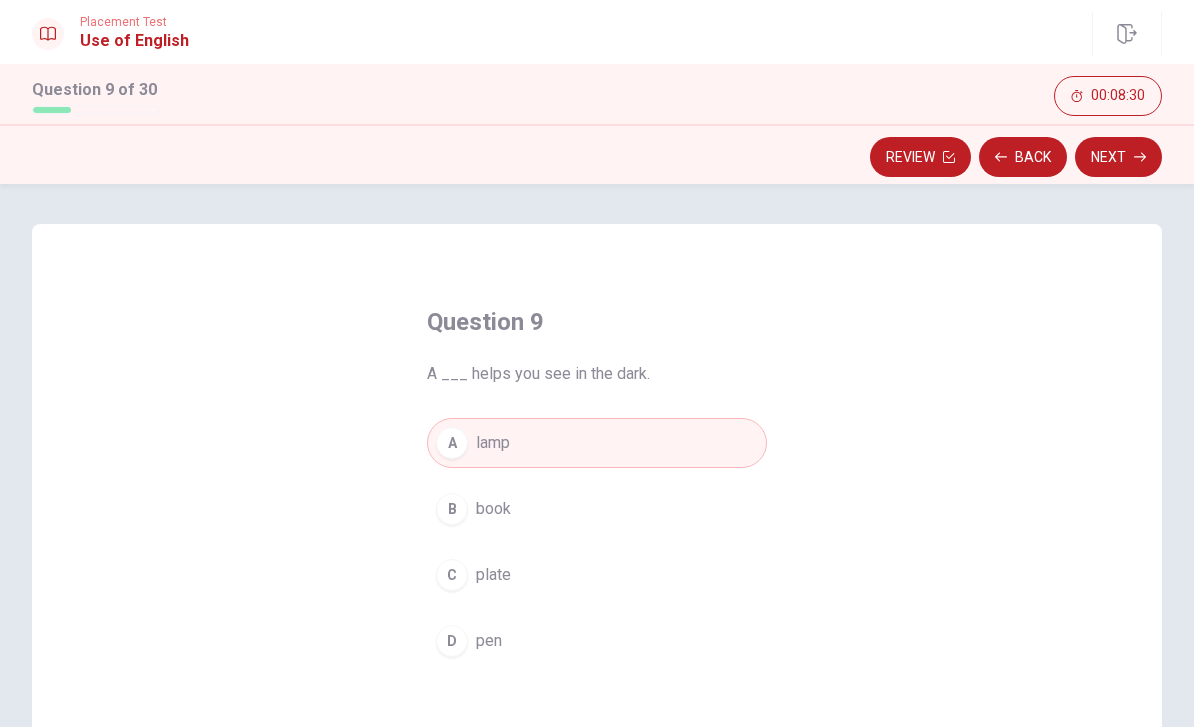 click on "Next" at bounding box center (1118, 157) 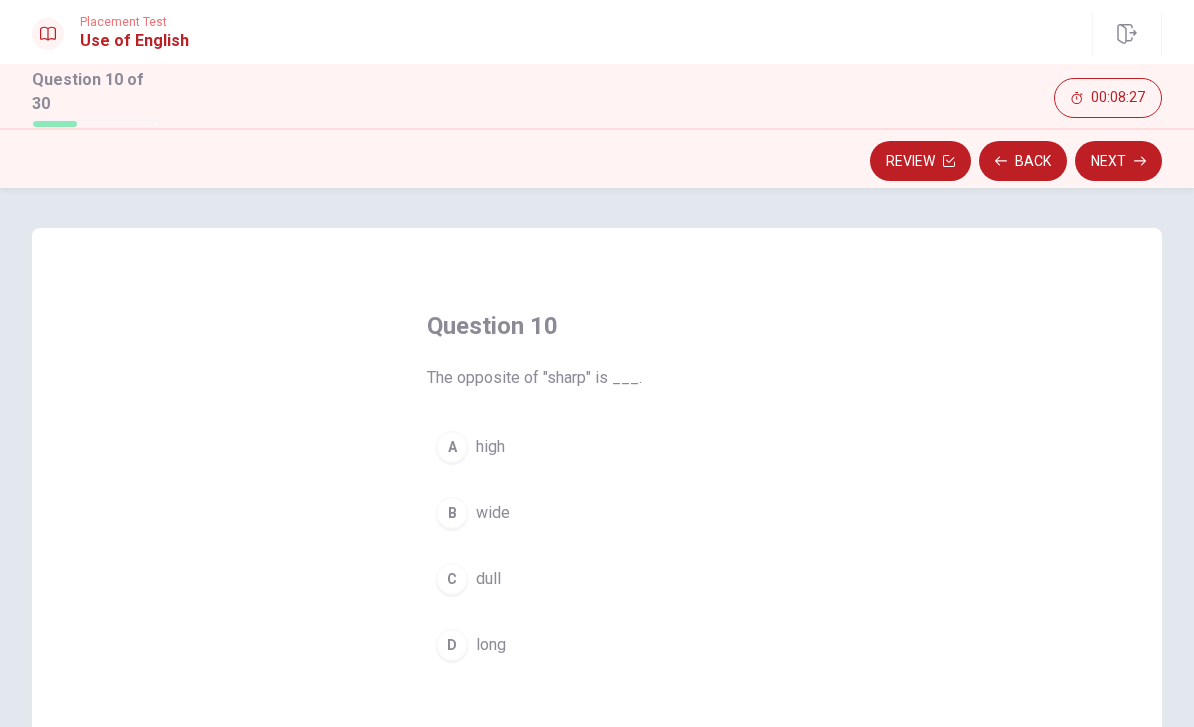 click on "C dull" at bounding box center [597, 579] 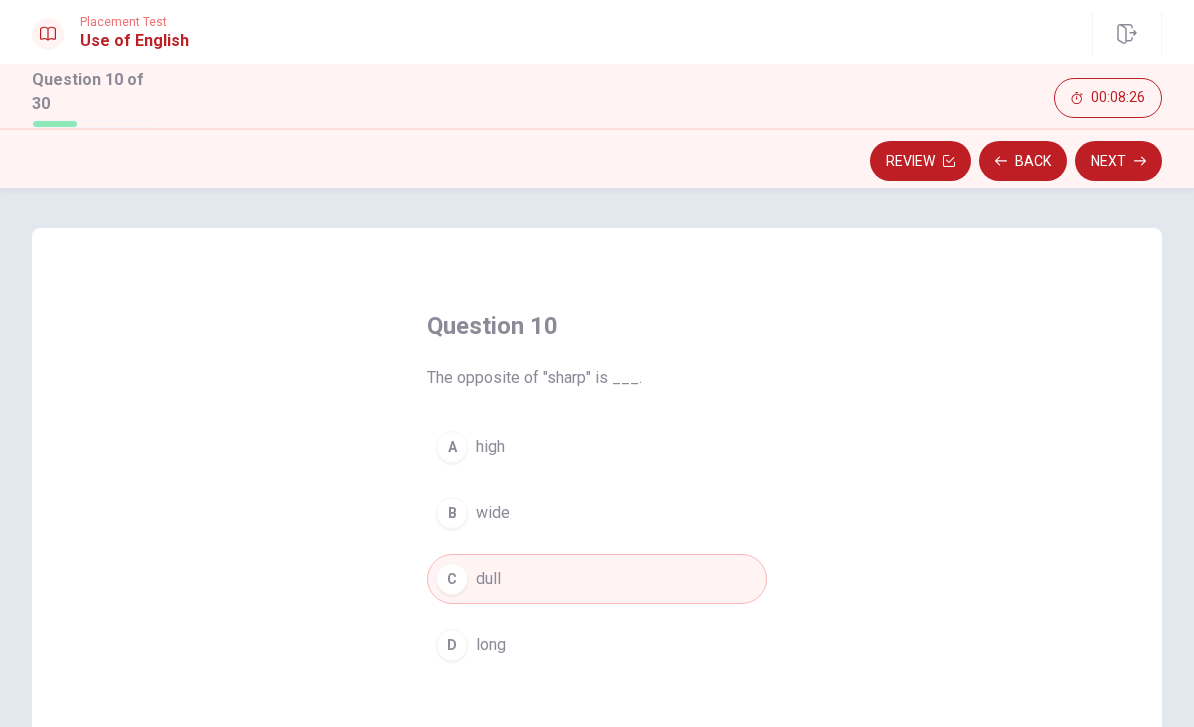 click on "Next" at bounding box center (1118, 161) 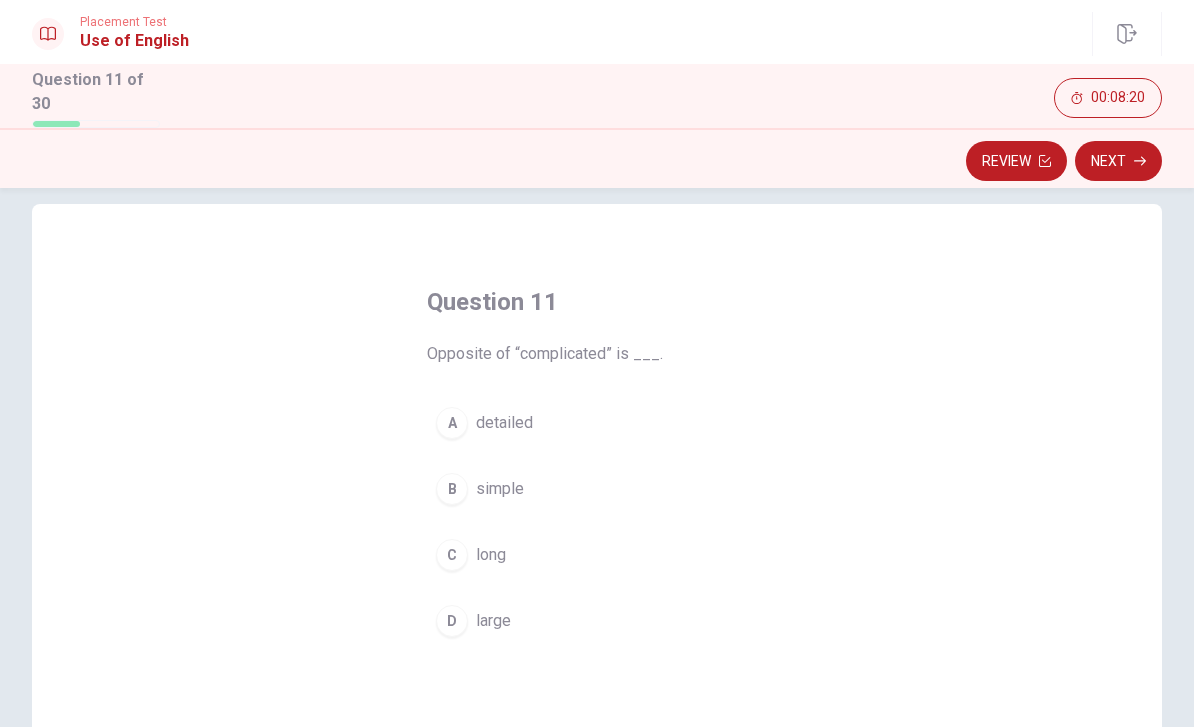 scroll, scrollTop: 26, scrollLeft: 0, axis: vertical 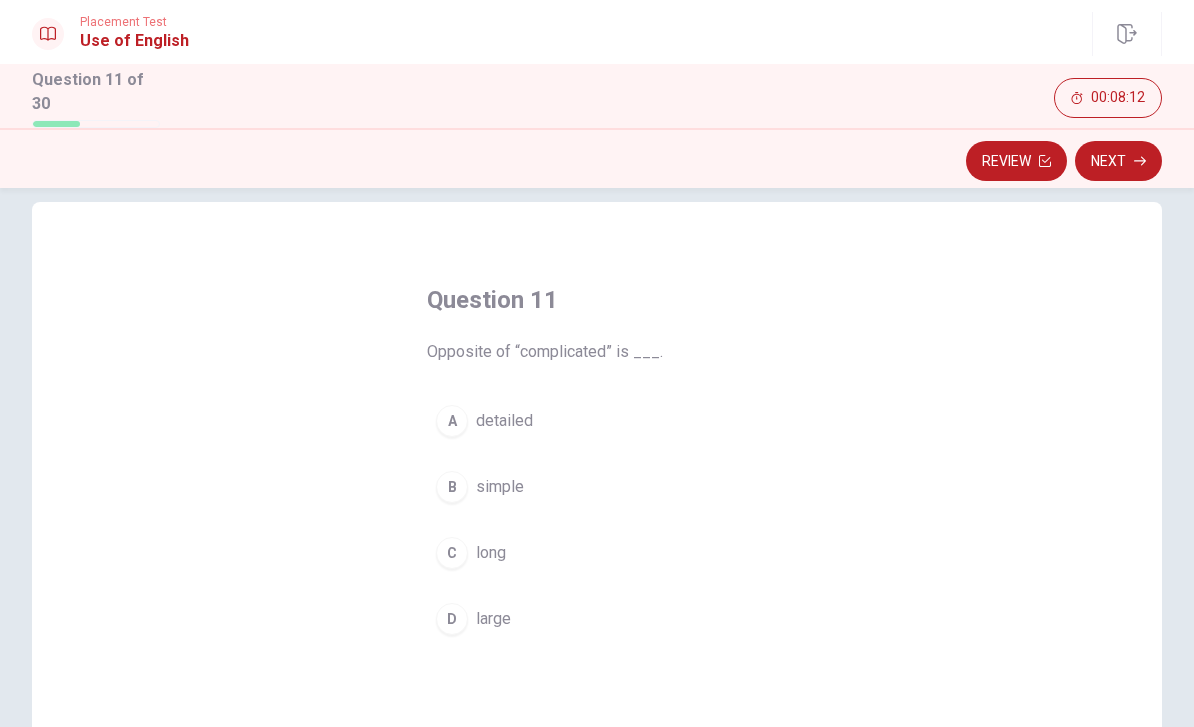 click on "B simple" at bounding box center (597, 487) 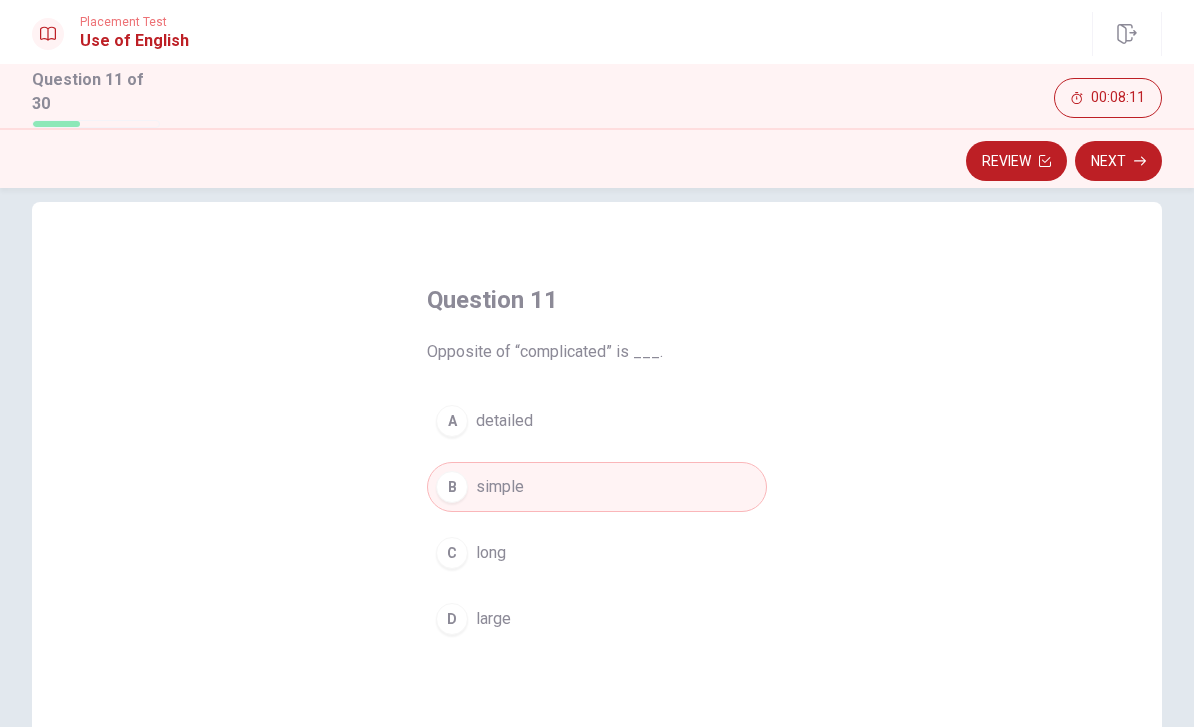 click on "Next" at bounding box center (1118, 161) 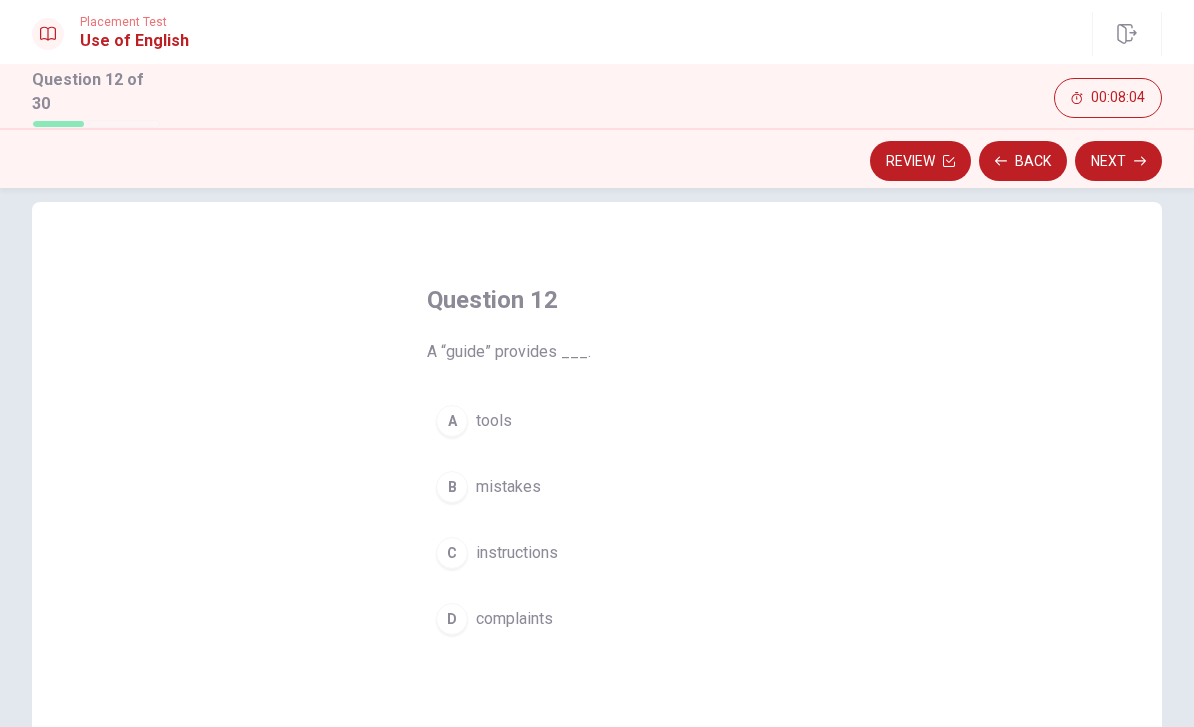 click on "C instructions" at bounding box center [597, 553] 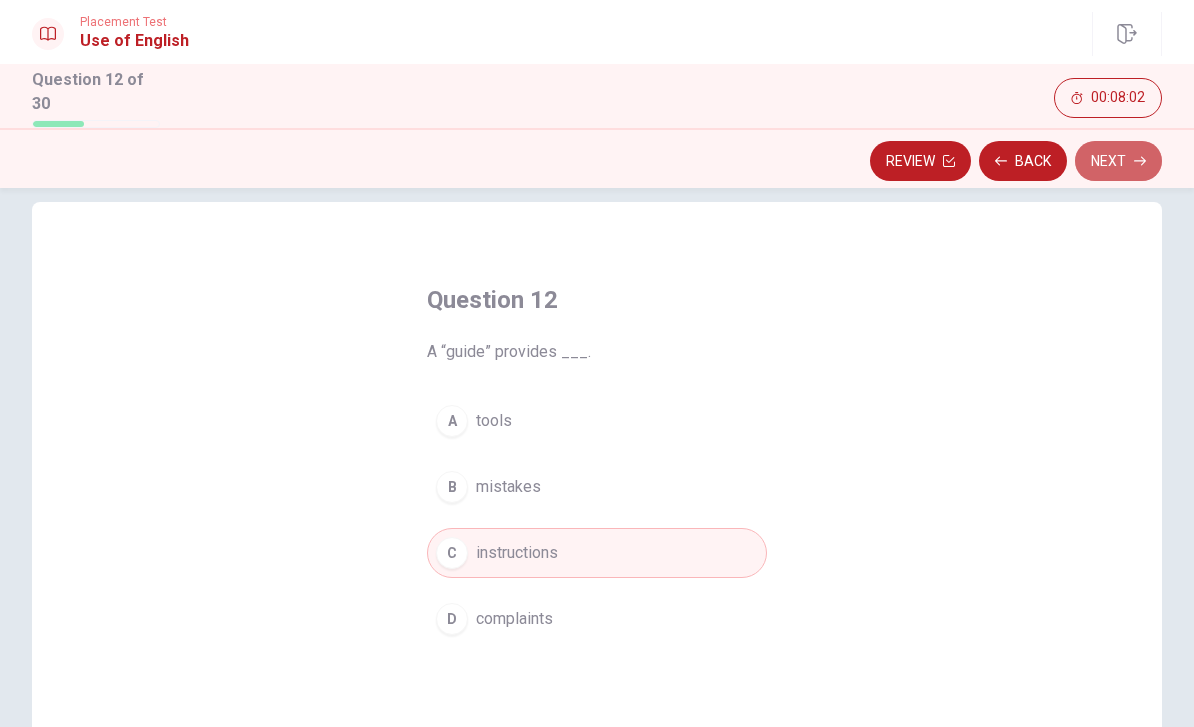 click on "Next" at bounding box center [1118, 161] 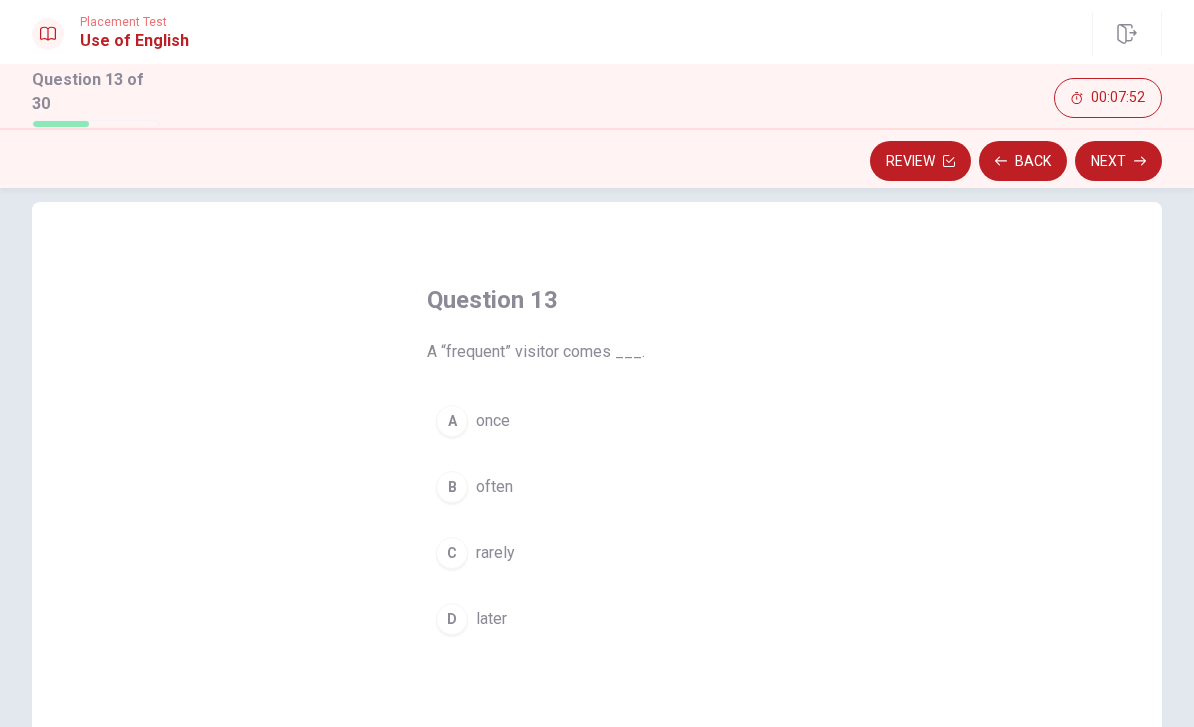 click on "B often" at bounding box center (597, 487) 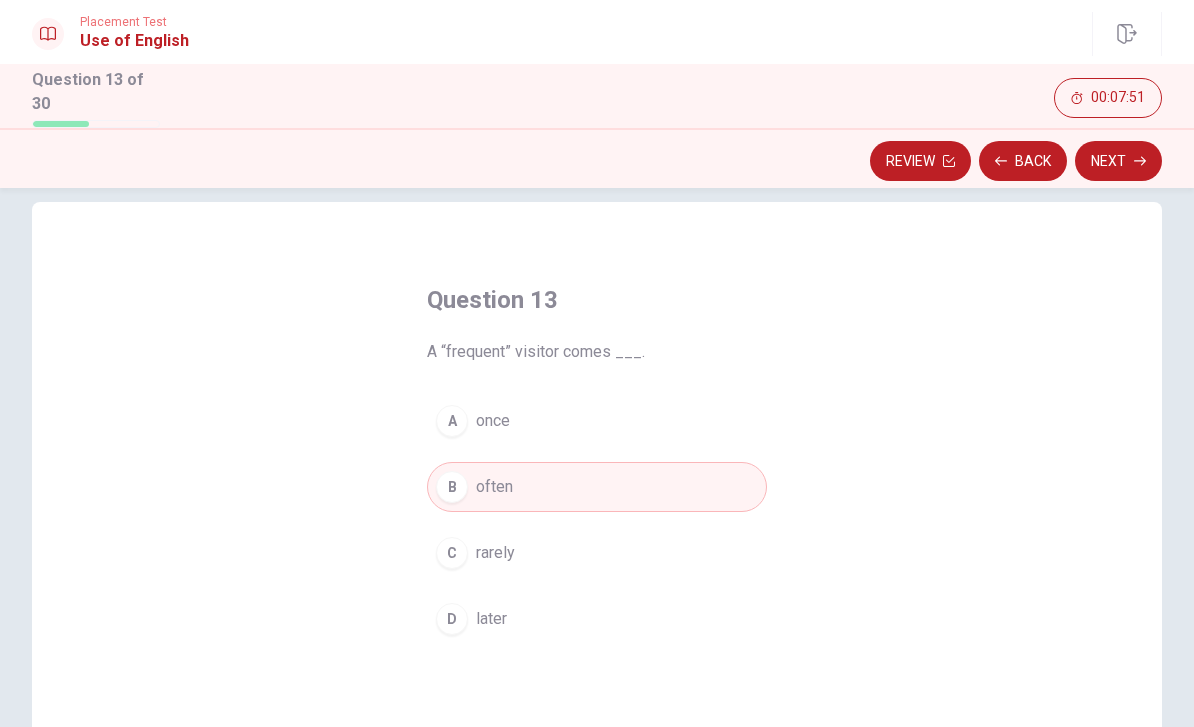 click on "Next" at bounding box center (1118, 161) 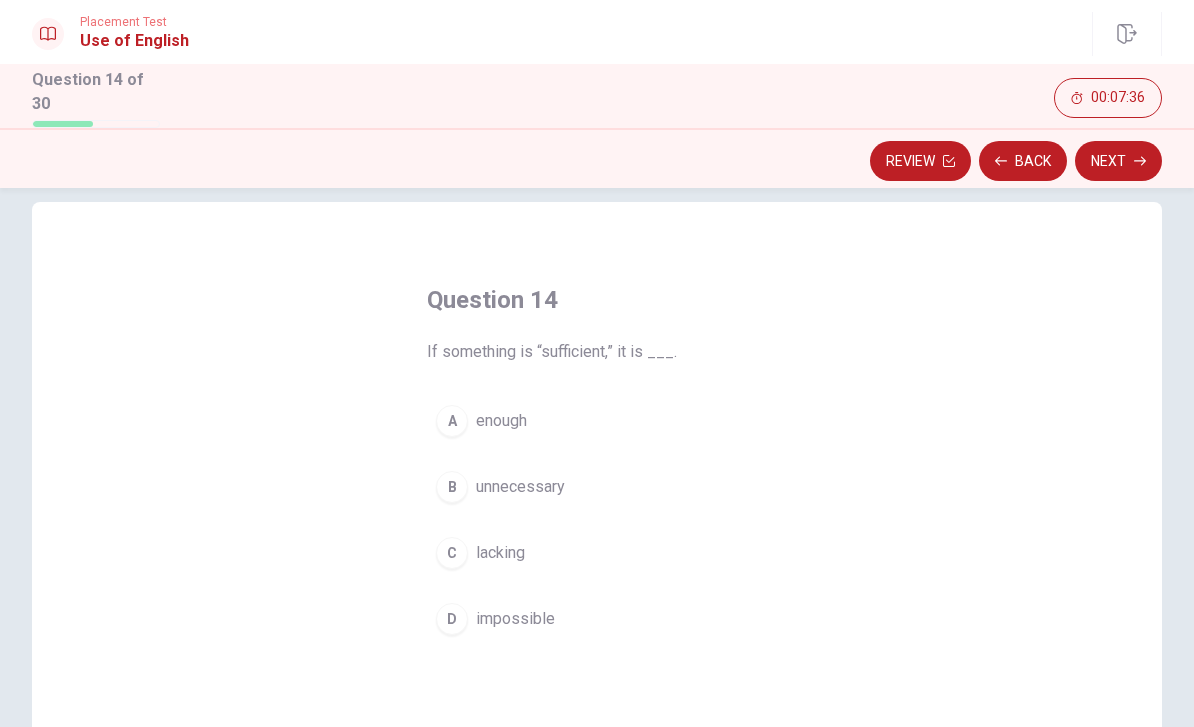 click on "A enough" at bounding box center [597, 421] 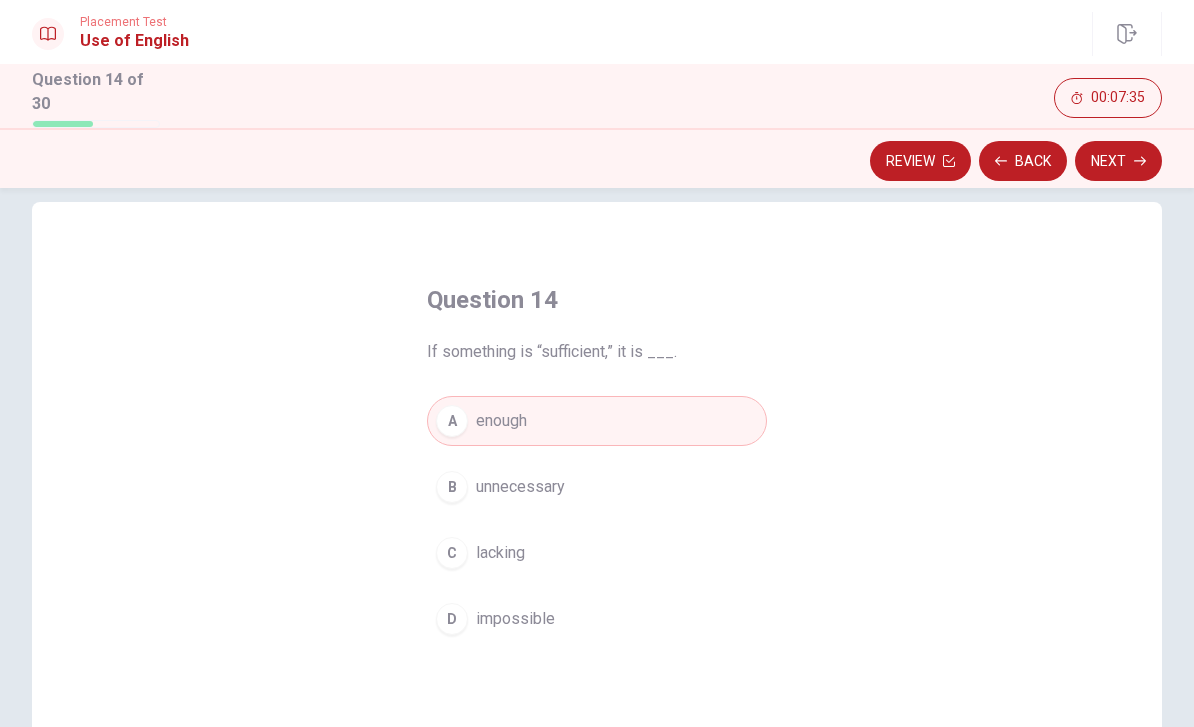 click on "Next" at bounding box center [1118, 161] 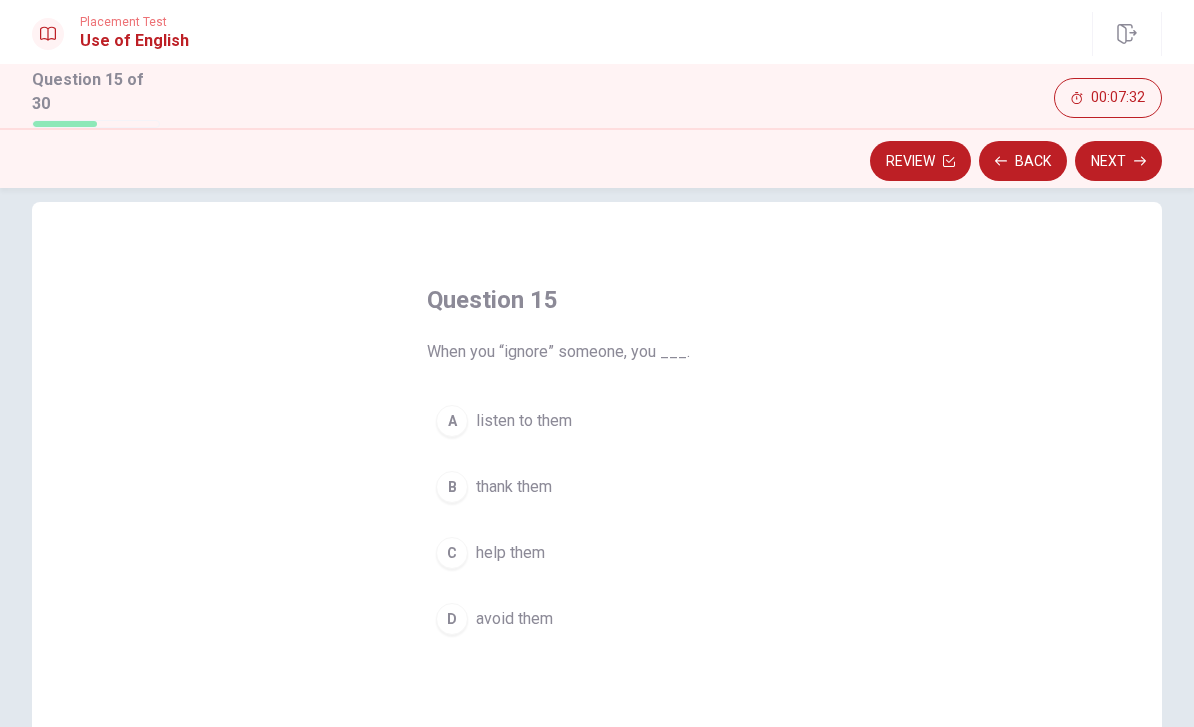 click on "D avoid them" at bounding box center [597, 619] 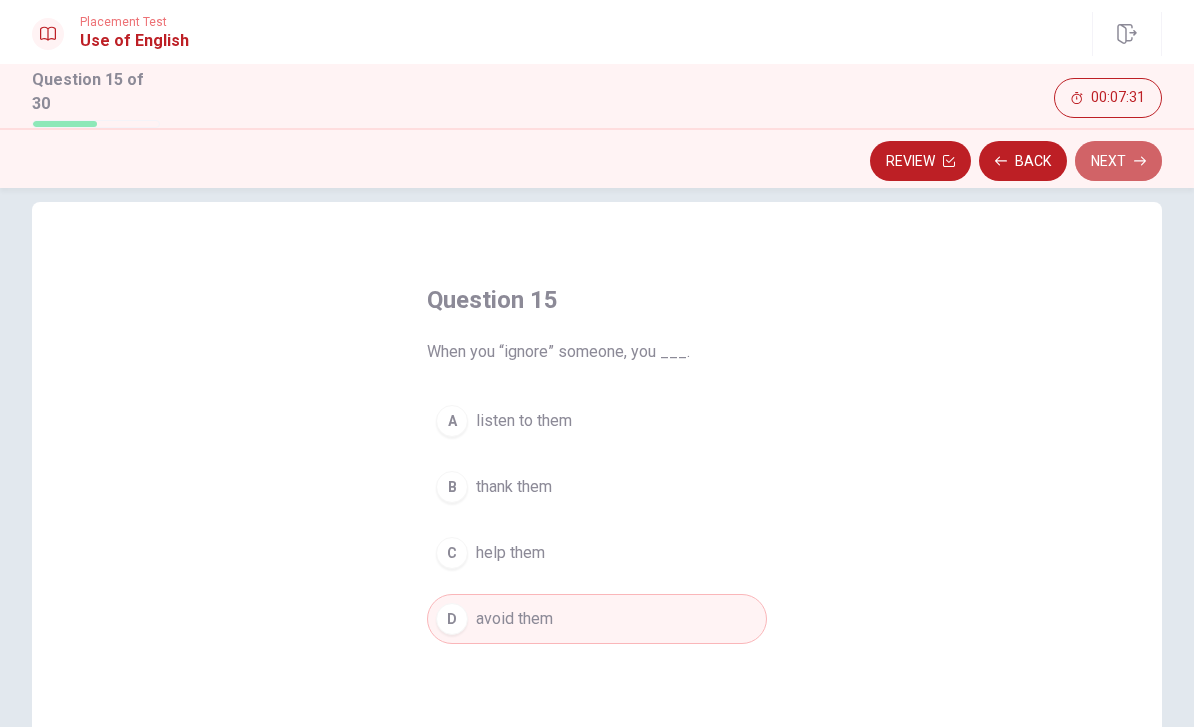 click on "Next" at bounding box center (1118, 161) 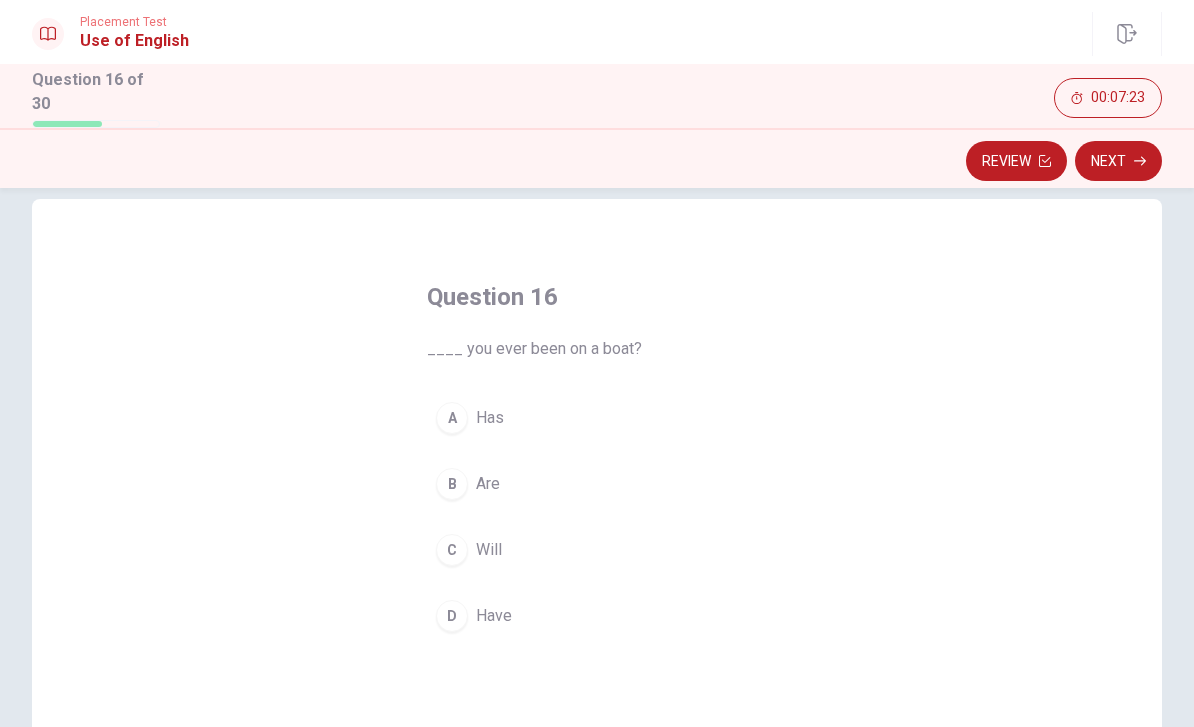 scroll, scrollTop: 30, scrollLeft: 0, axis: vertical 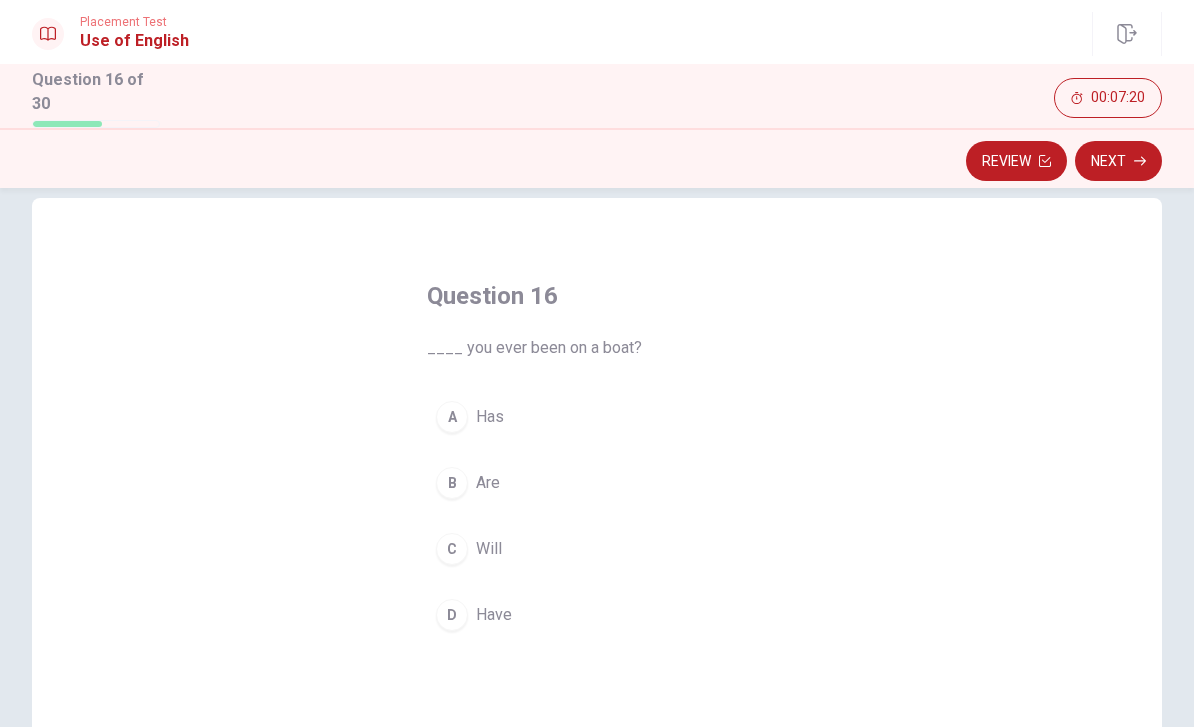click on "D Have" at bounding box center (597, 615) 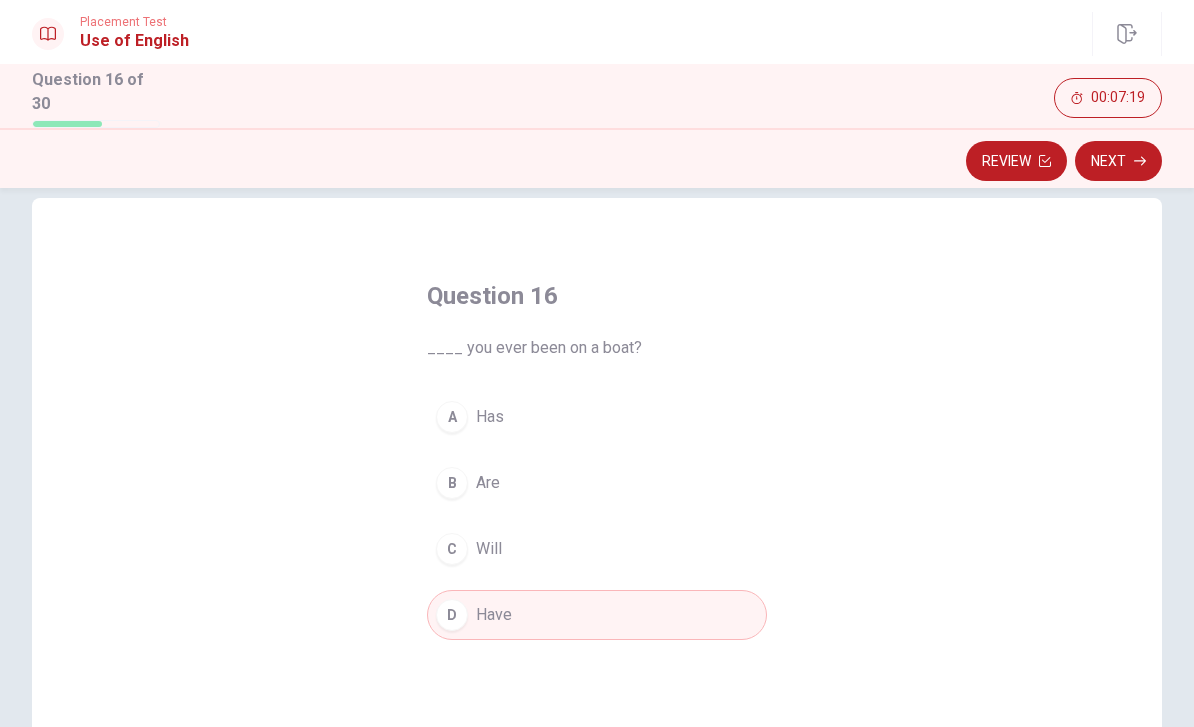 click on "Next" at bounding box center [1118, 161] 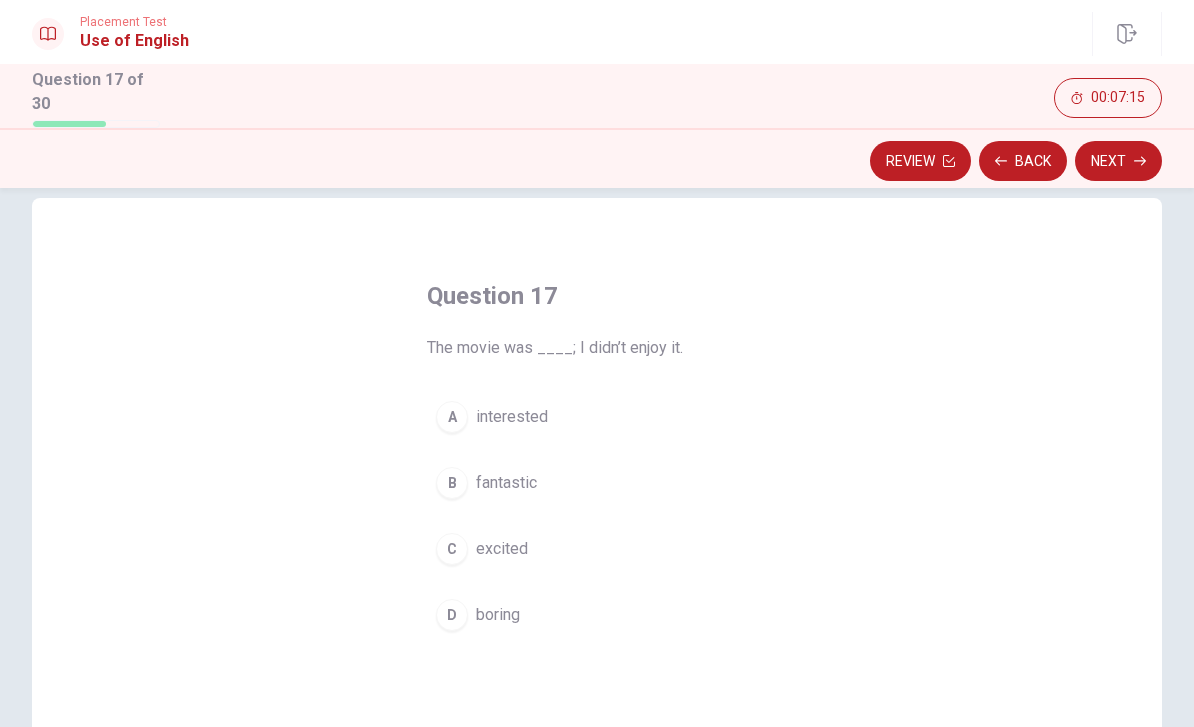 click on "D boring" at bounding box center (597, 615) 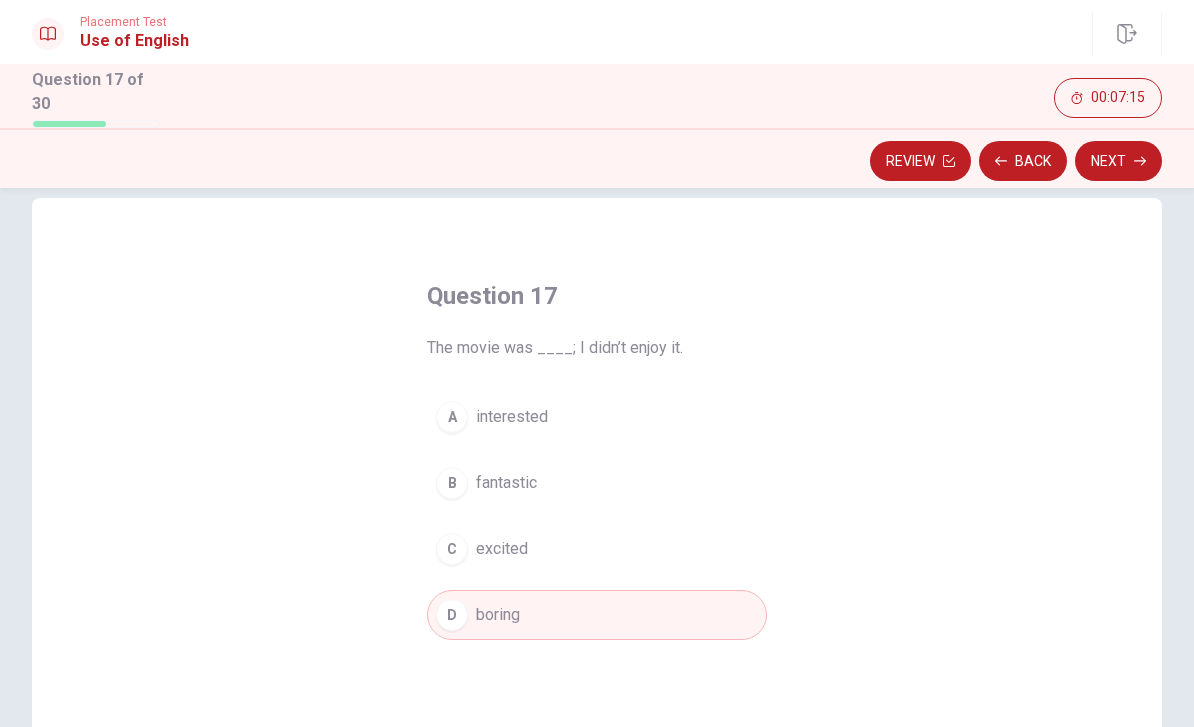 click on "Next" at bounding box center [1118, 161] 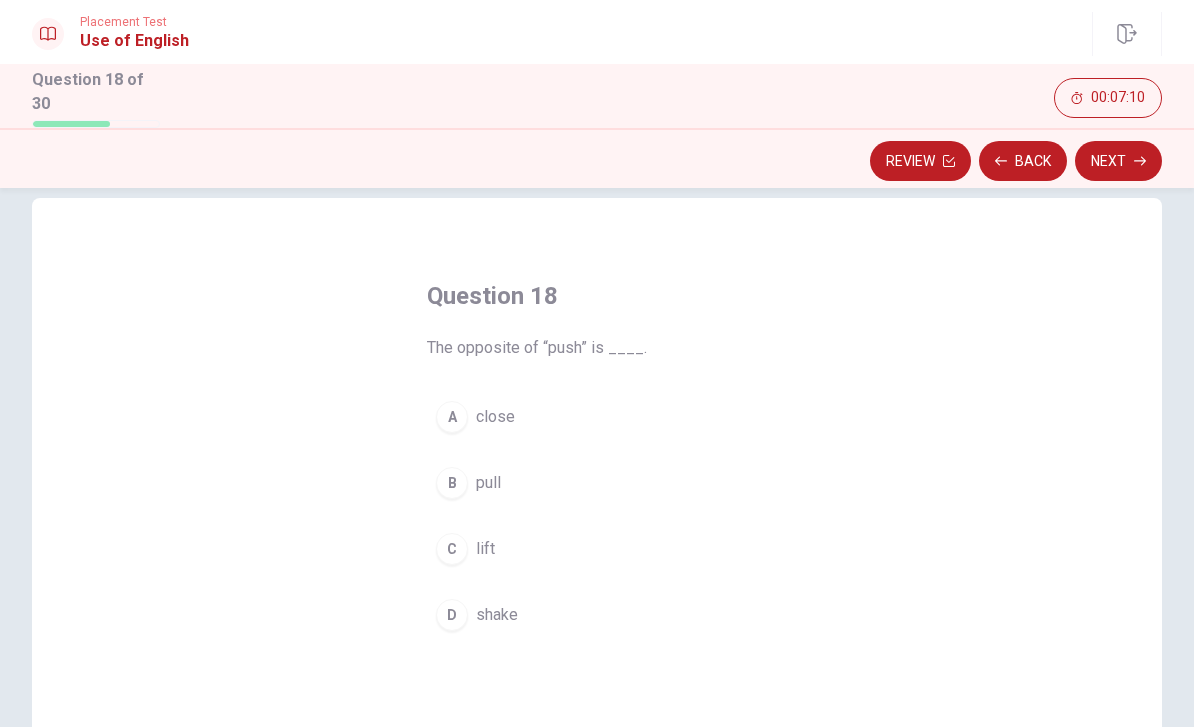 click on "B pull" at bounding box center (597, 483) 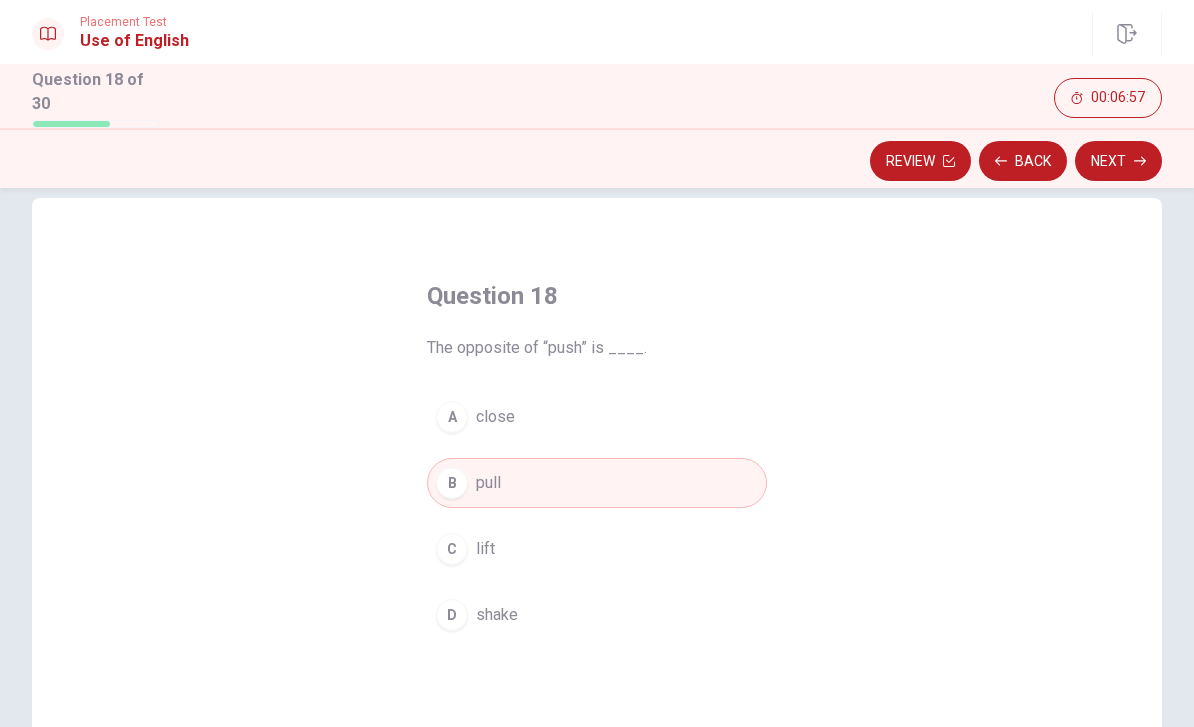 click on "Next" at bounding box center [1118, 161] 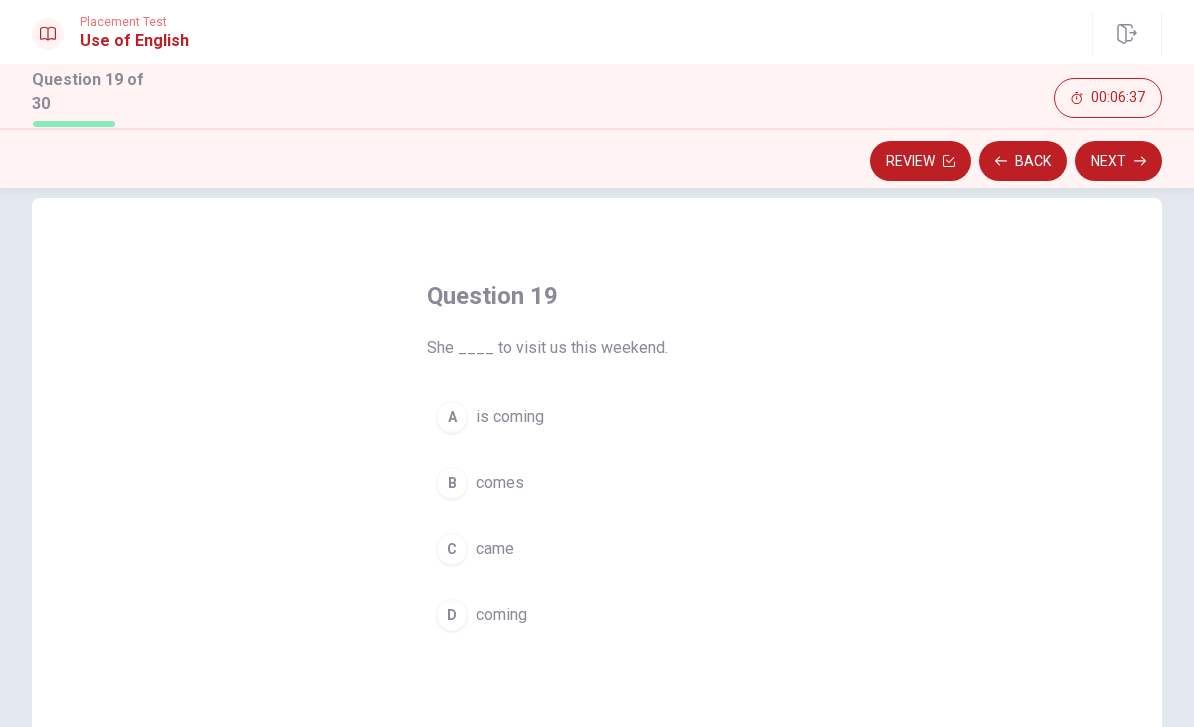 click on "A is coming" at bounding box center (597, 417) 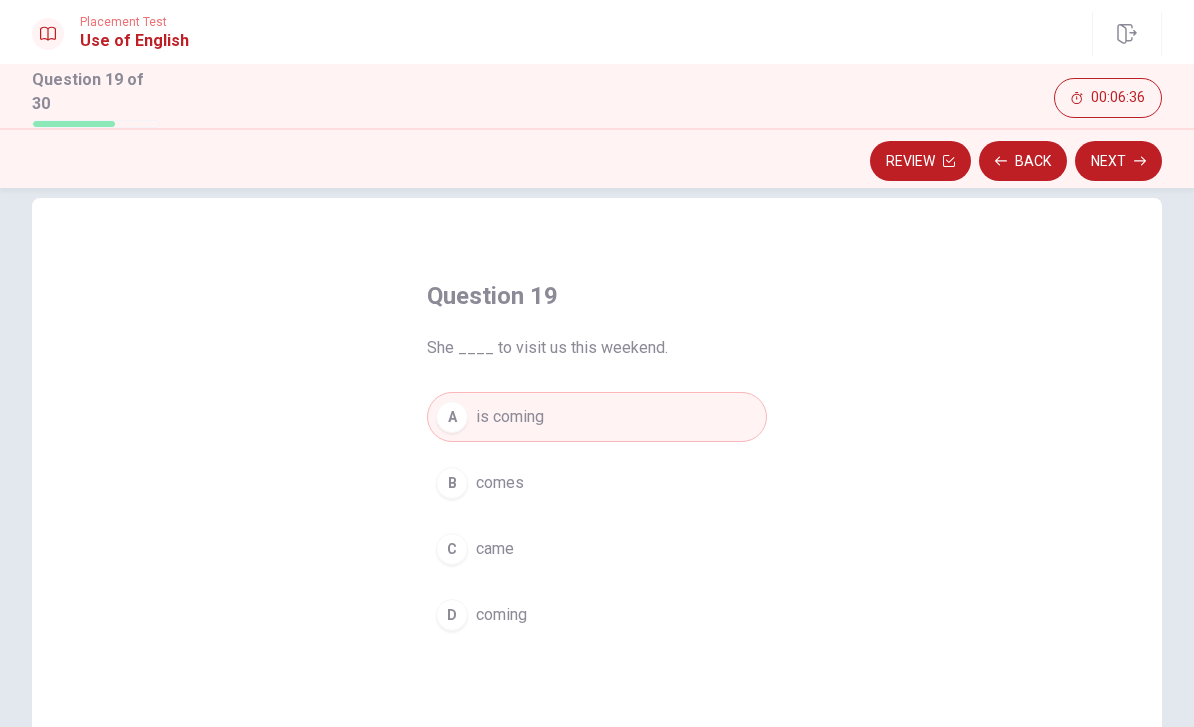 click 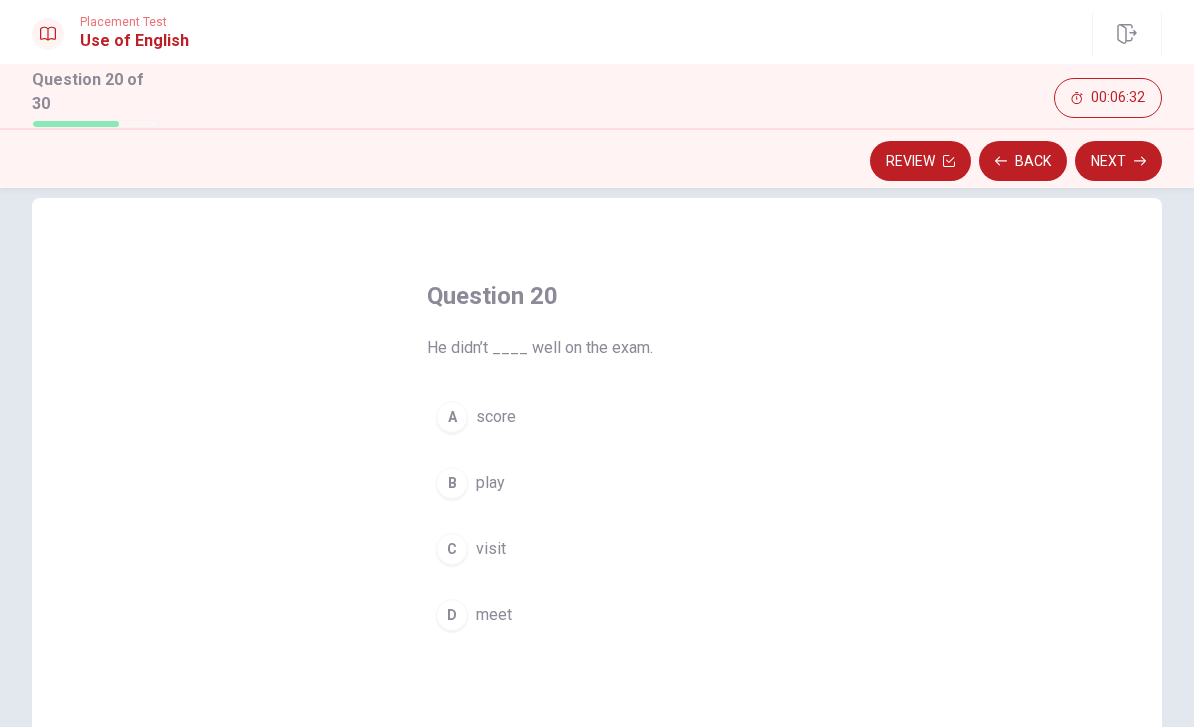 click on "A score" at bounding box center (597, 417) 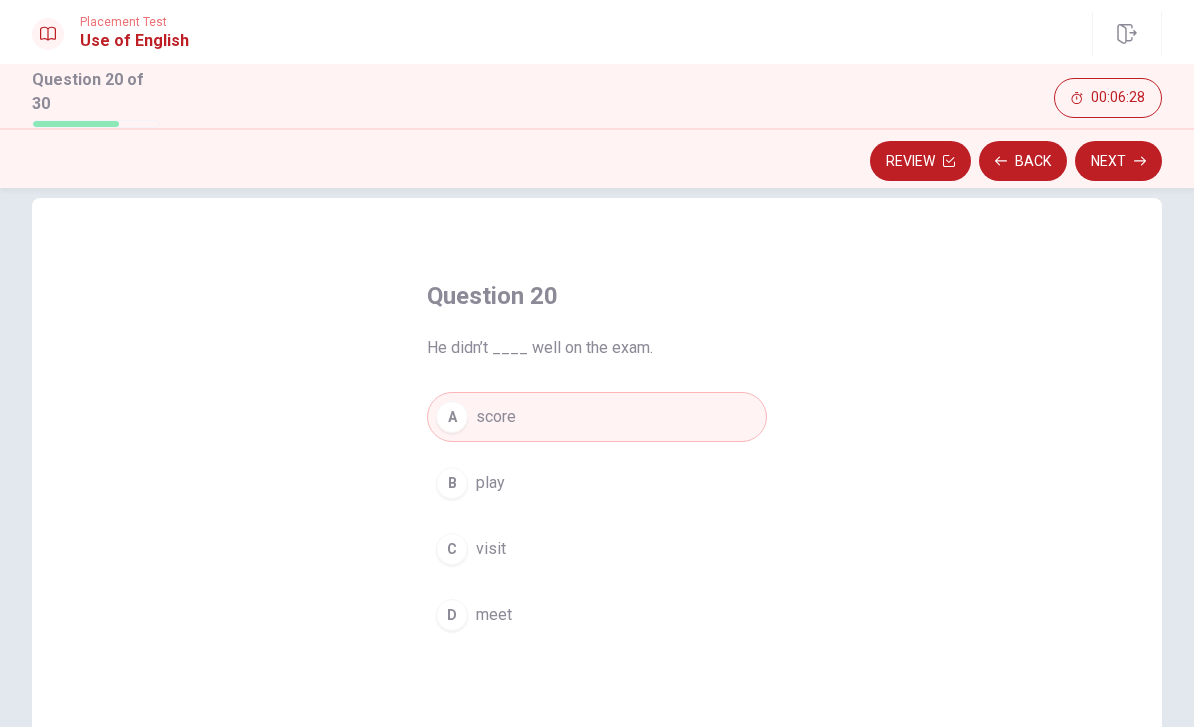 click on "Next" at bounding box center [1118, 161] 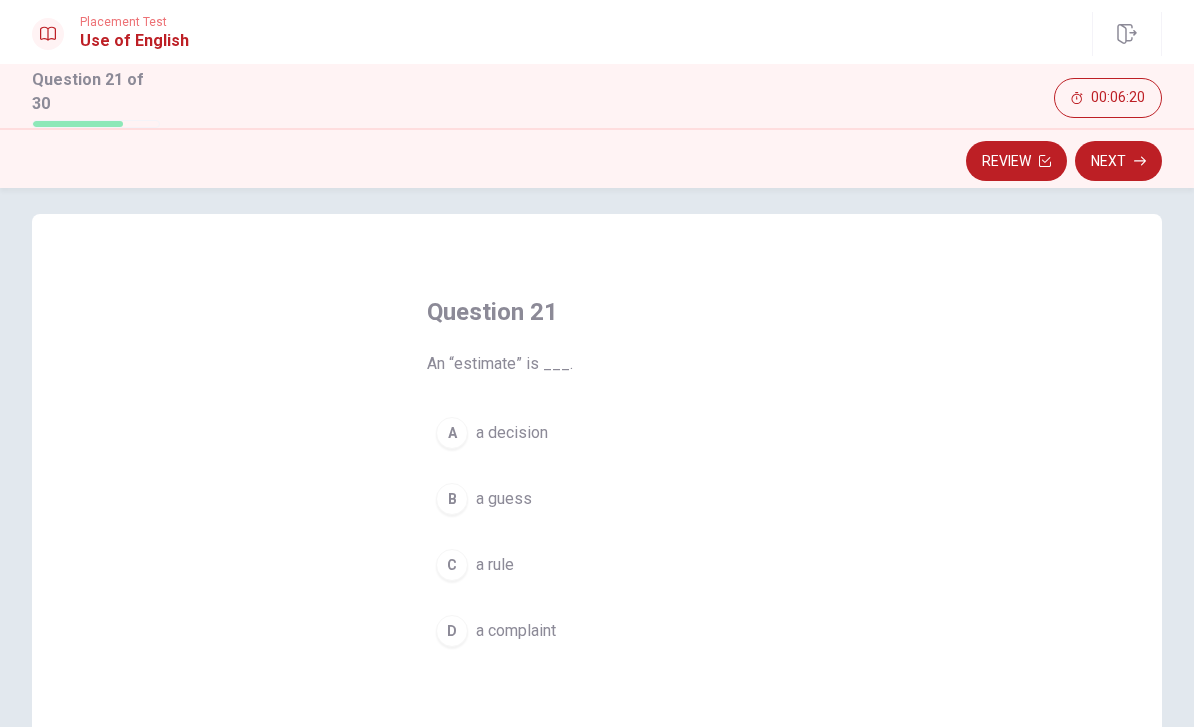 scroll, scrollTop: 21, scrollLeft: 0, axis: vertical 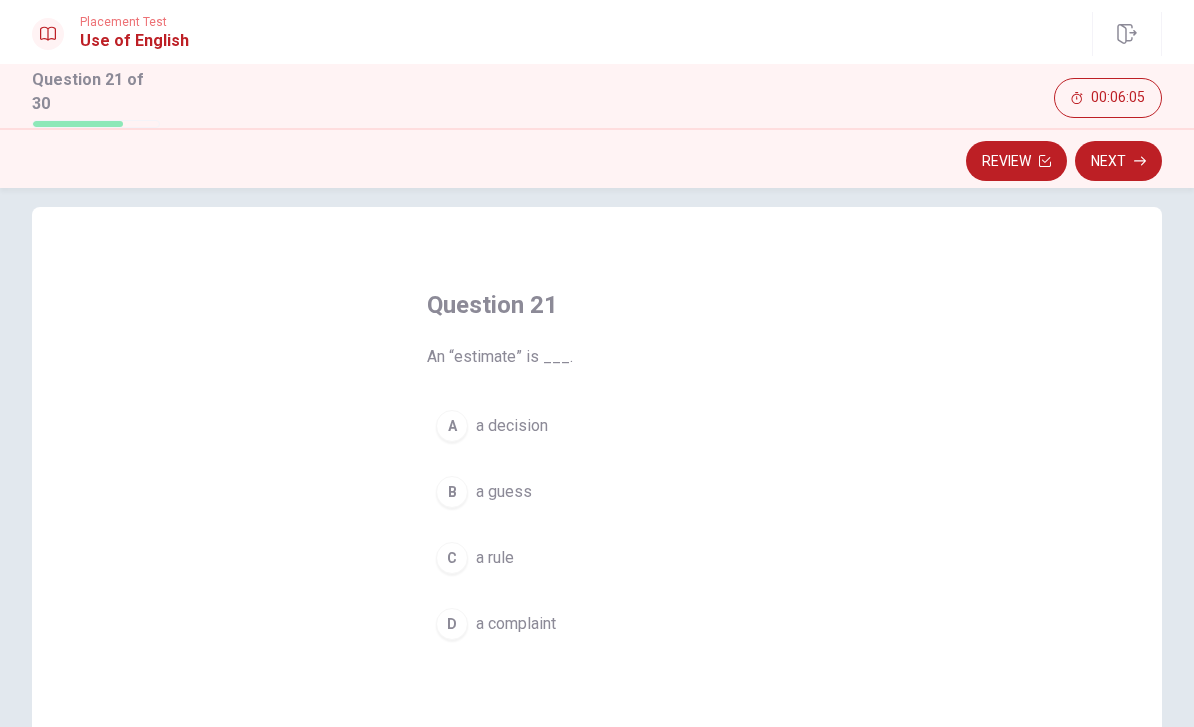 click on "B a guess" at bounding box center [597, 492] 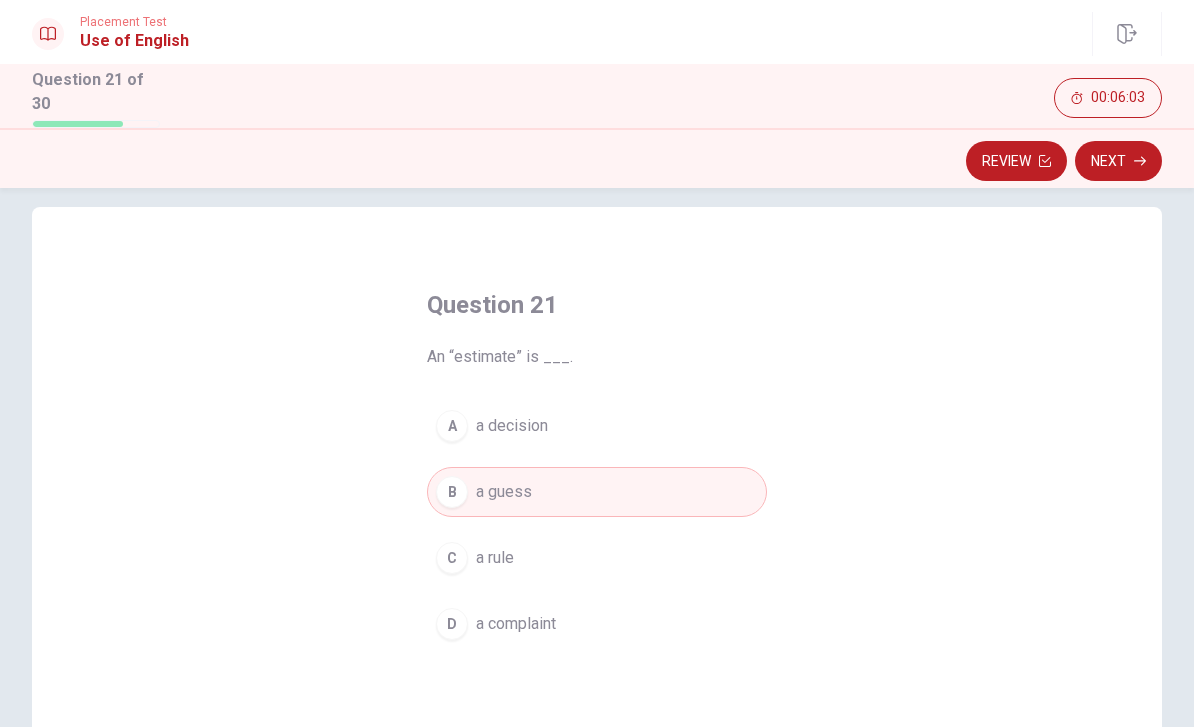 click on "Next" at bounding box center (1118, 161) 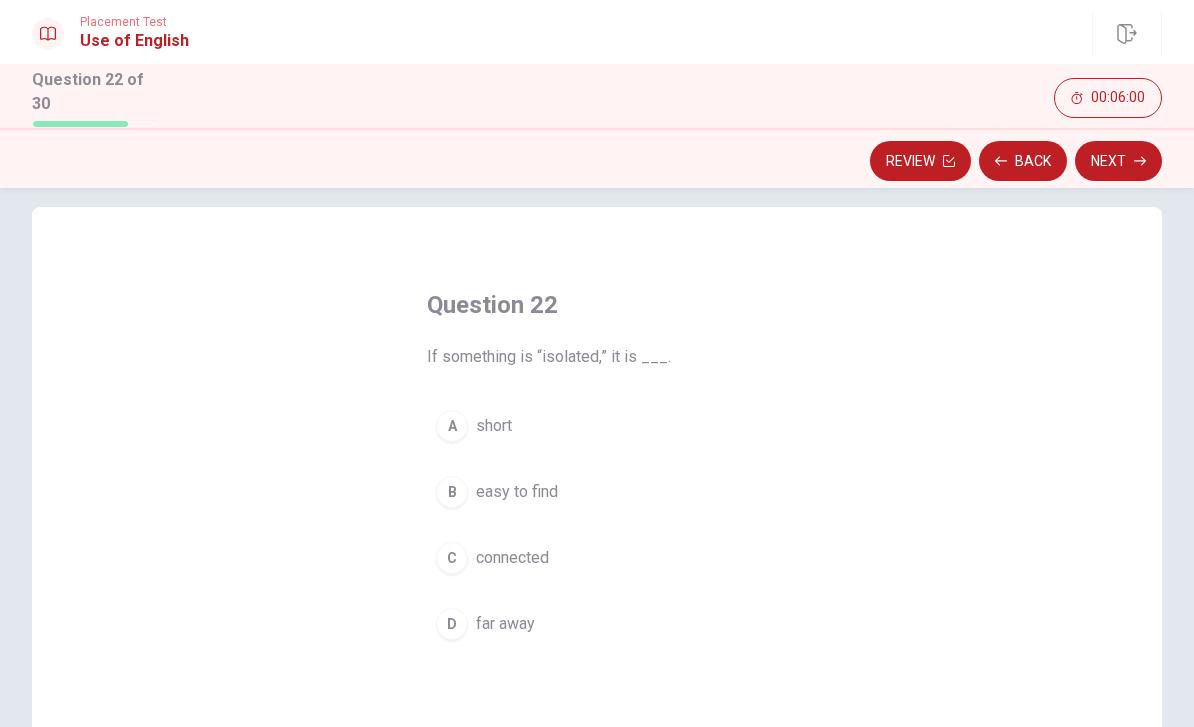 click on "D far away" at bounding box center (597, 624) 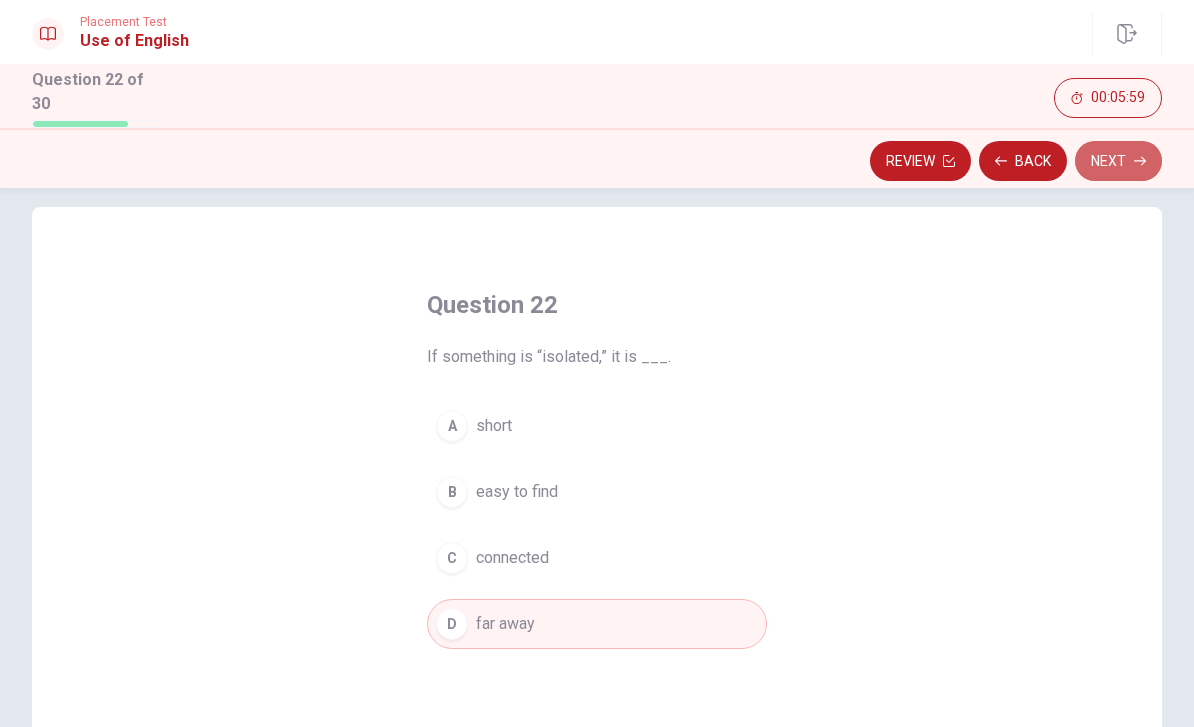 click on "Next" at bounding box center [1118, 161] 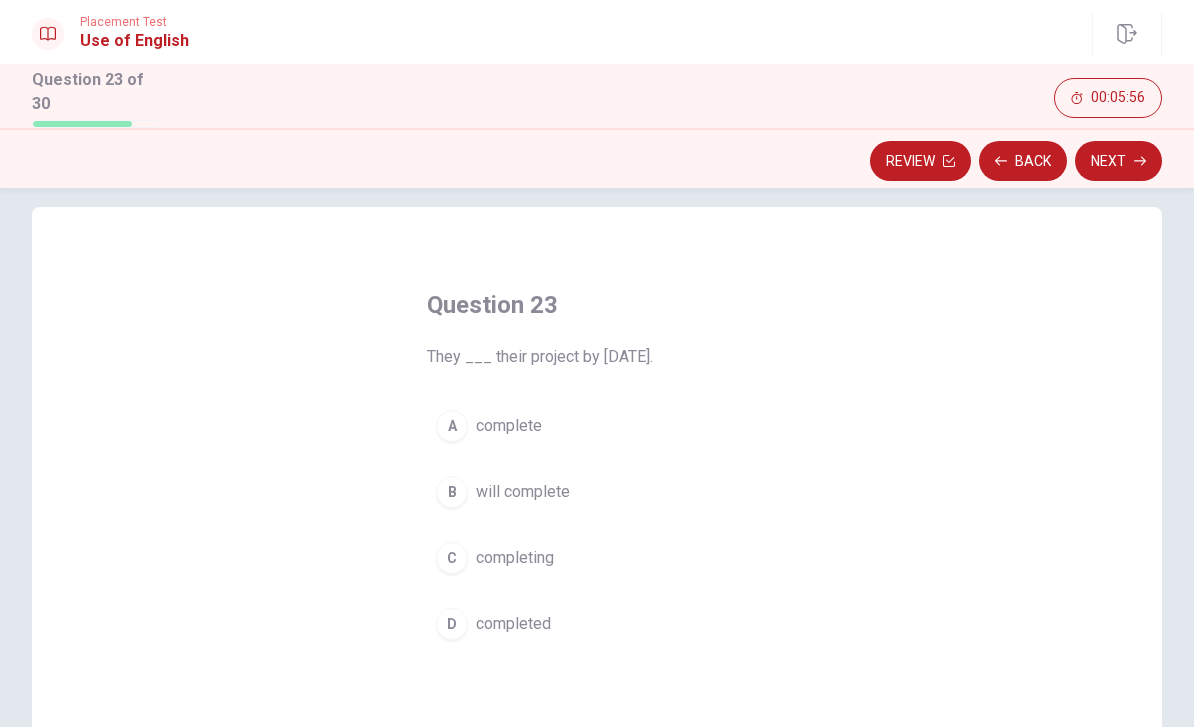 click on "B will complete" at bounding box center (597, 492) 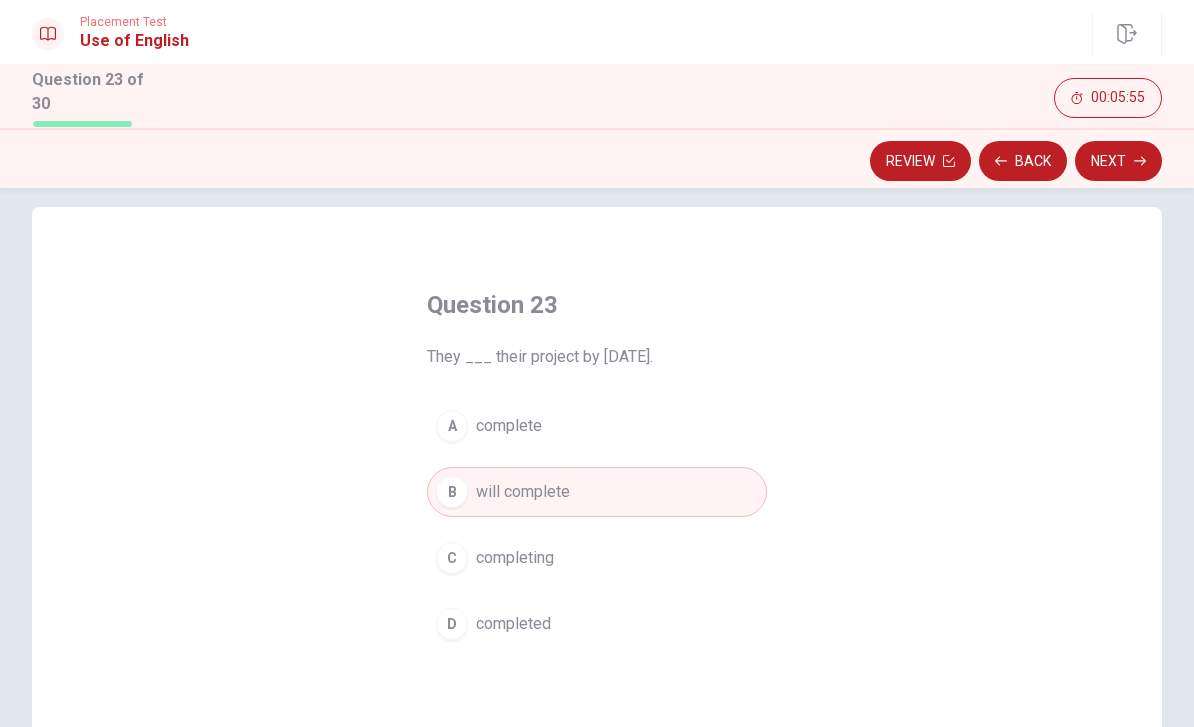 click on "Next" at bounding box center [1118, 161] 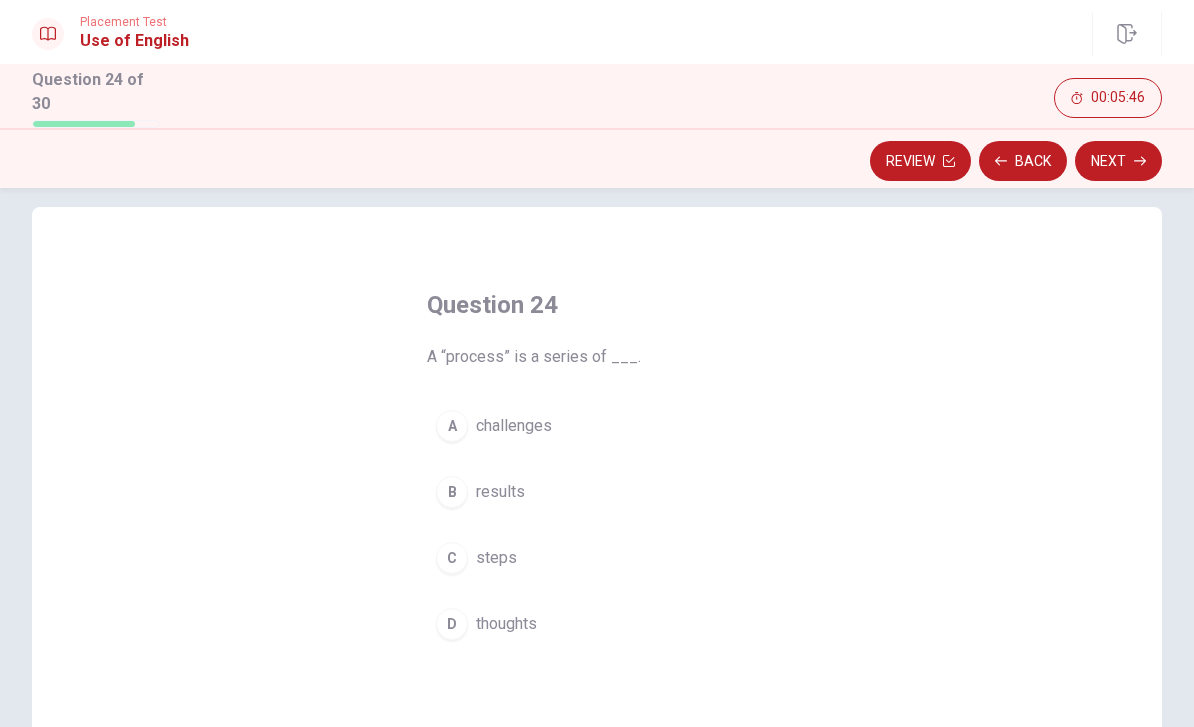 click on "C steps" at bounding box center (597, 558) 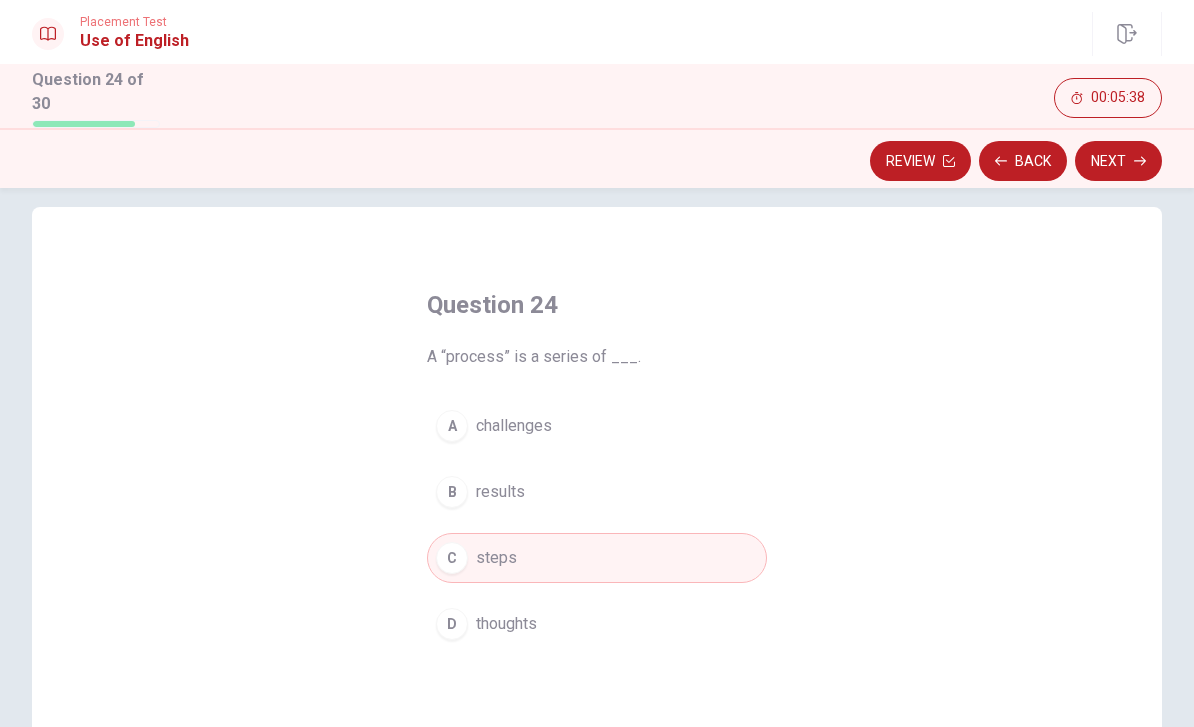 click on "Next" at bounding box center (1118, 161) 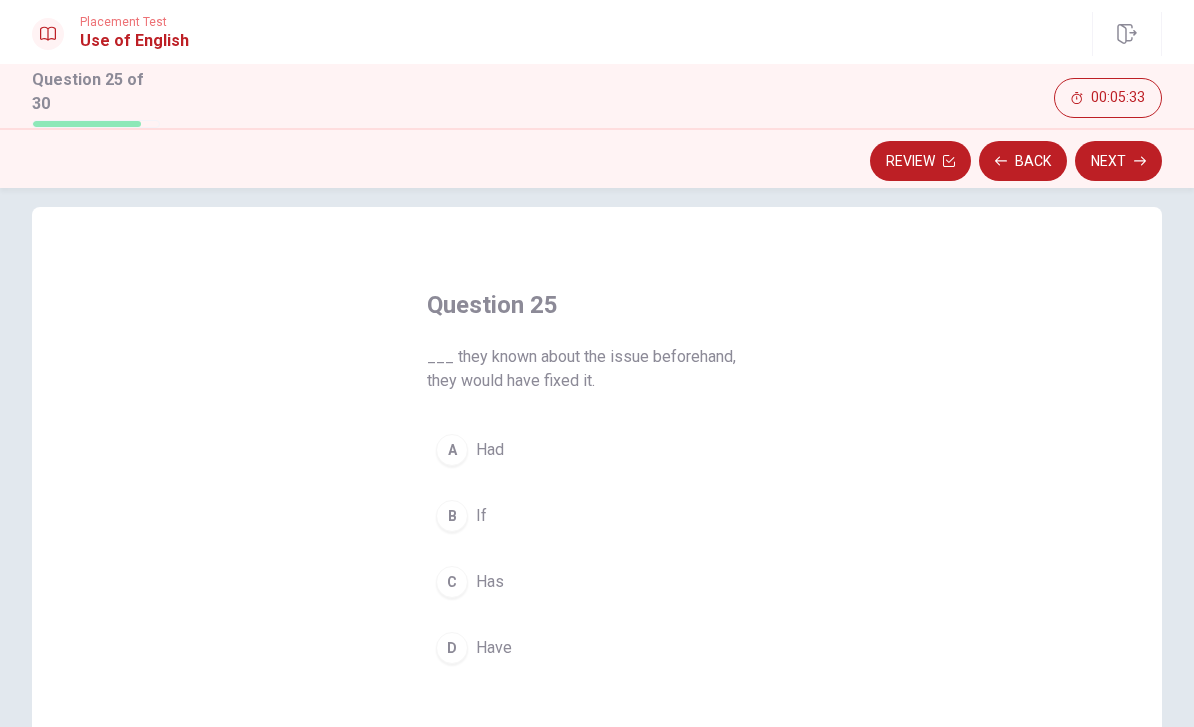 click on "A Had" at bounding box center (597, 450) 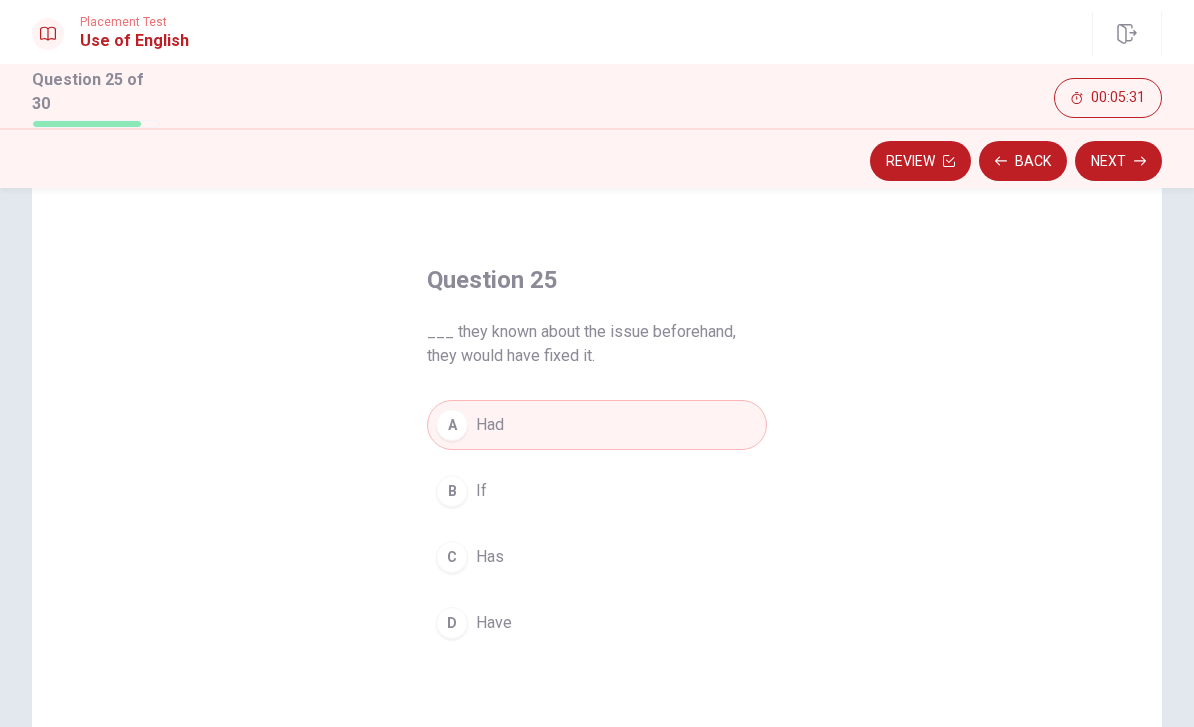 scroll, scrollTop: 47, scrollLeft: 0, axis: vertical 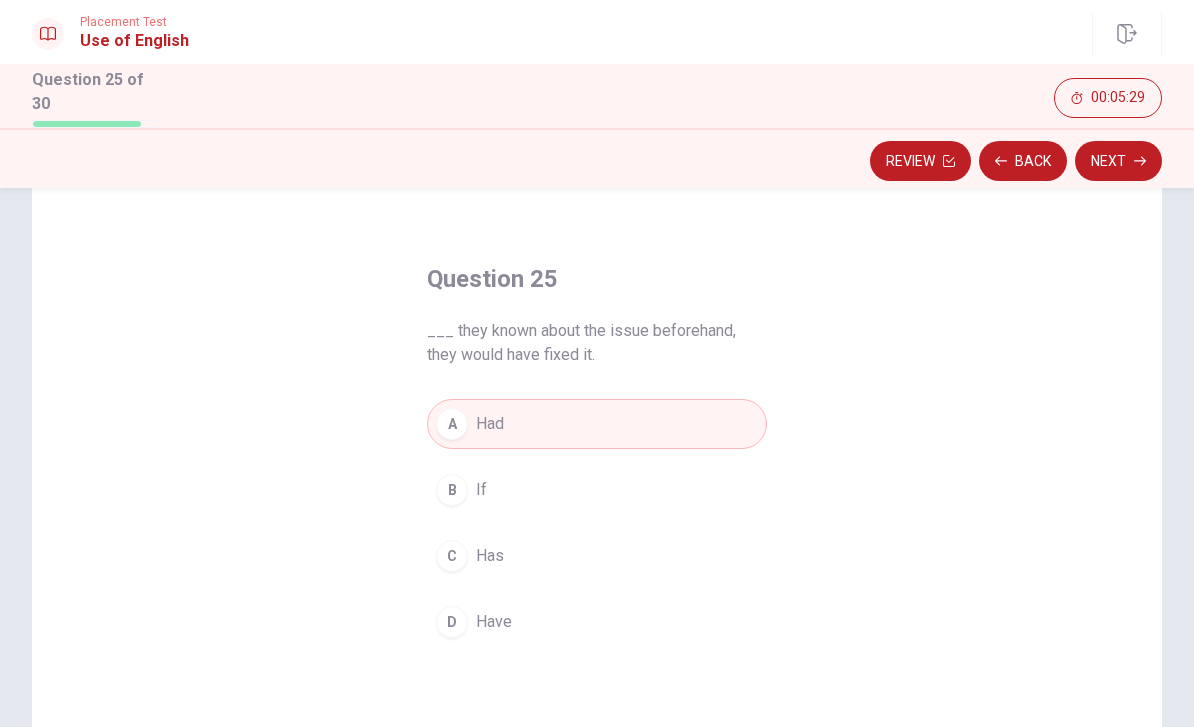 click 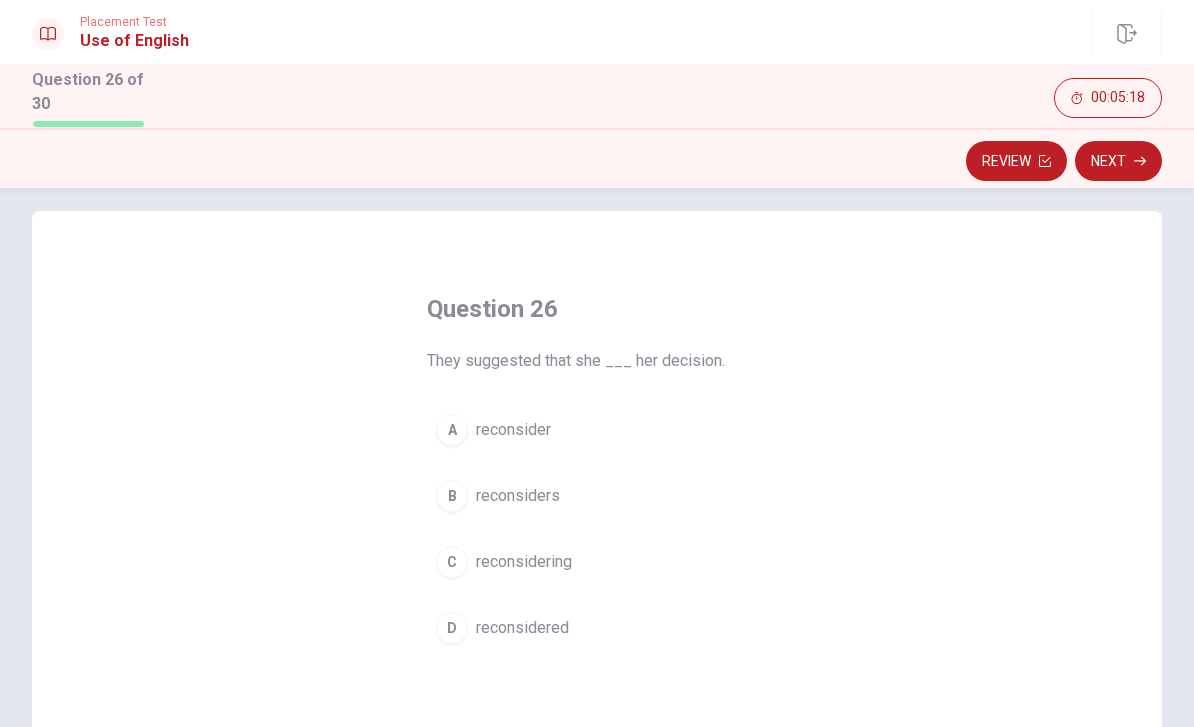 scroll, scrollTop: 20, scrollLeft: 0, axis: vertical 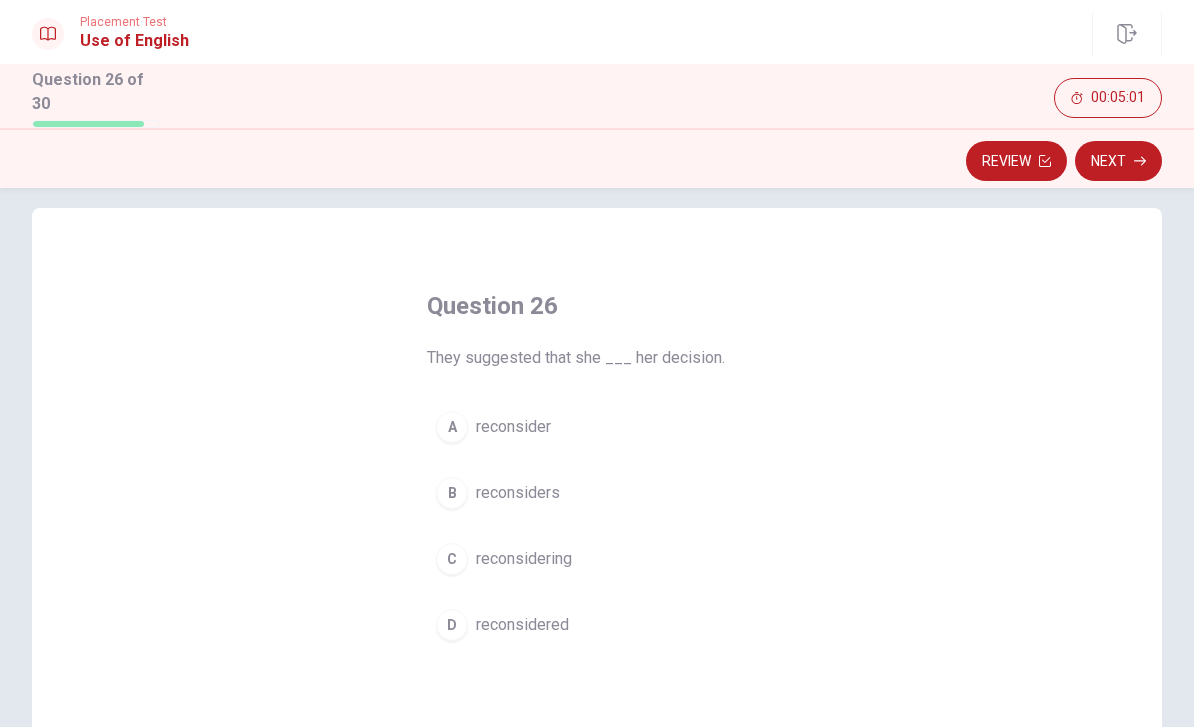 click on "A reconsider" at bounding box center [597, 427] 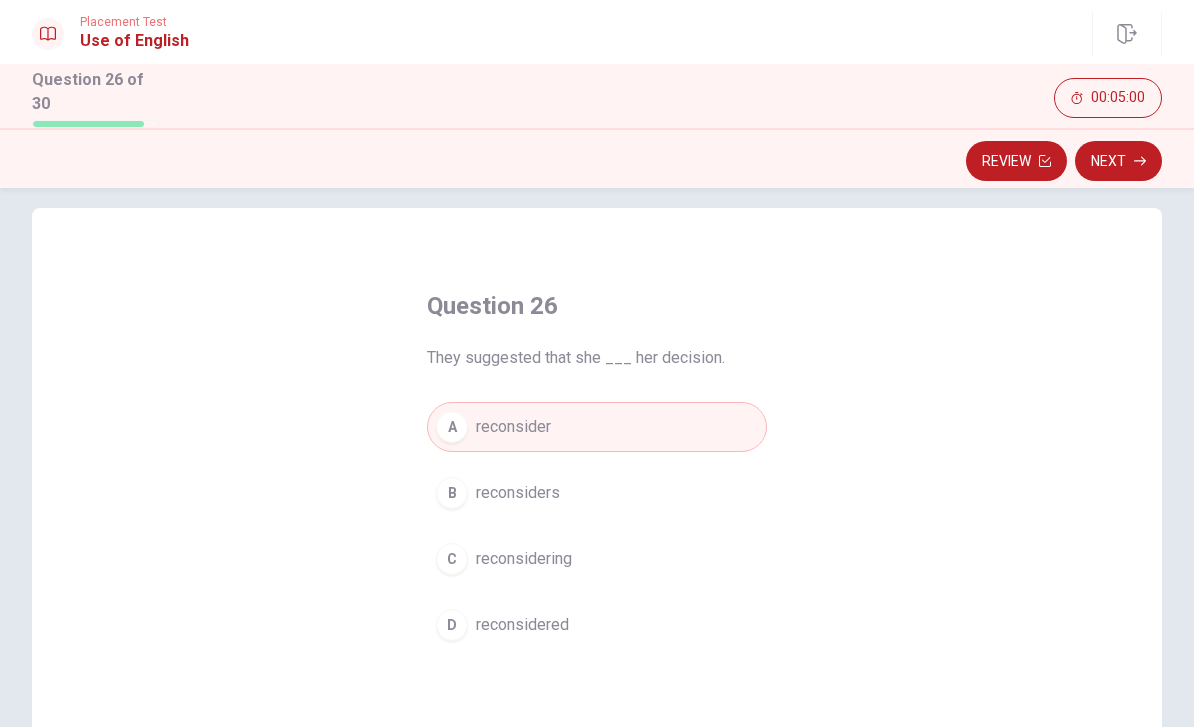 click on "Next" at bounding box center [1118, 161] 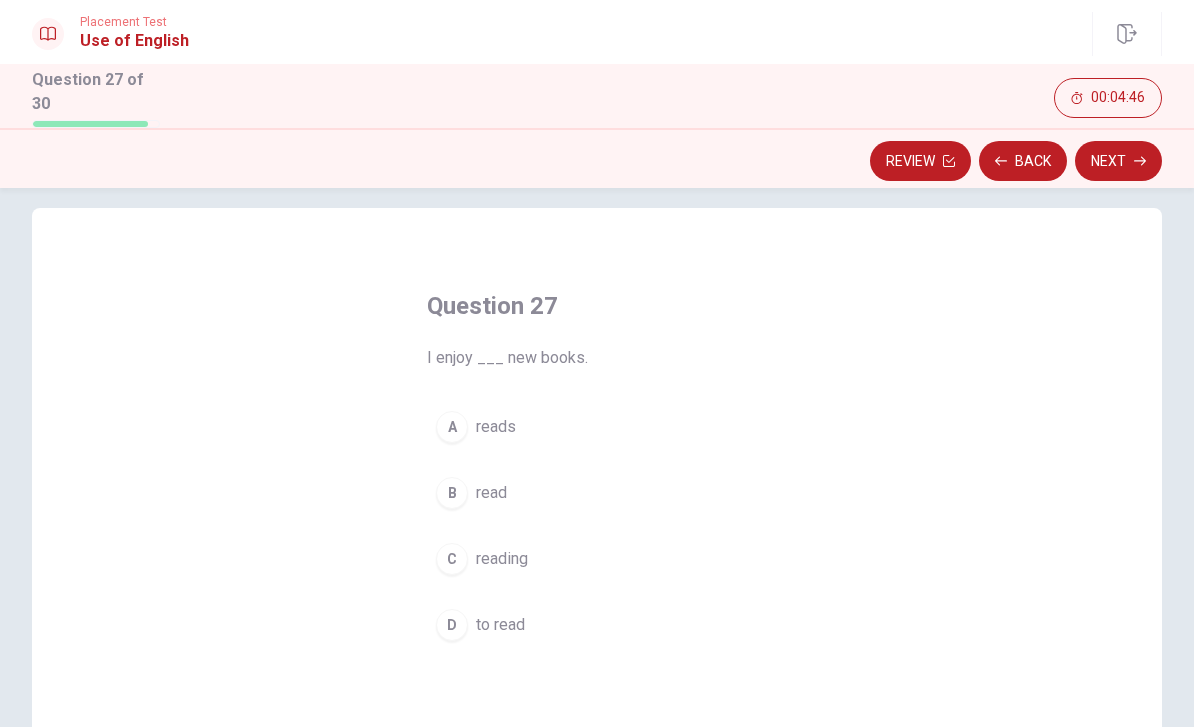 click on "Back" at bounding box center (1023, 161) 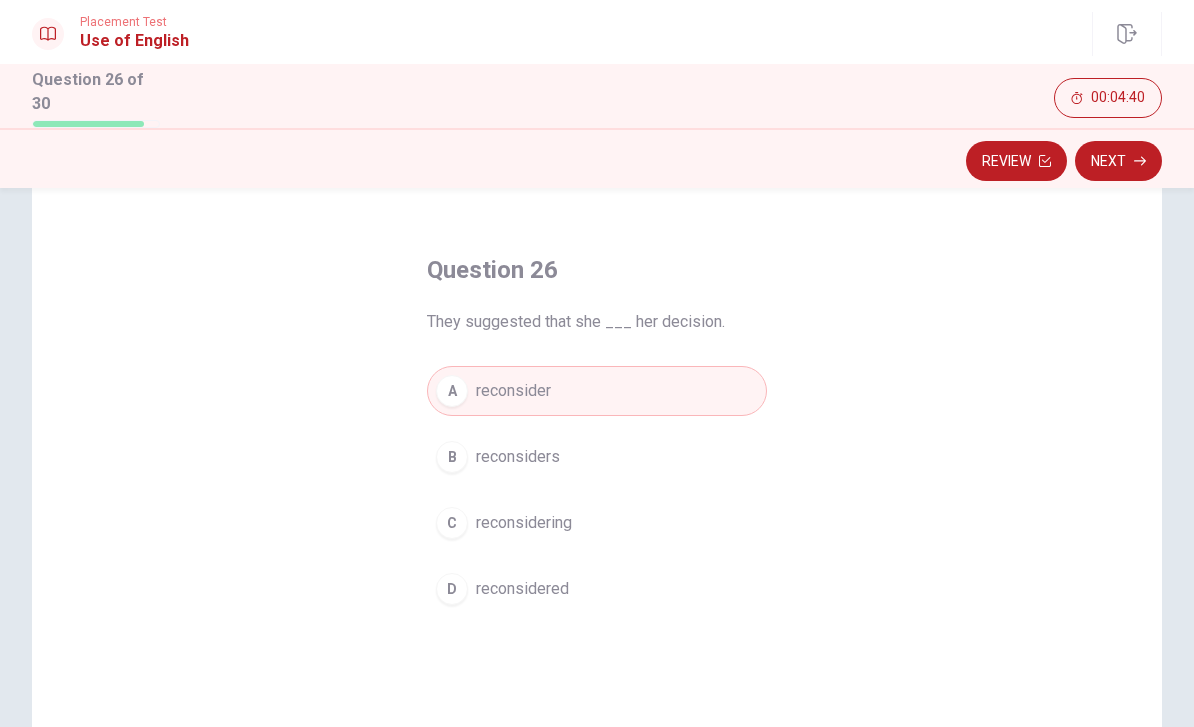 scroll, scrollTop: 57, scrollLeft: 0, axis: vertical 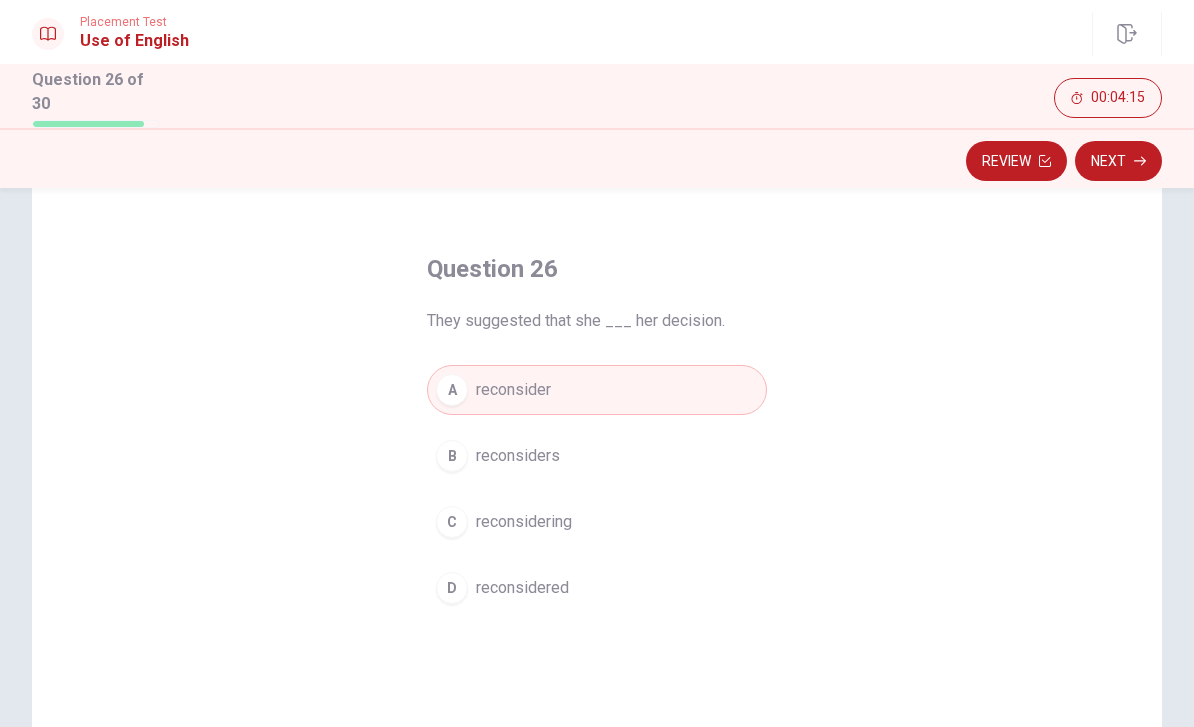 click on "Next" at bounding box center [1118, 161] 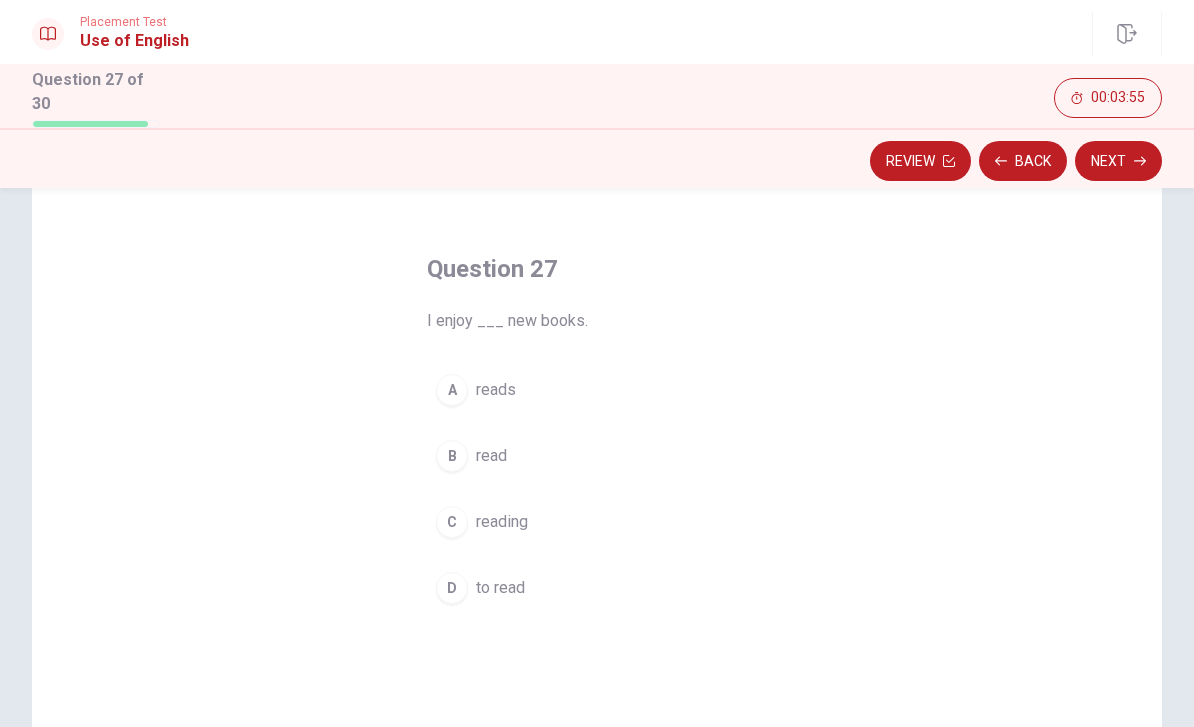 click on "C reading" at bounding box center [597, 522] 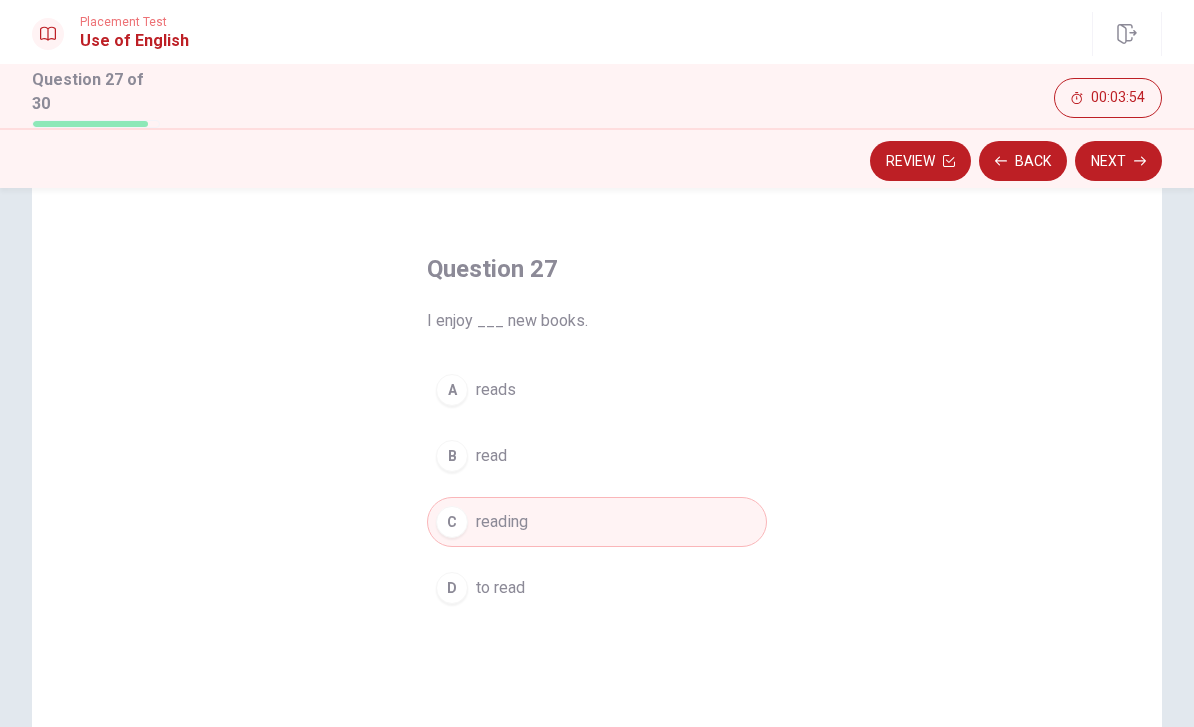 click on "Next" at bounding box center [1118, 161] 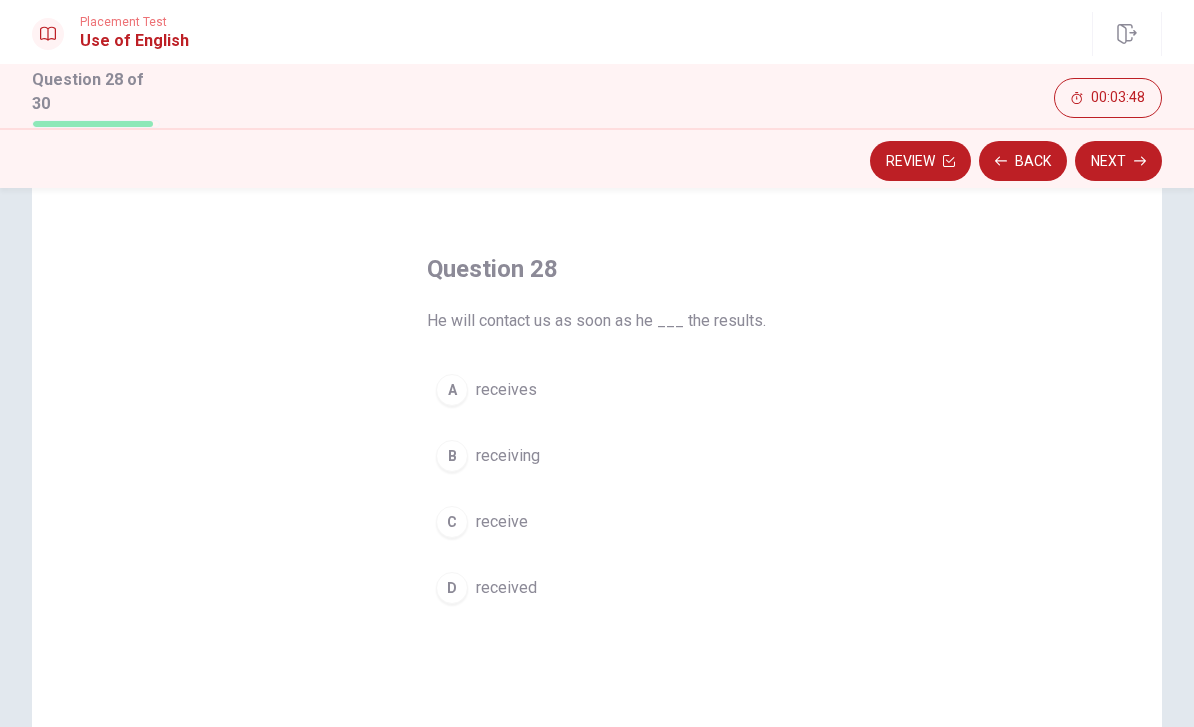 click on "A receives" at bounding box center (597, 390) 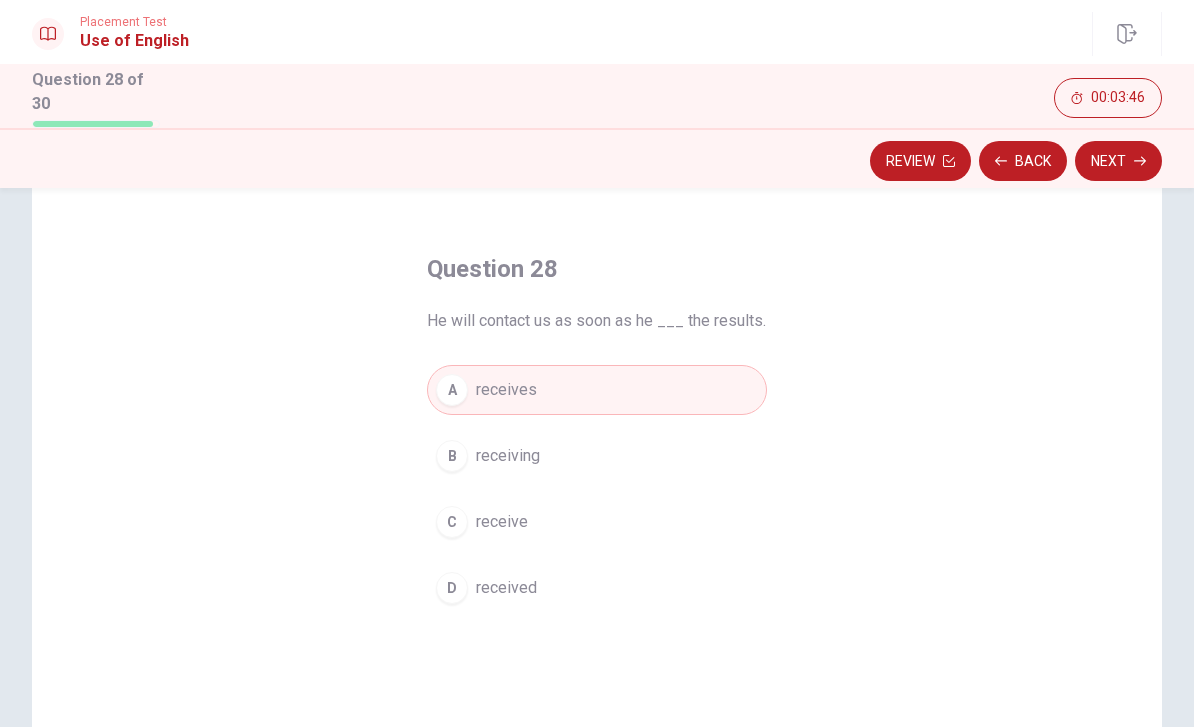 click on "Next" at bounding box center [1118, 161] 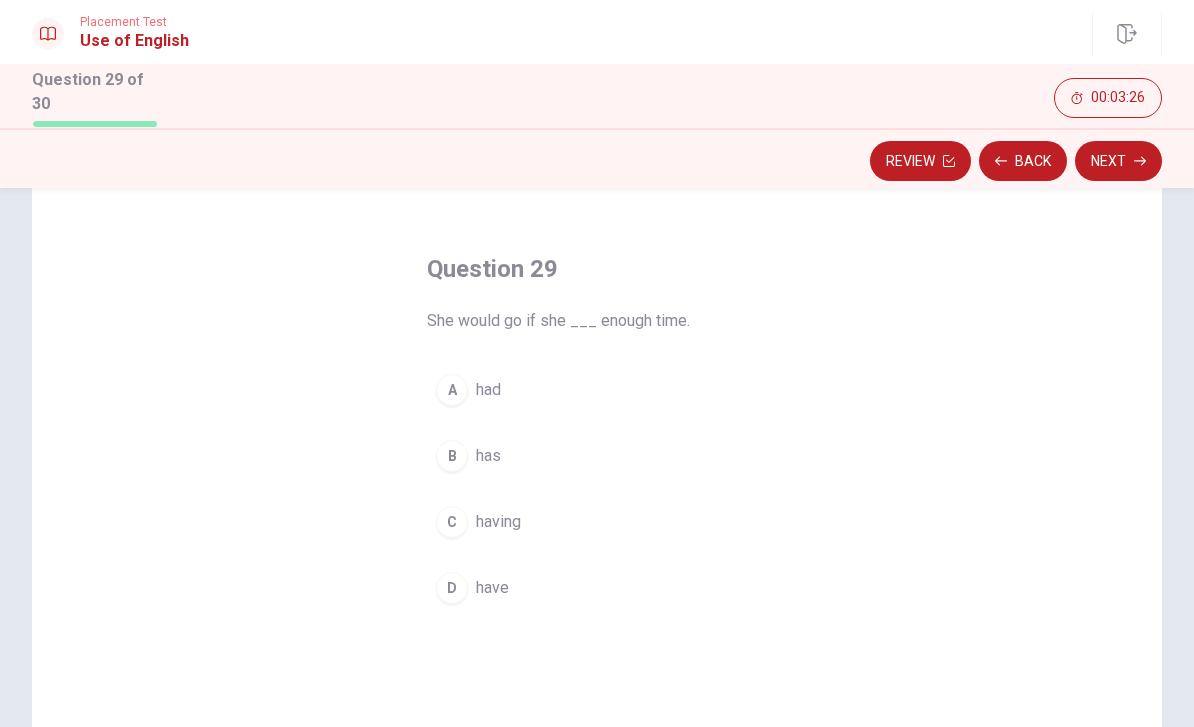 click on "A had" at bounding box center [597, 390] 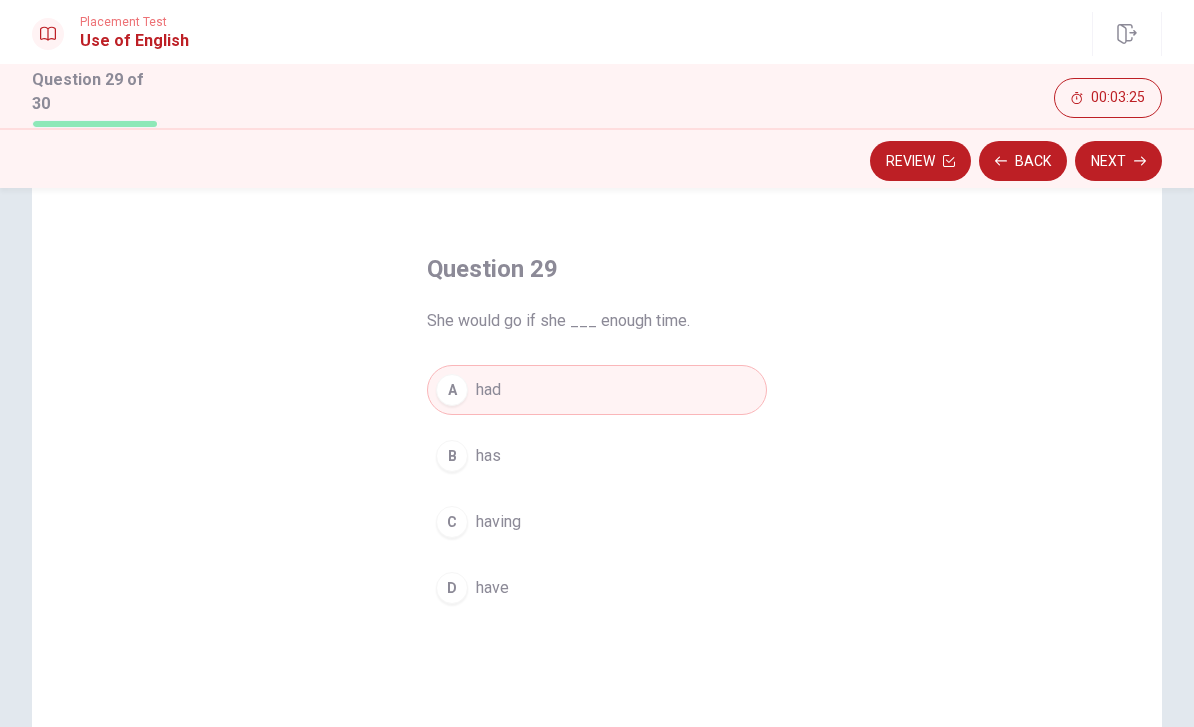 click 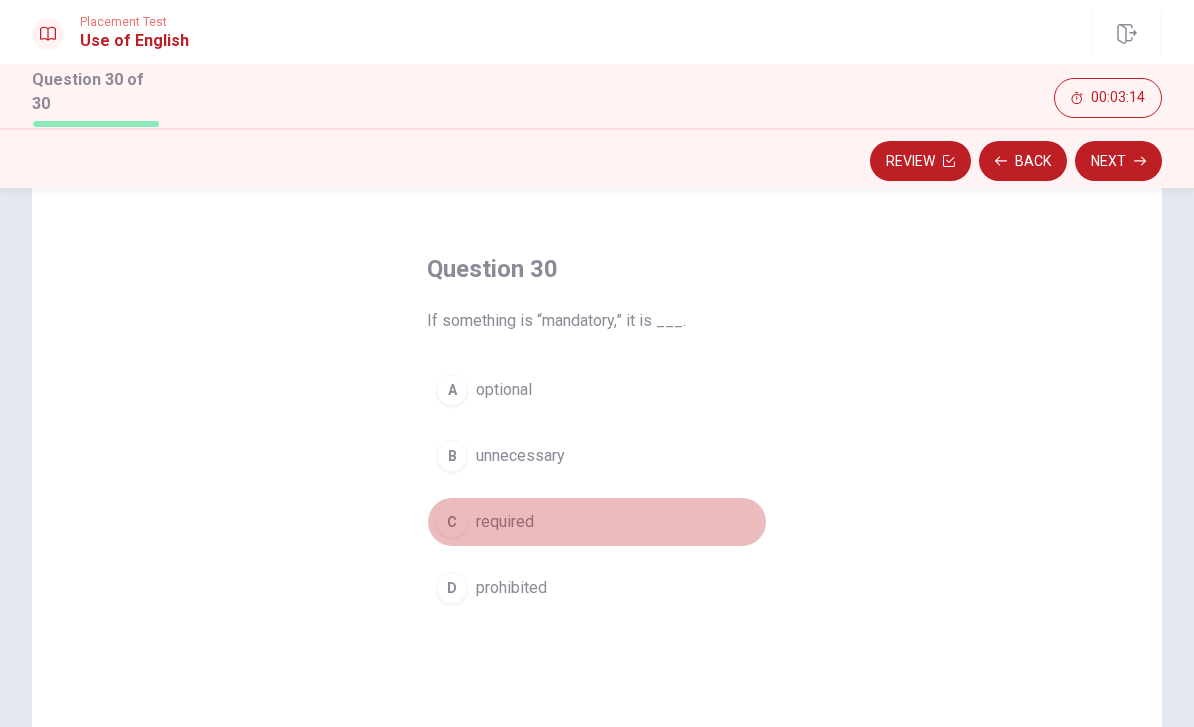 click on "C required" at bounding box center [597, 522] 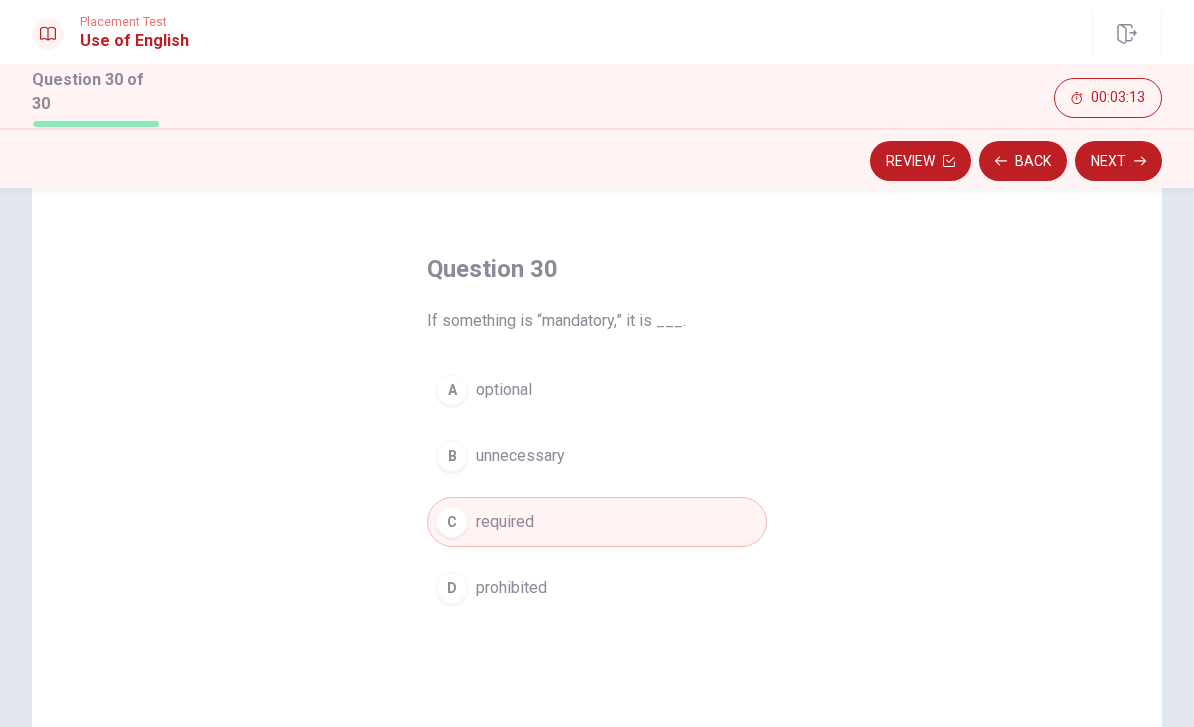 click on "Next" at bounding box center (1118, 161) 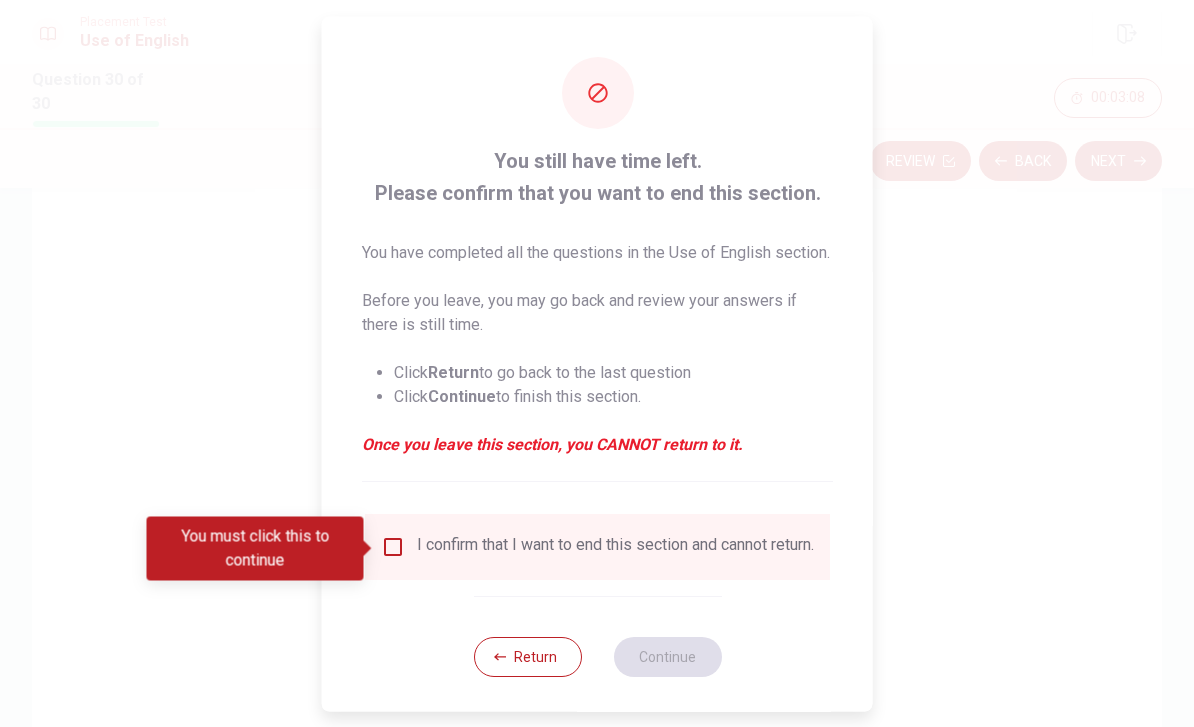 click at bounding box center [393, 546] 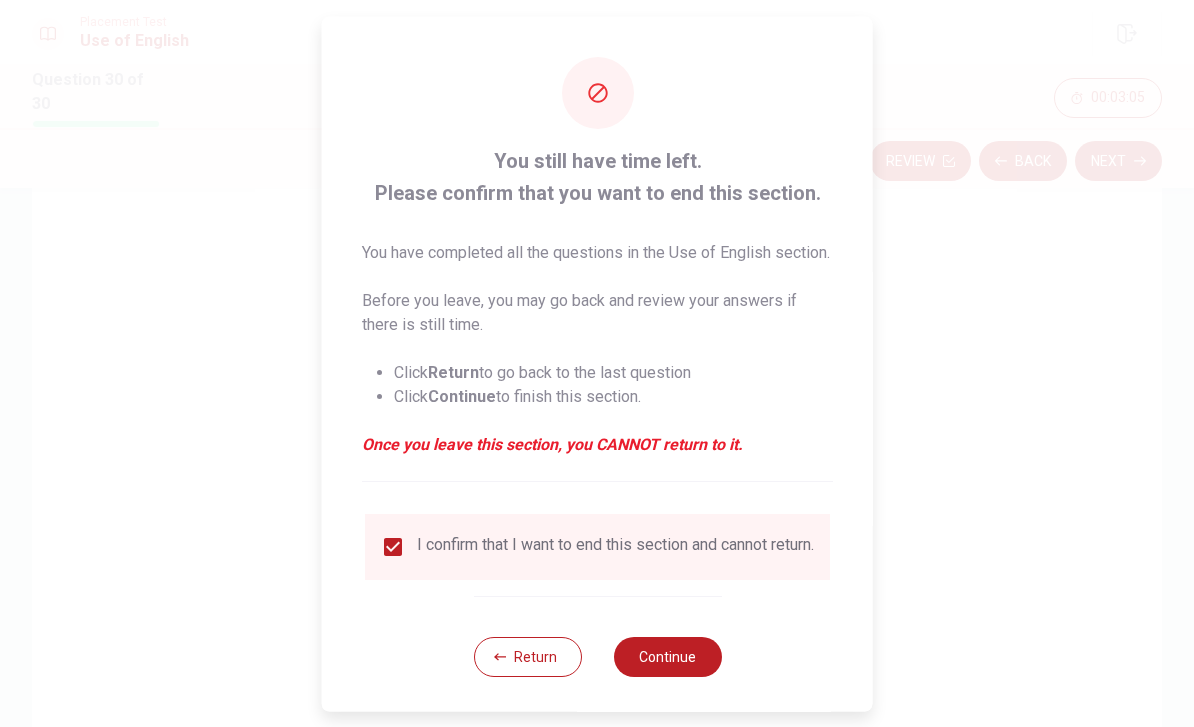 click on "Continue" at bounding box center (667, 656) 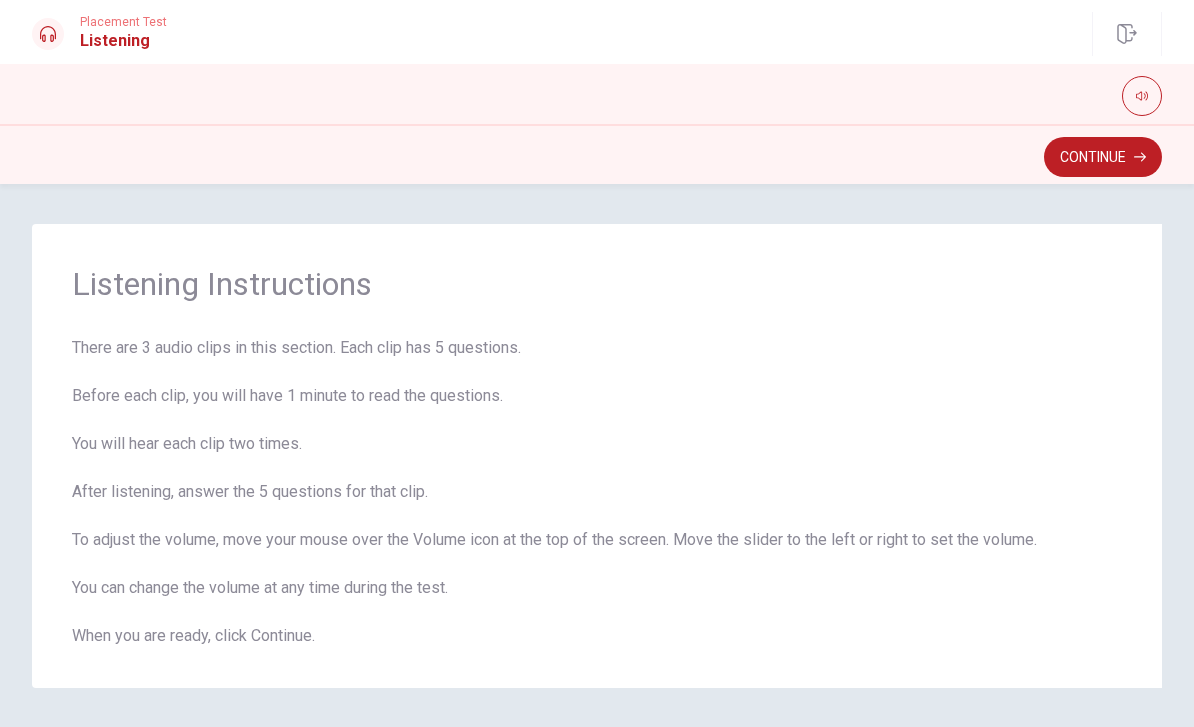 scroll, scrollTop: 0, scrollLeft: 0, axis: both 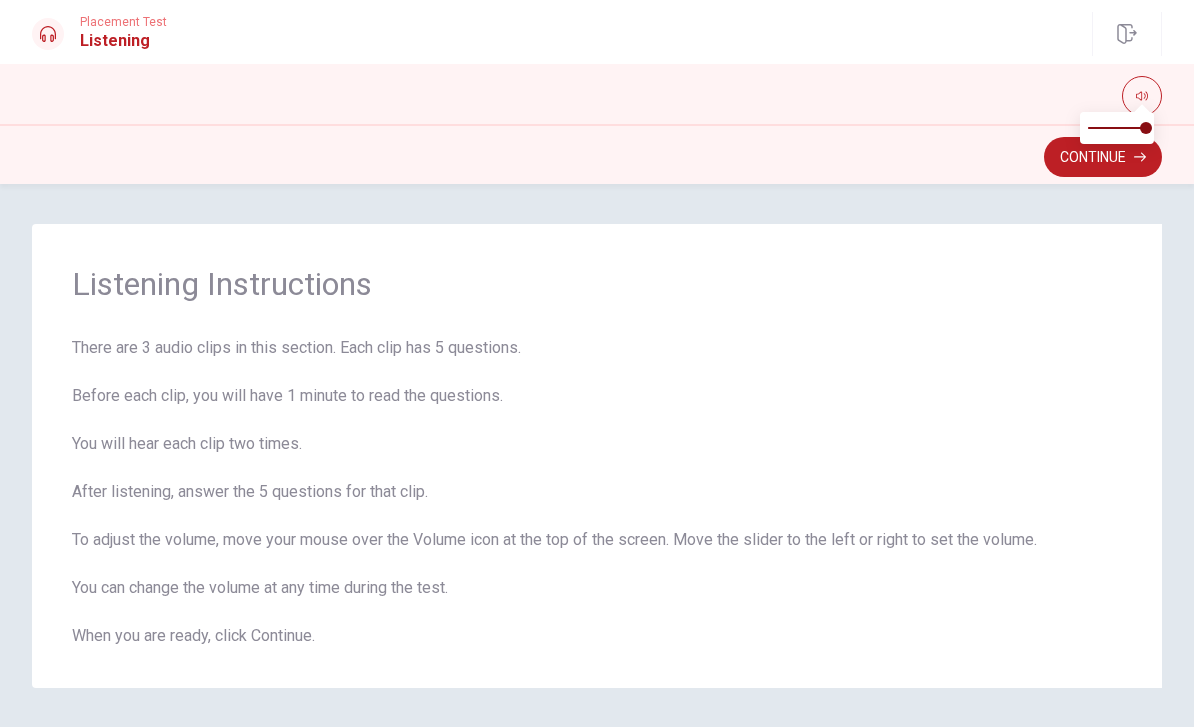 click on "Continue" at bounding box center (1103, 157) 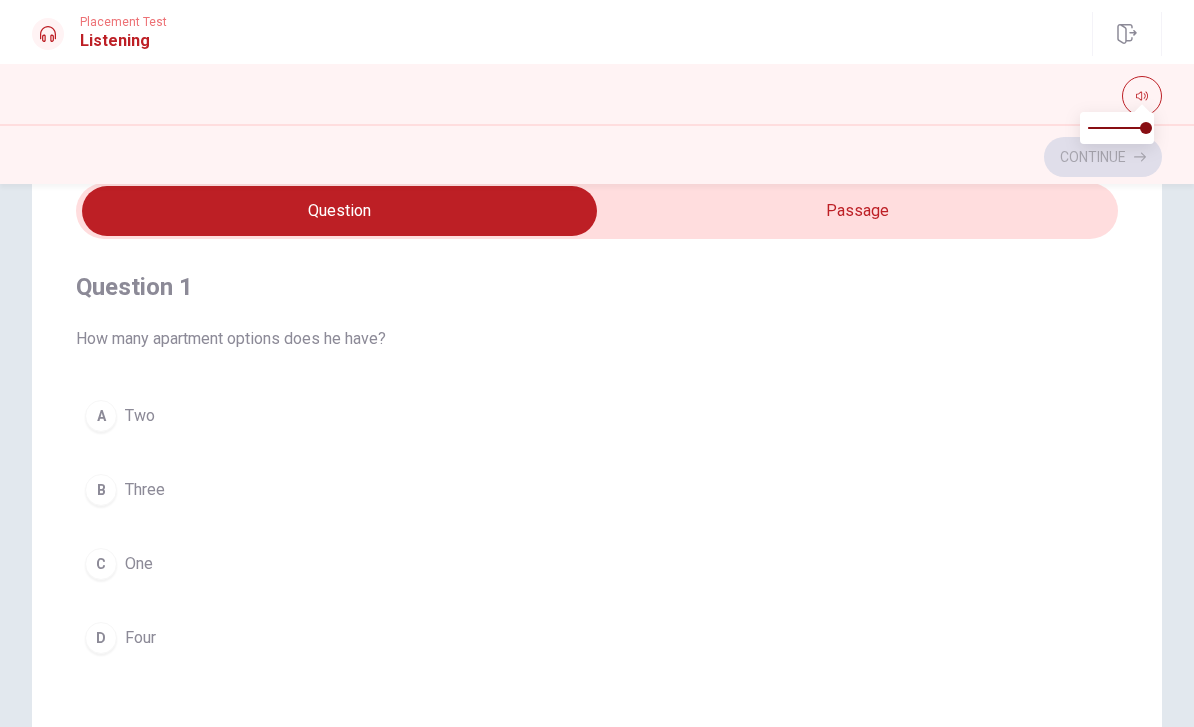 scroll, scrollTop: 94, scrollLeft: 0, axis: vertical 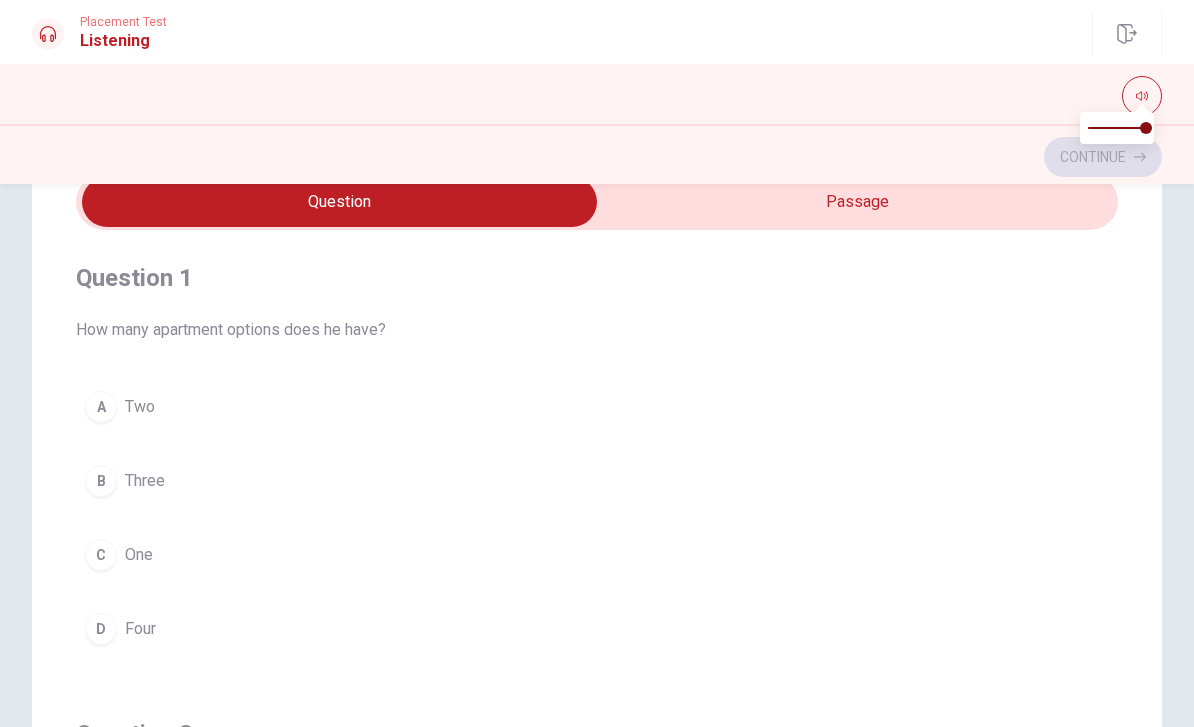 type on "2" 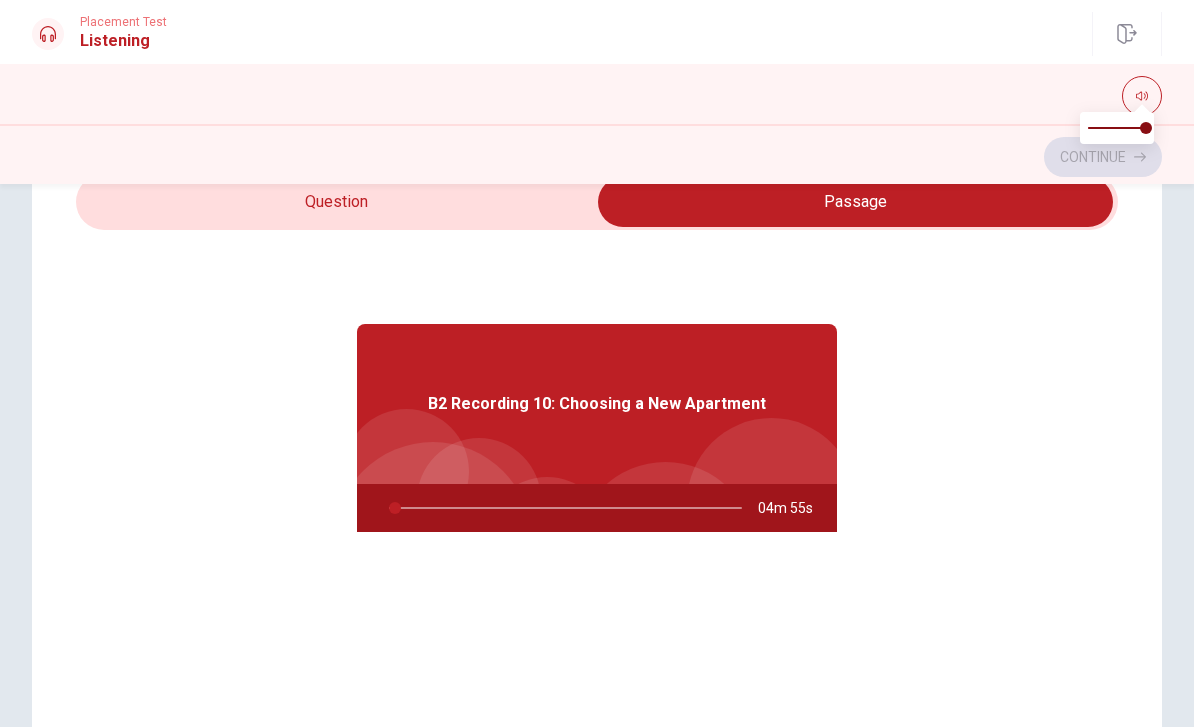 type on "2" 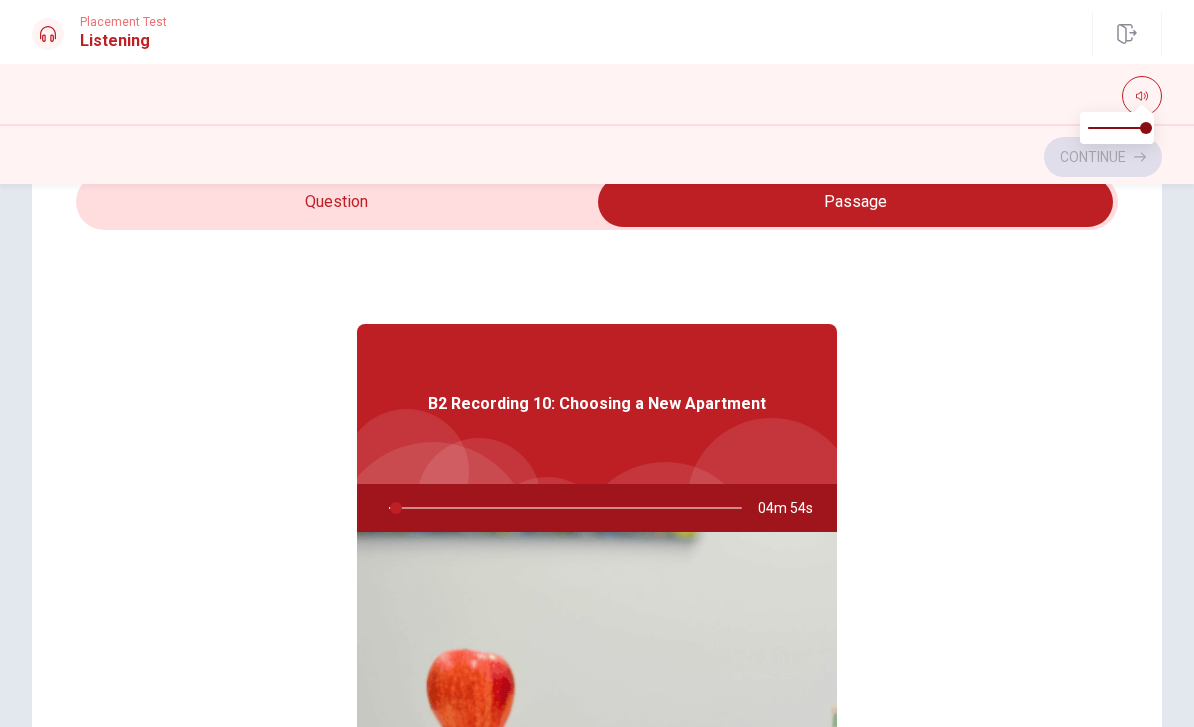 click at bounding box center (855, 202) 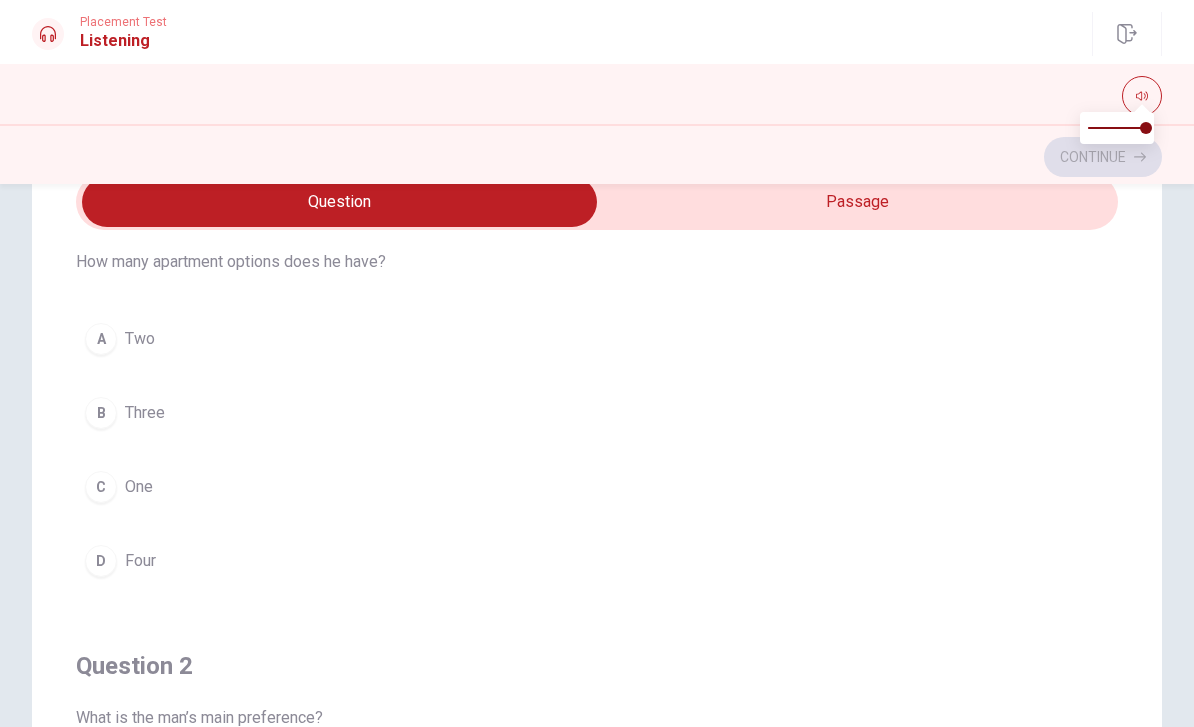 scroll, scrollTop: 67, scrollLeft: 0, axis: vertical 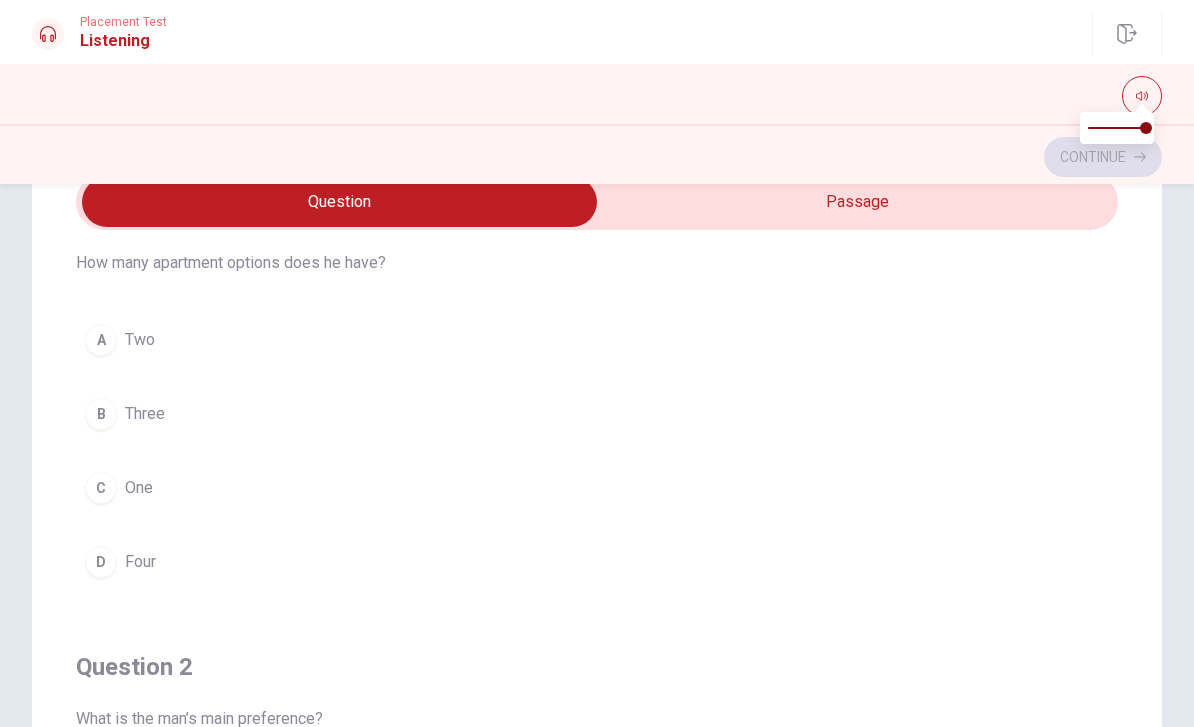click at bounding box center (597, 96) 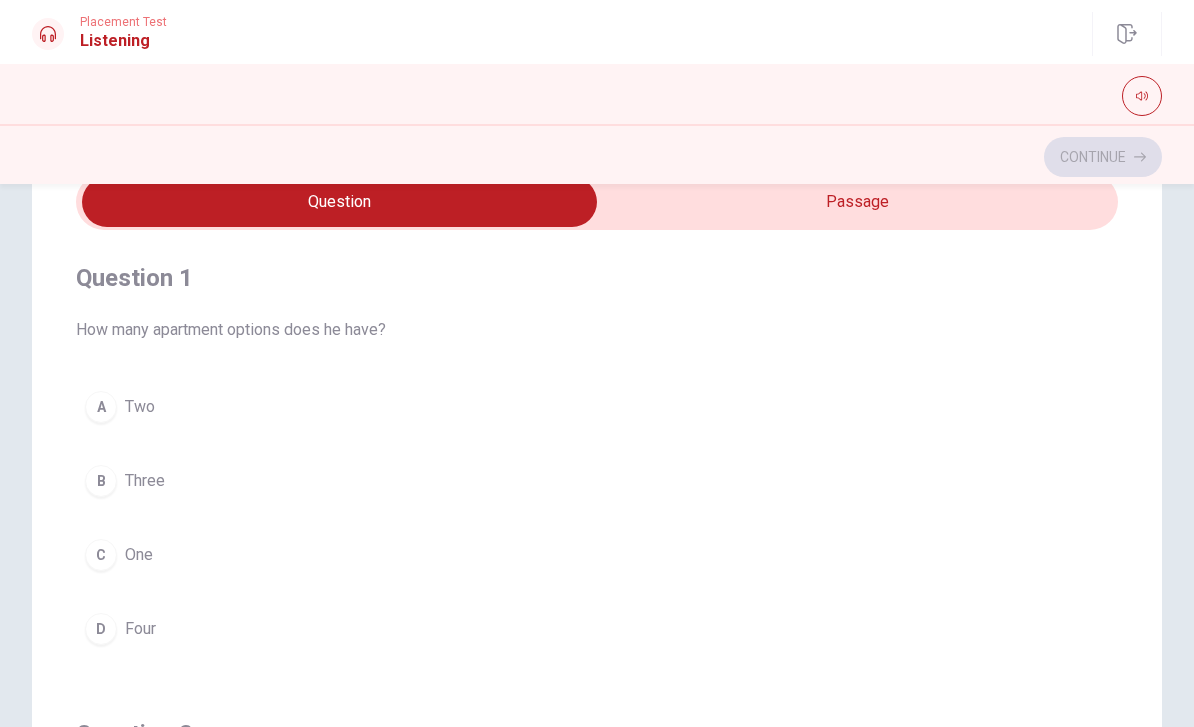 scroll, scrollTop: 0, scrollLeft: 0, axis: both 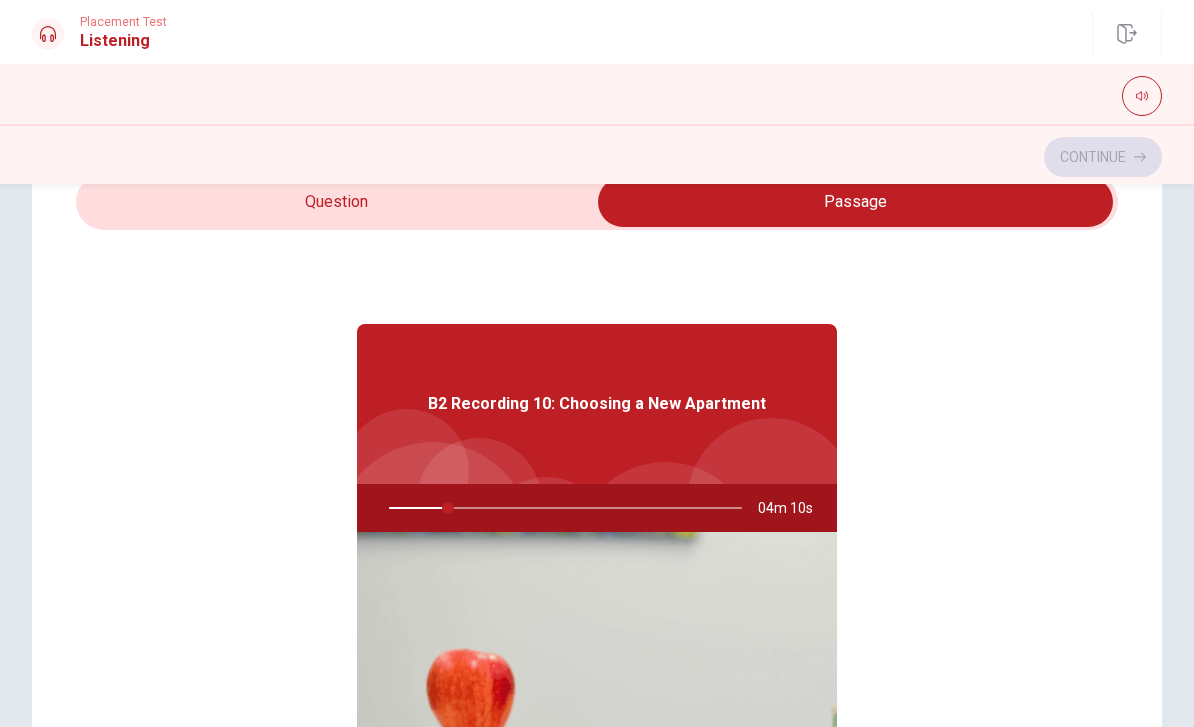 type on "17" 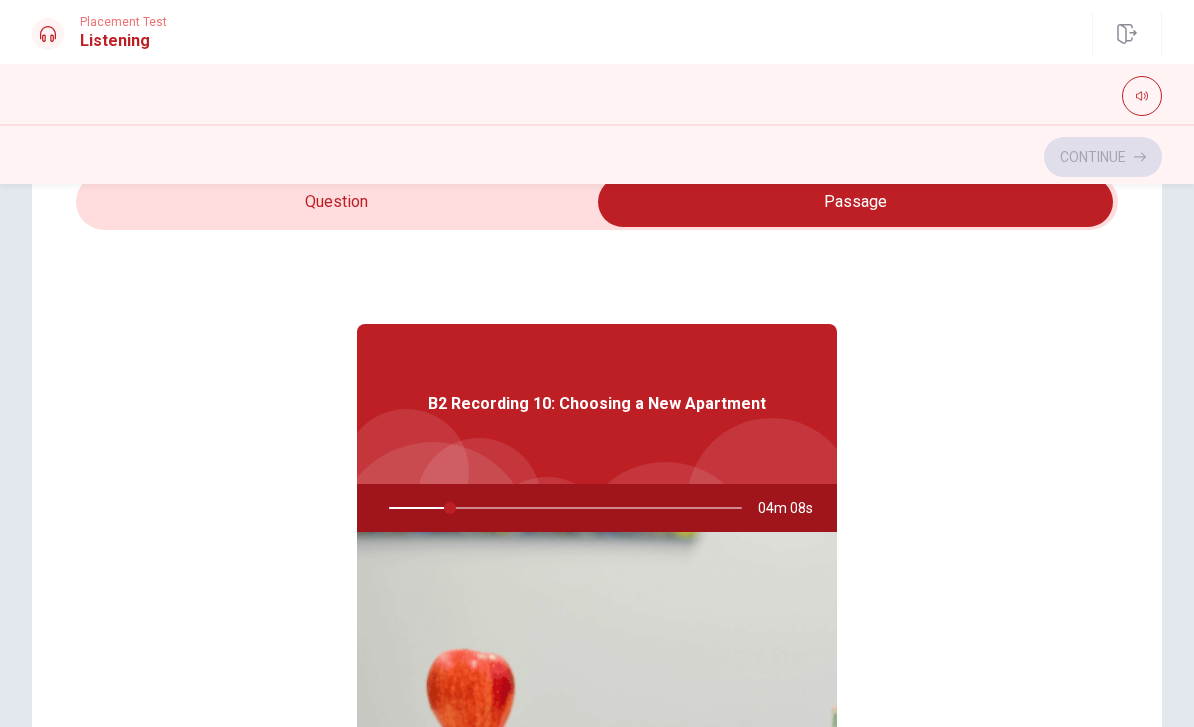 click at bounding box center (855, 202) 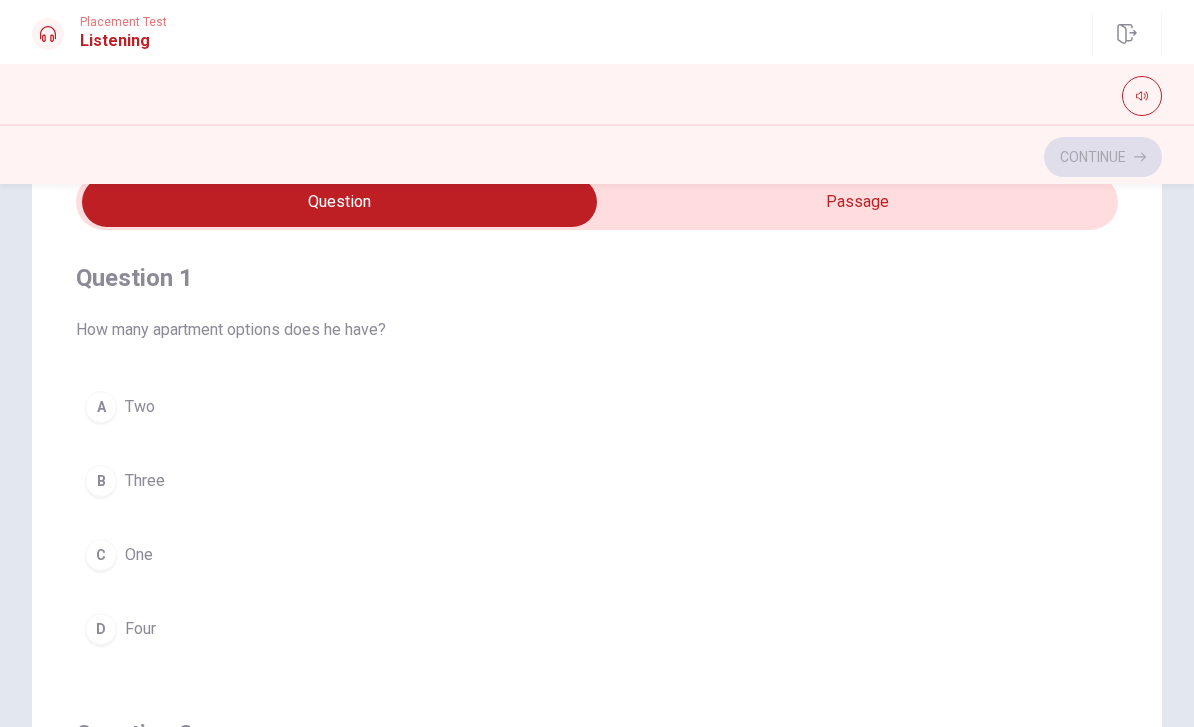 scroll, scrollTop: 0, scrollLeft: 0, axis: both 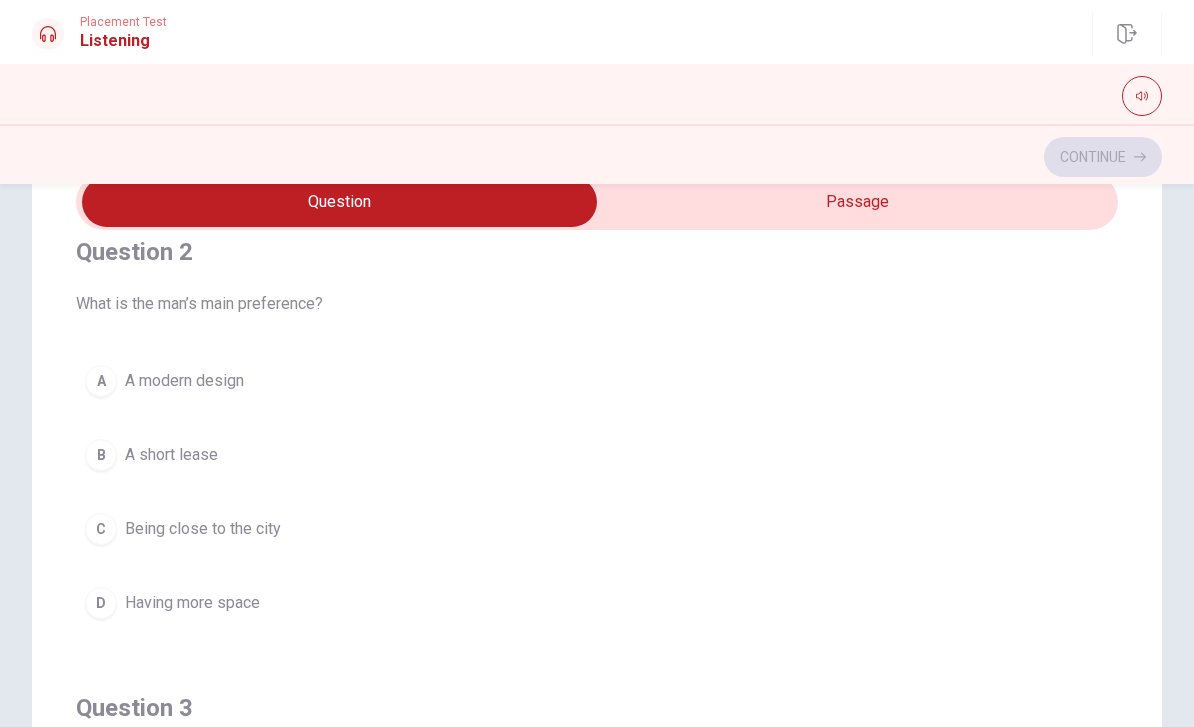 click on "D Having more space" at bounding box center [597, 603] 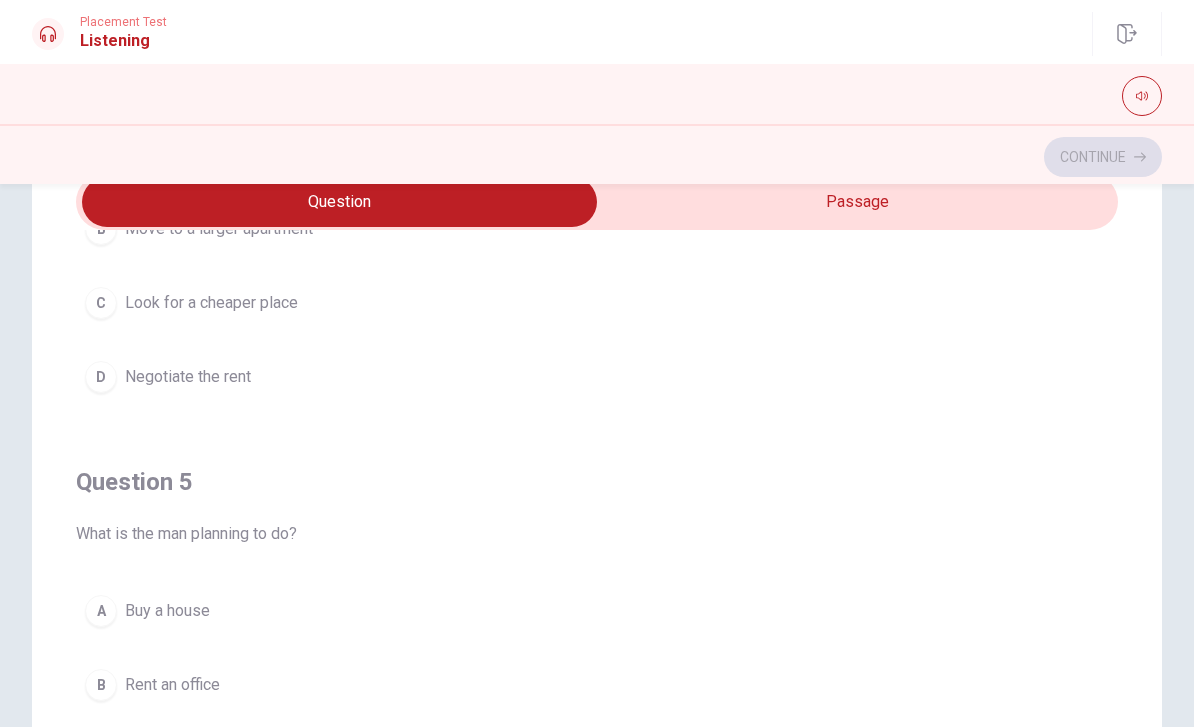 scroll, scrollTop: 1620, scrollLeft: 0, axis: vertical 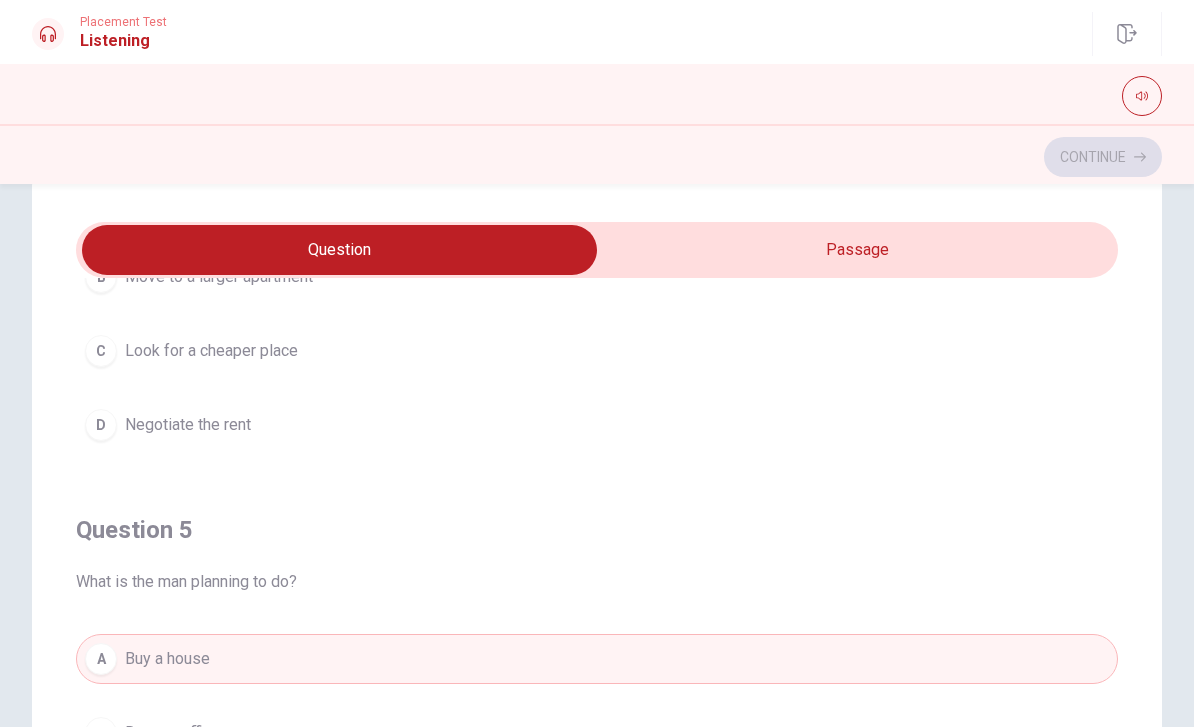 click on "Question 5" at bounding box center [597, 530] 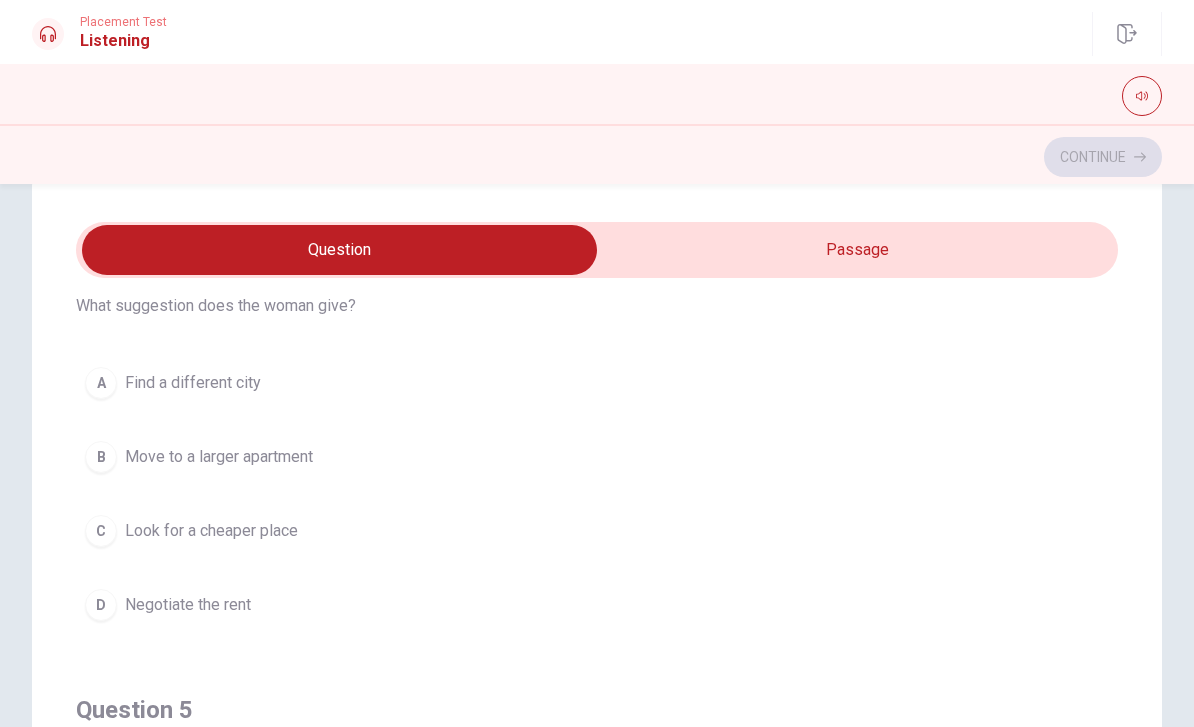 scroll, scrollTop: 1427, scrollLeft: 0, axis: vertical 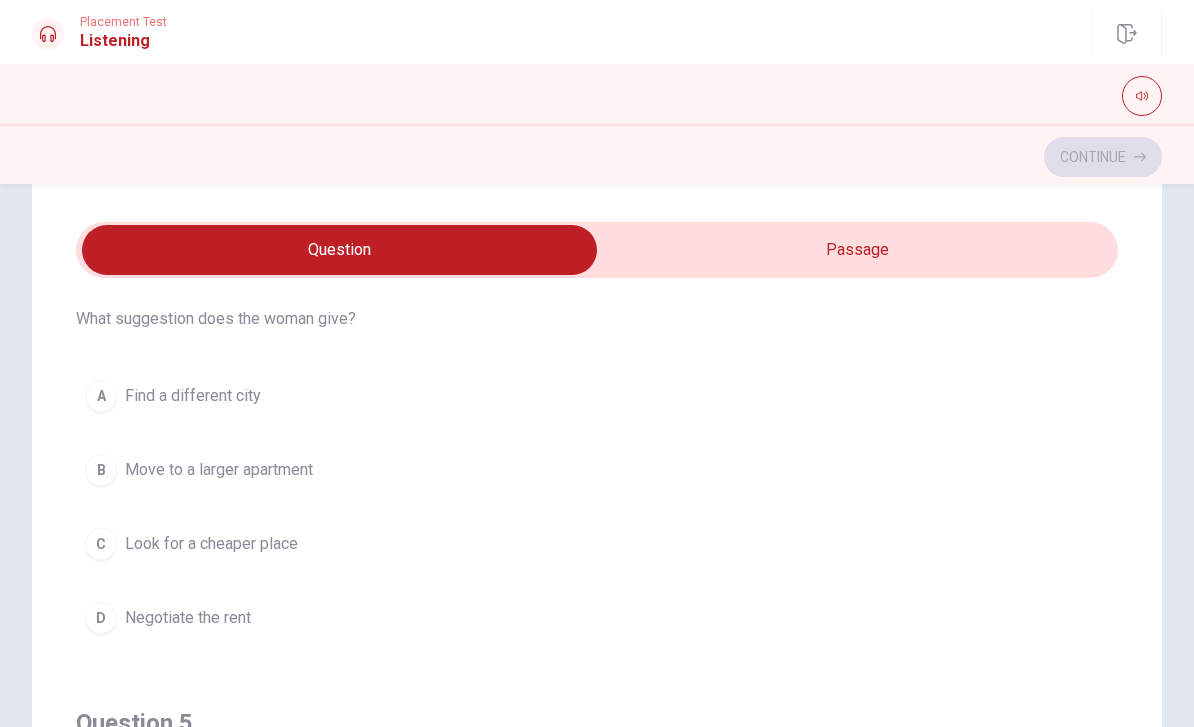 click on "D Negotiate the rent" at bounding box center (597, 618) 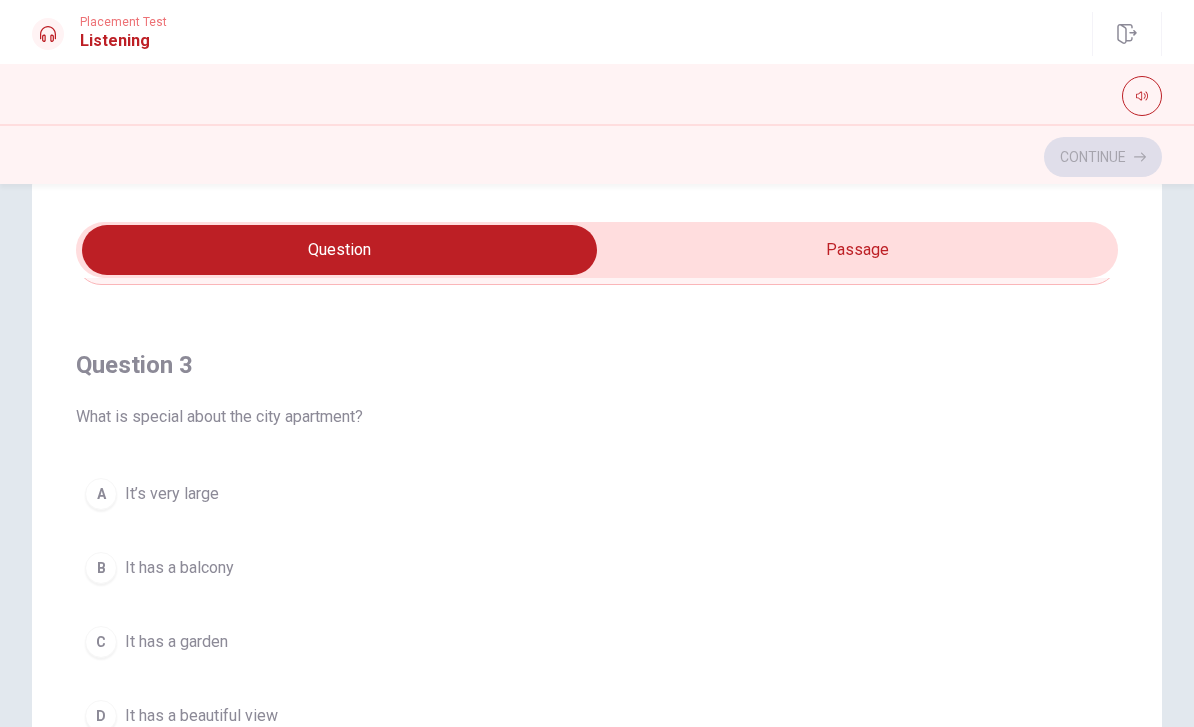 scroll, scrollTop: 871, scrollLeft: 0, axis: vertical 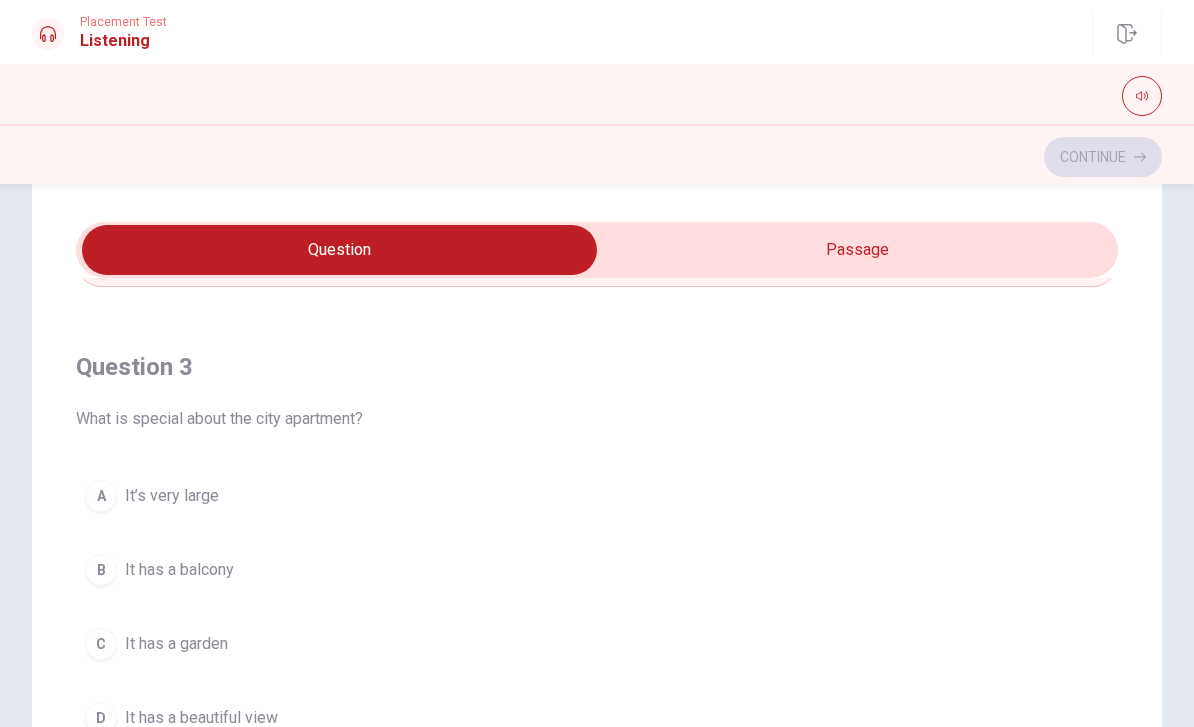 click at bounding box center [339, 250] 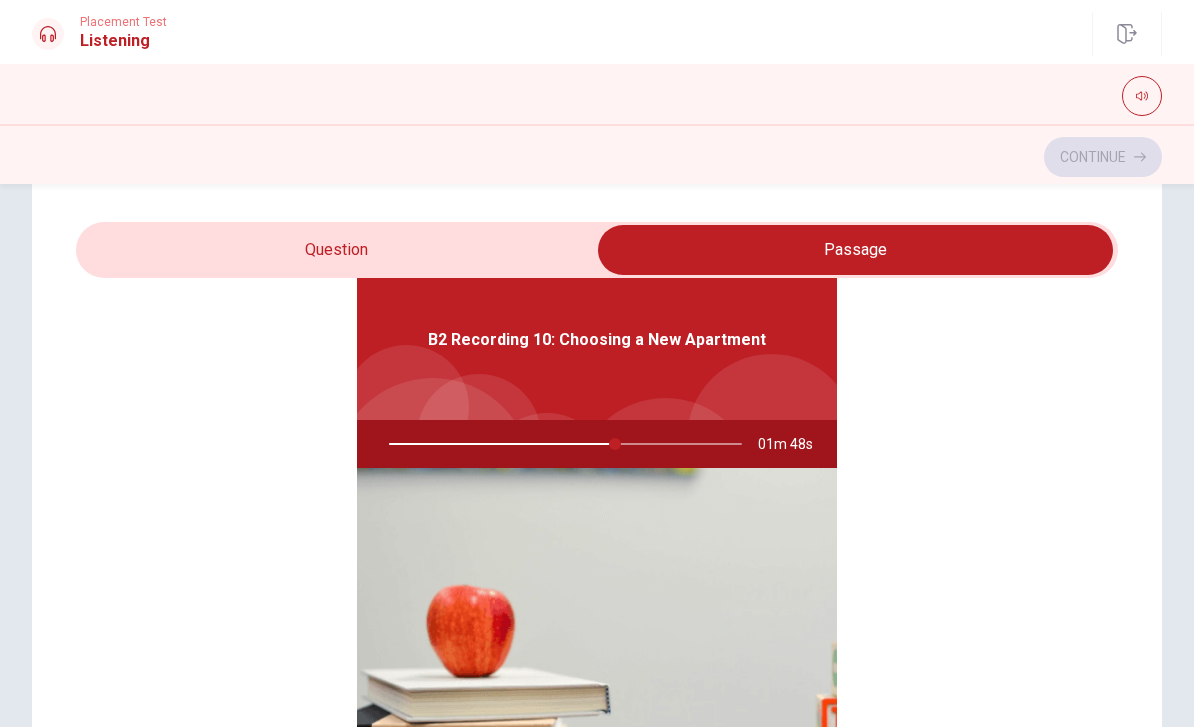 scroll, scrollTop: 112, scrollLeft: 0, axis: vertical 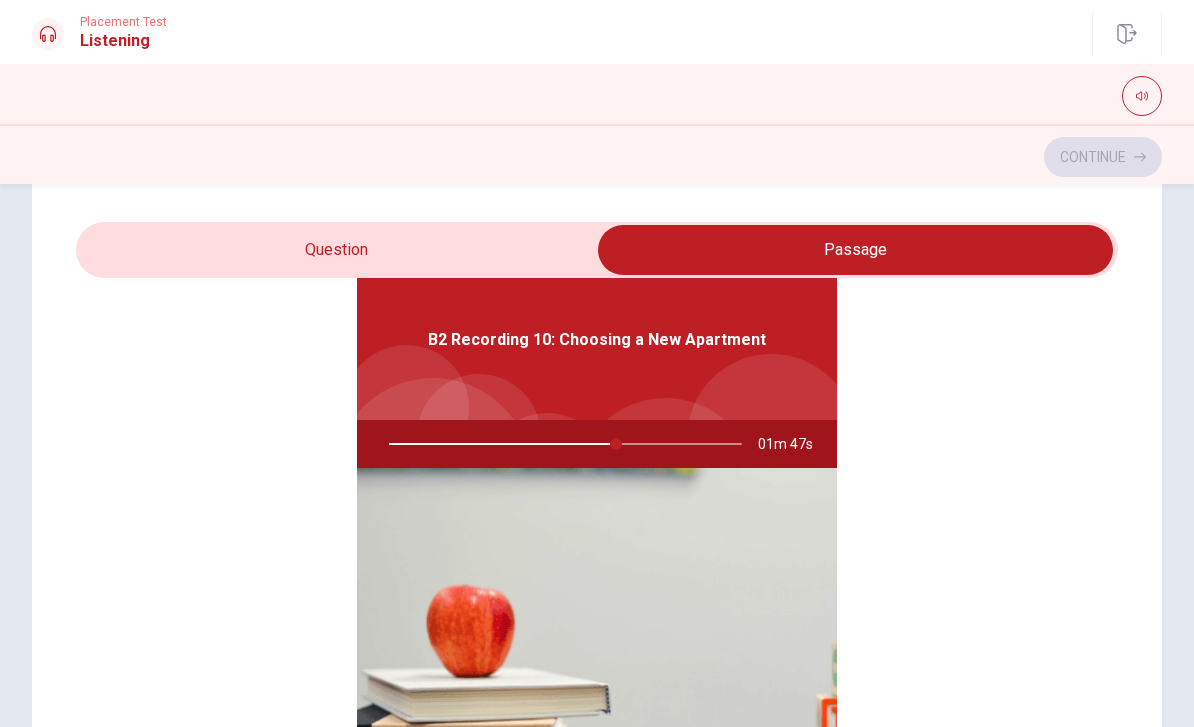 type on "65" 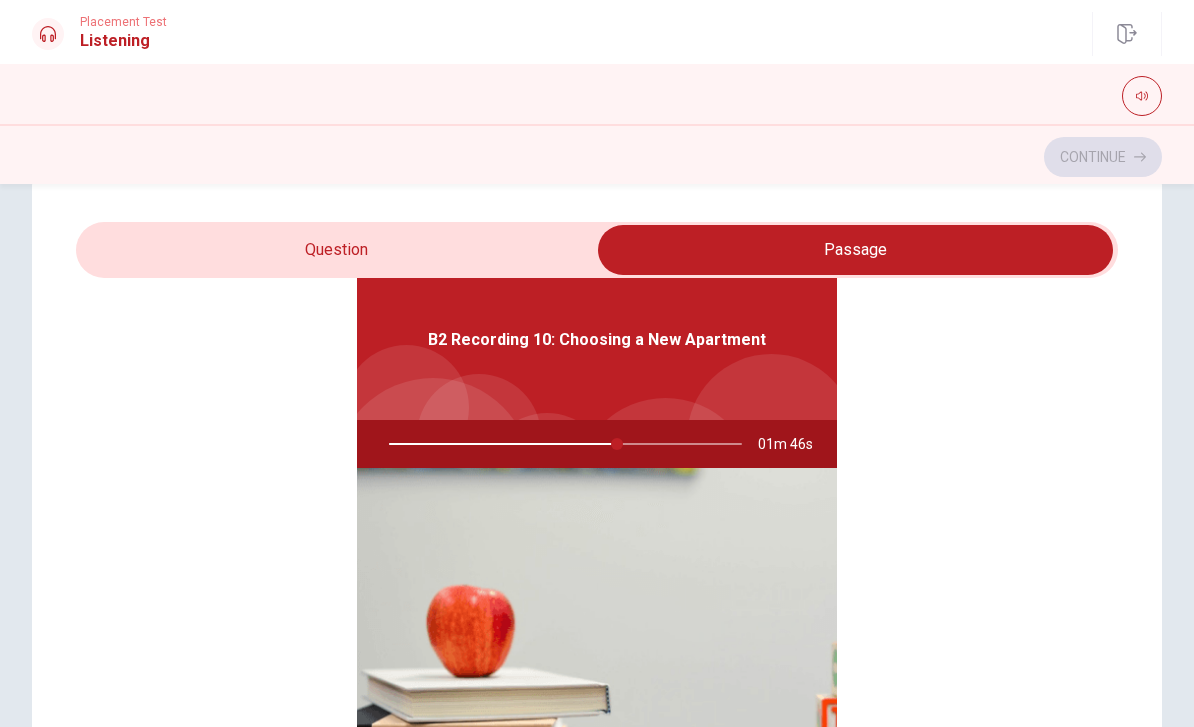 click at bounding box center (855, 250) 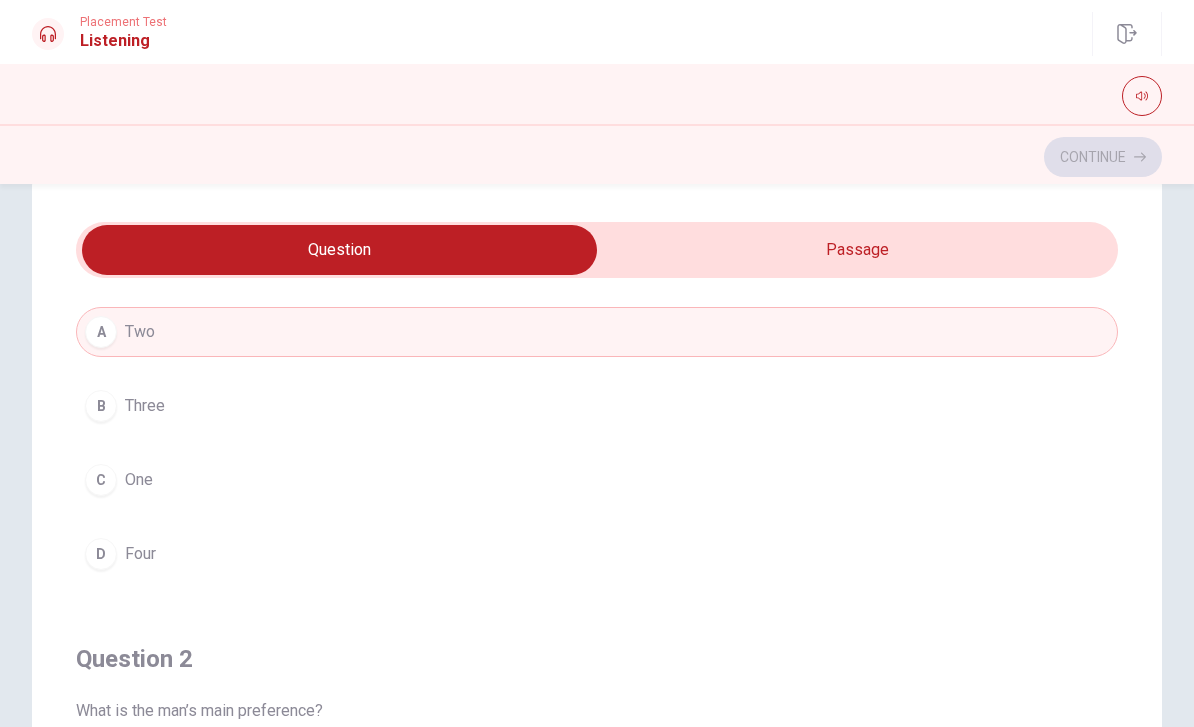 type on "65" 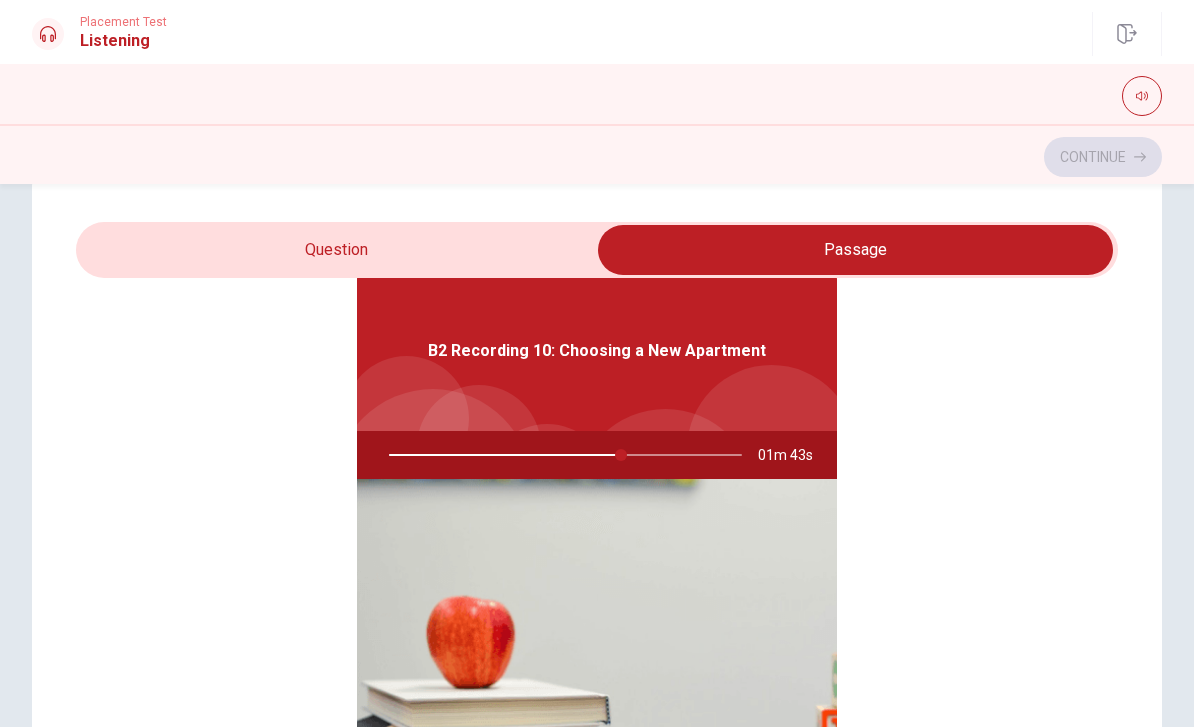 scroll, scrollTop: 88, scrollLeft: 0, axis: vertical 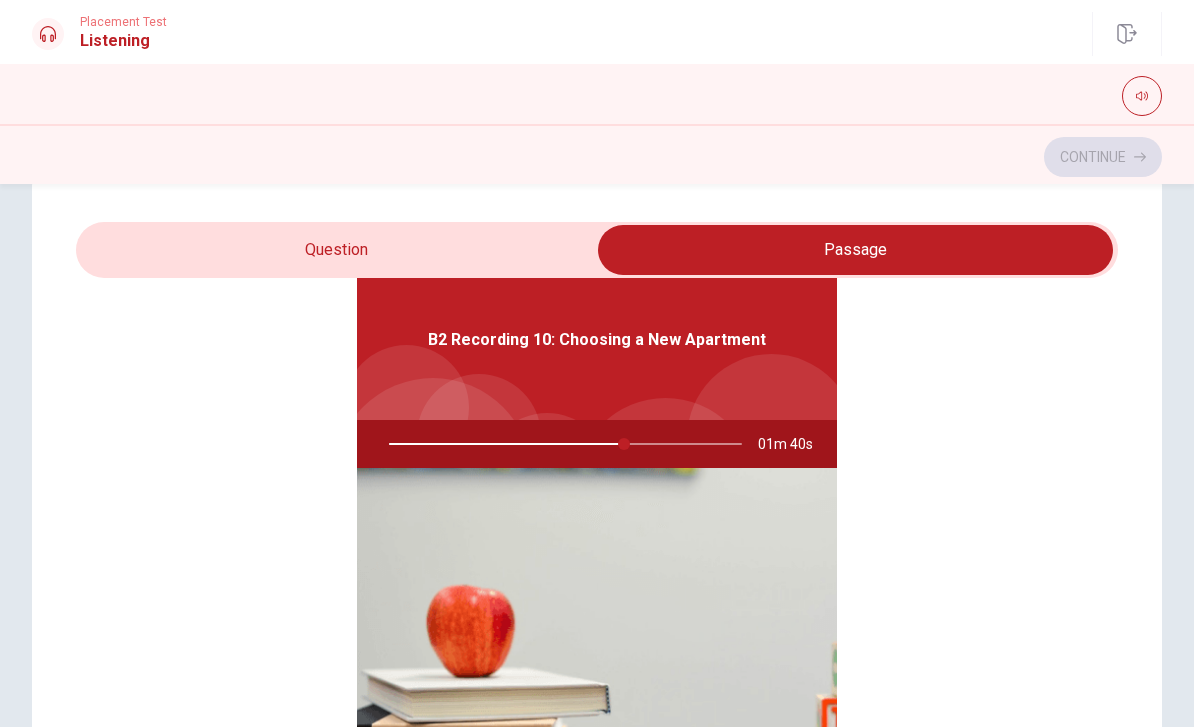 type on "67" 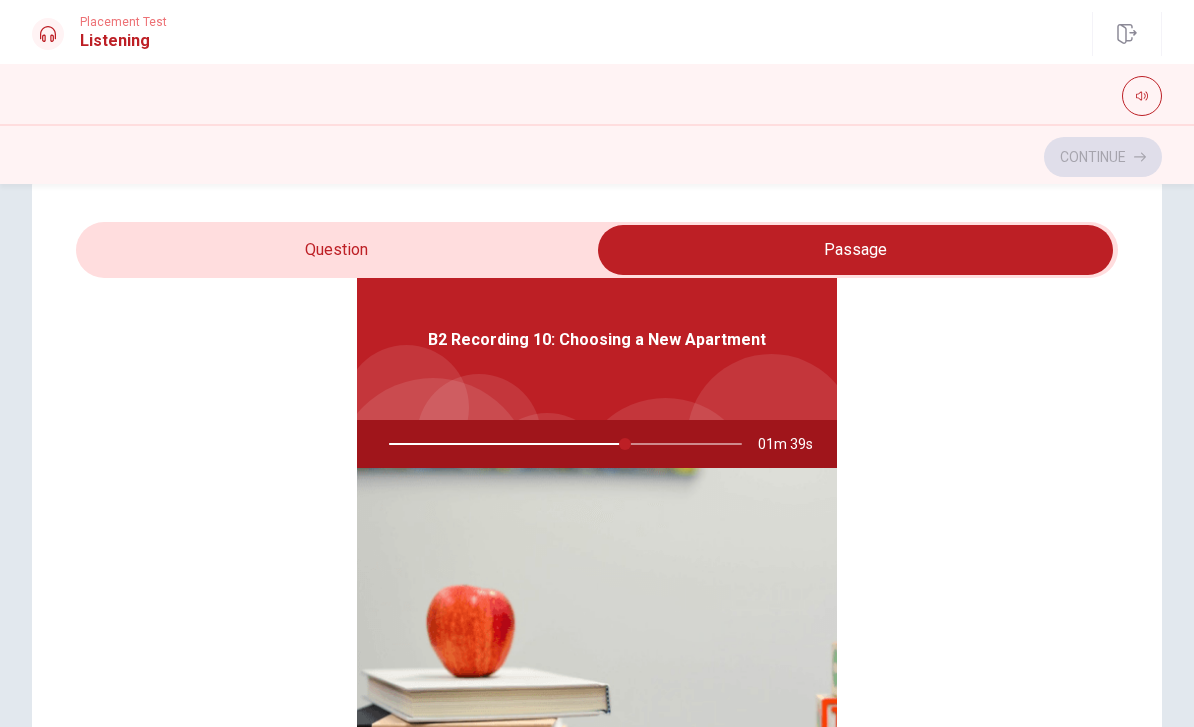 click at bounding box center [855, 250] 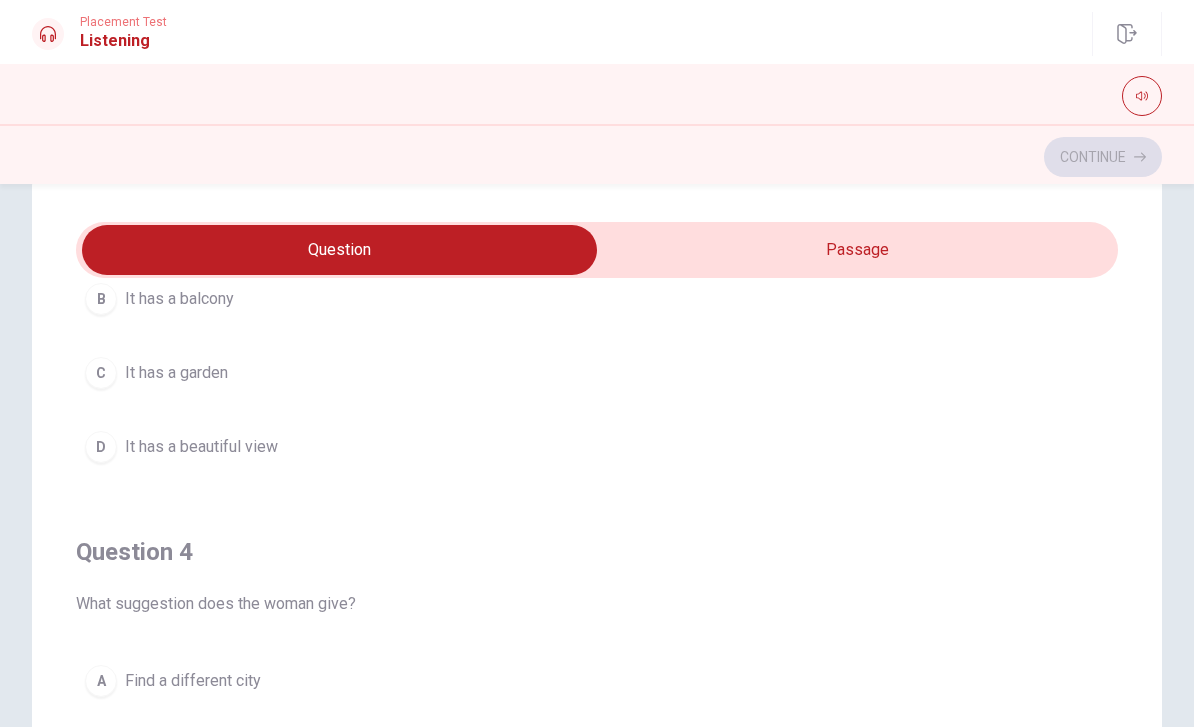 scroll, scrollTop: 1040, scrollLeft: 0, axis: vertical 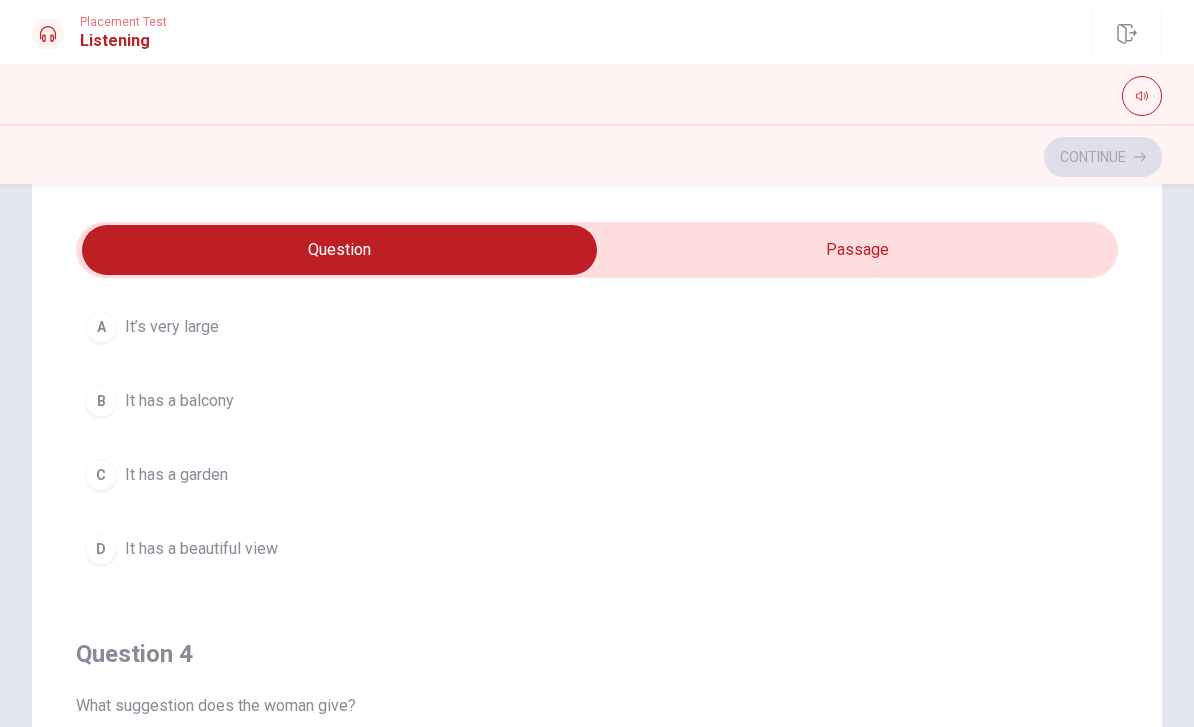 click on "B It has a balcony" at bounding box center [597, 401] 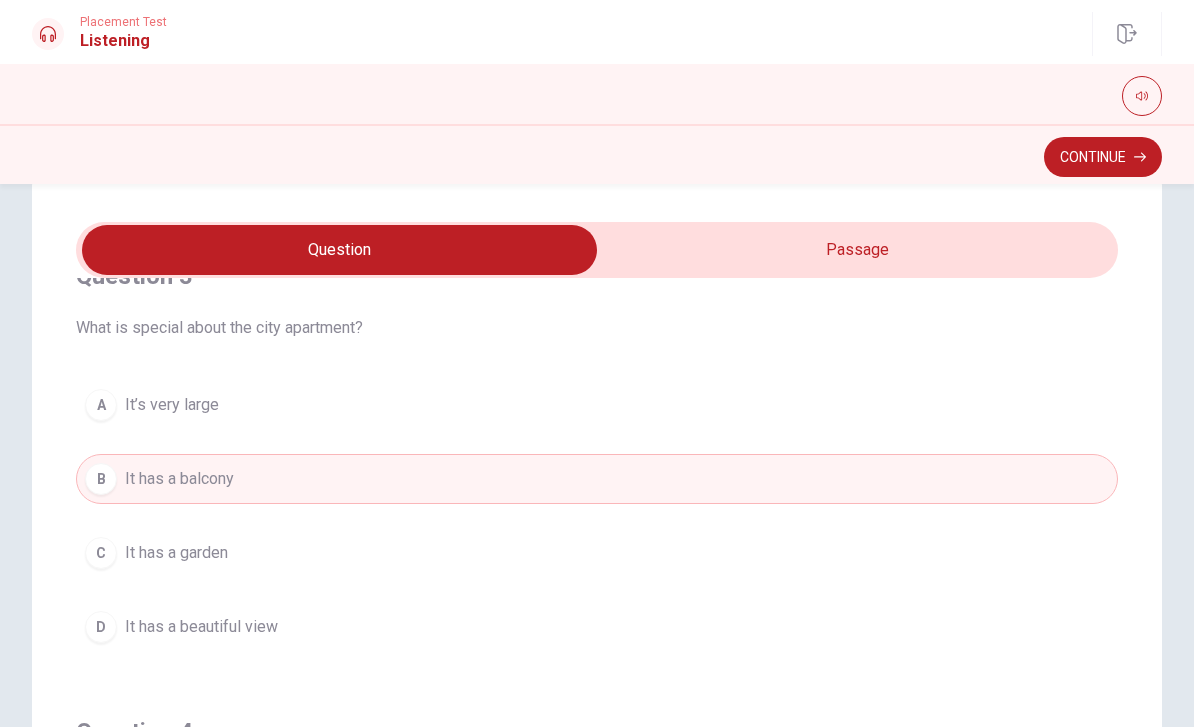 scroll, scrollTop: 954, scrollLeft: 0, axis: vertical 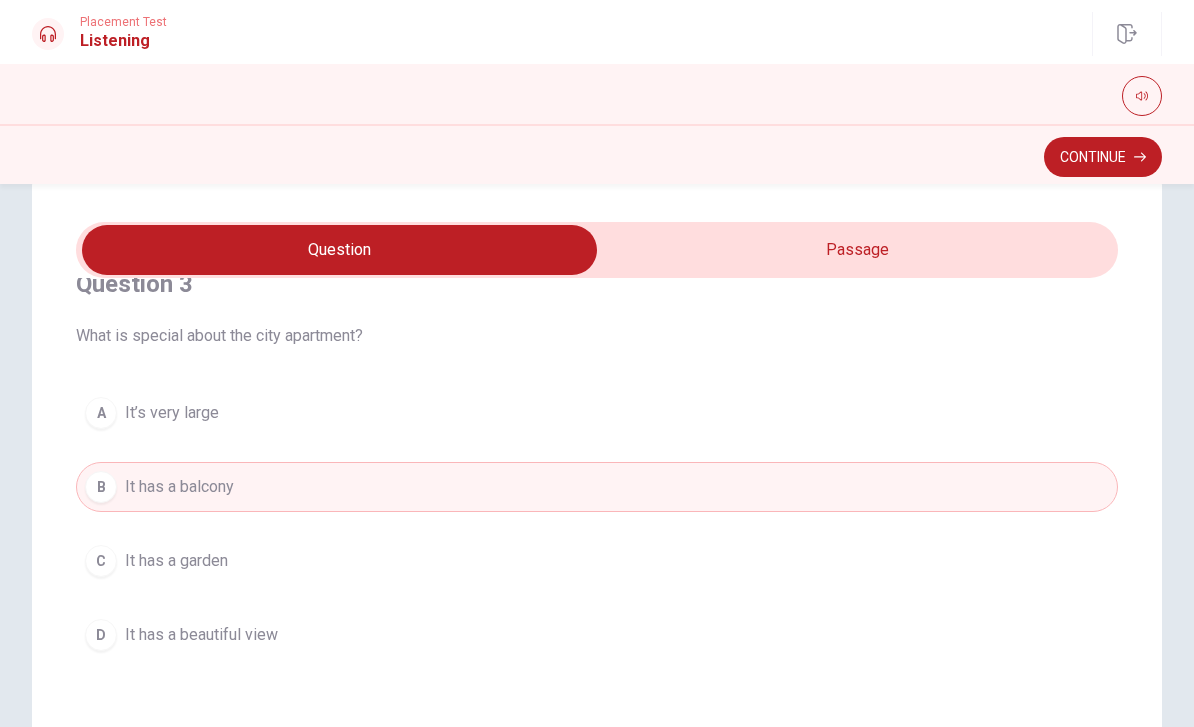 click on "Continue" at bounding box center [1103, 157] 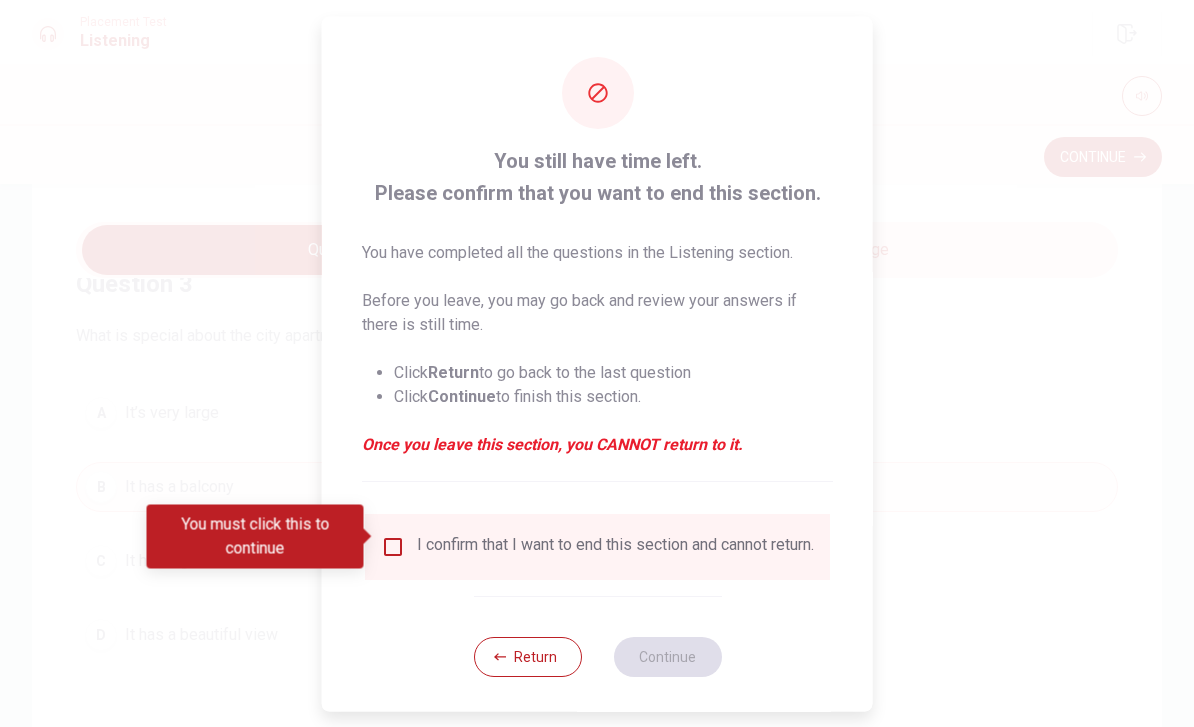 click at bounding box center [393, 546] 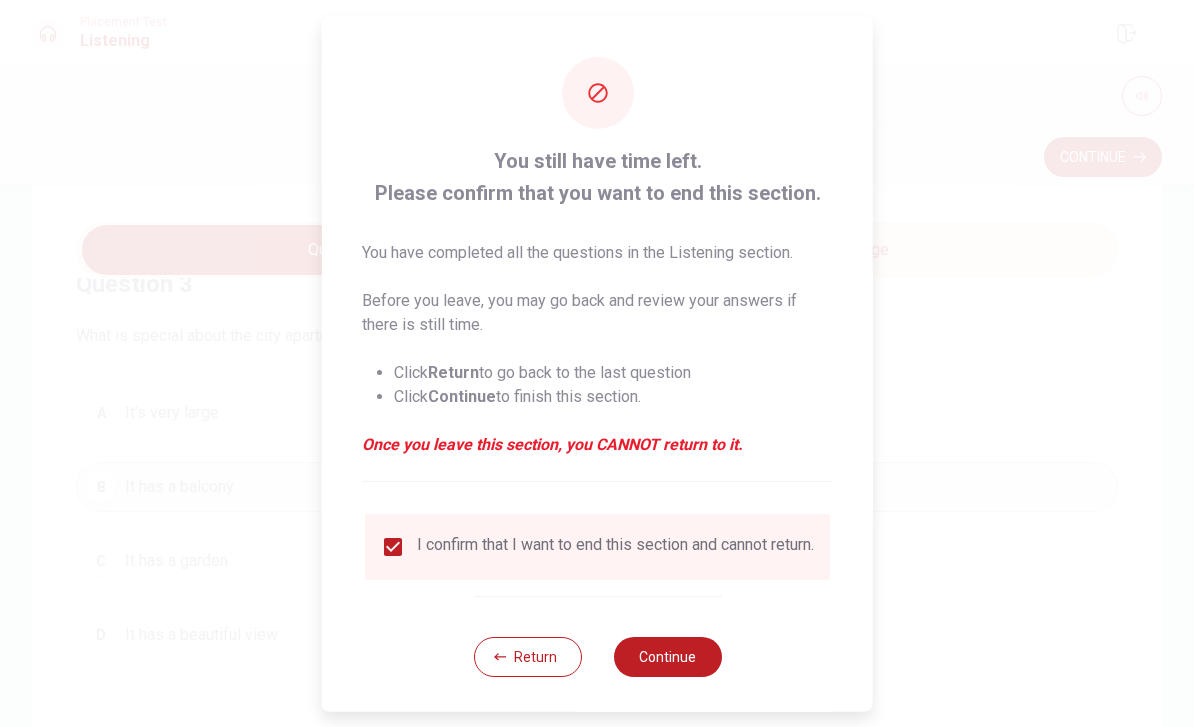 click on "Continue" at bounding box center [667, 656] 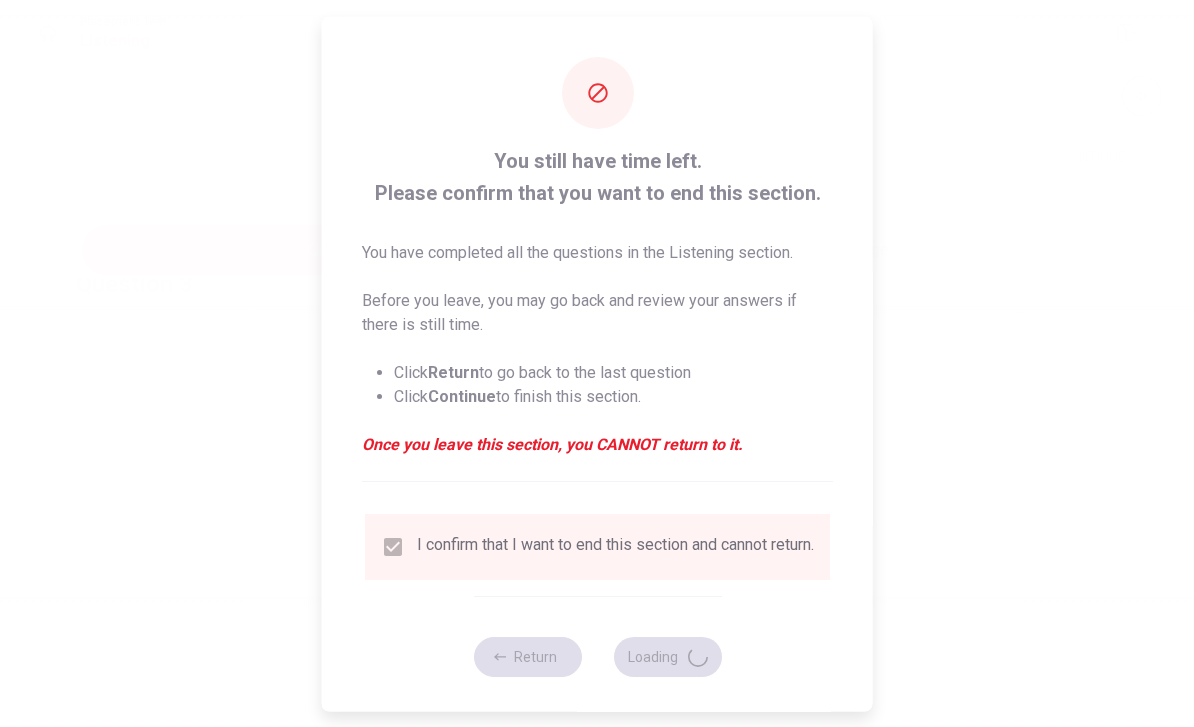 scroll, scrollTop: 0, scrollLeft: 0, axis: both 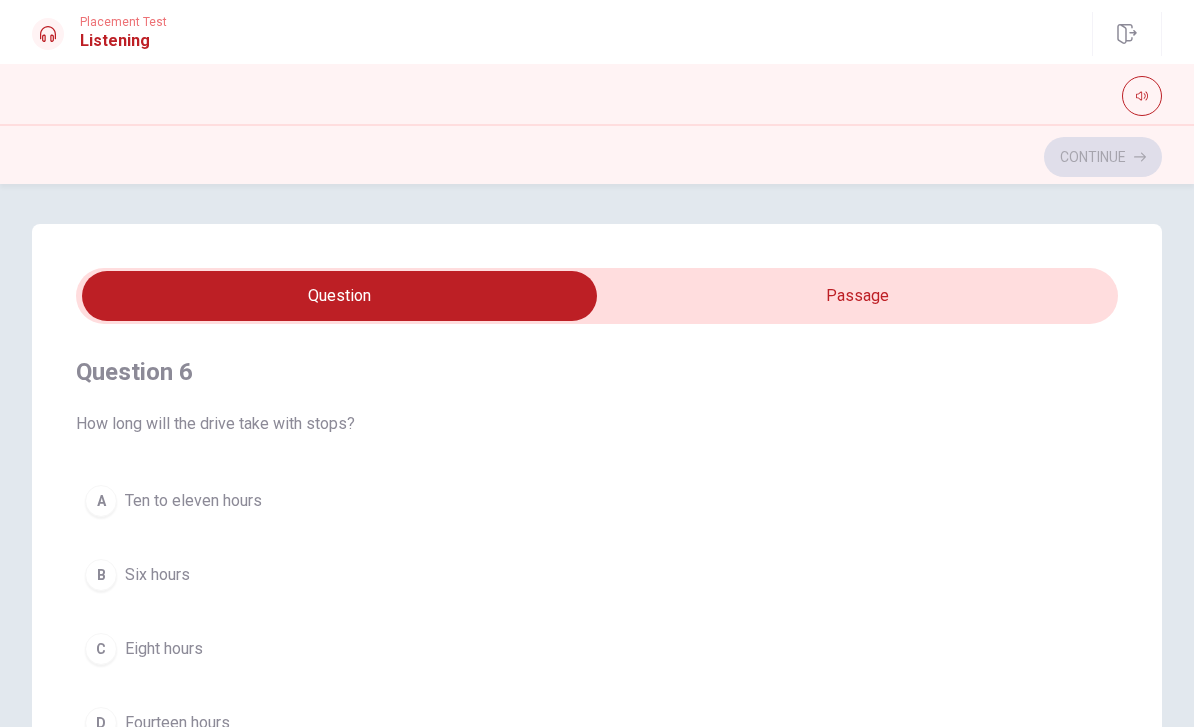 type on "20" 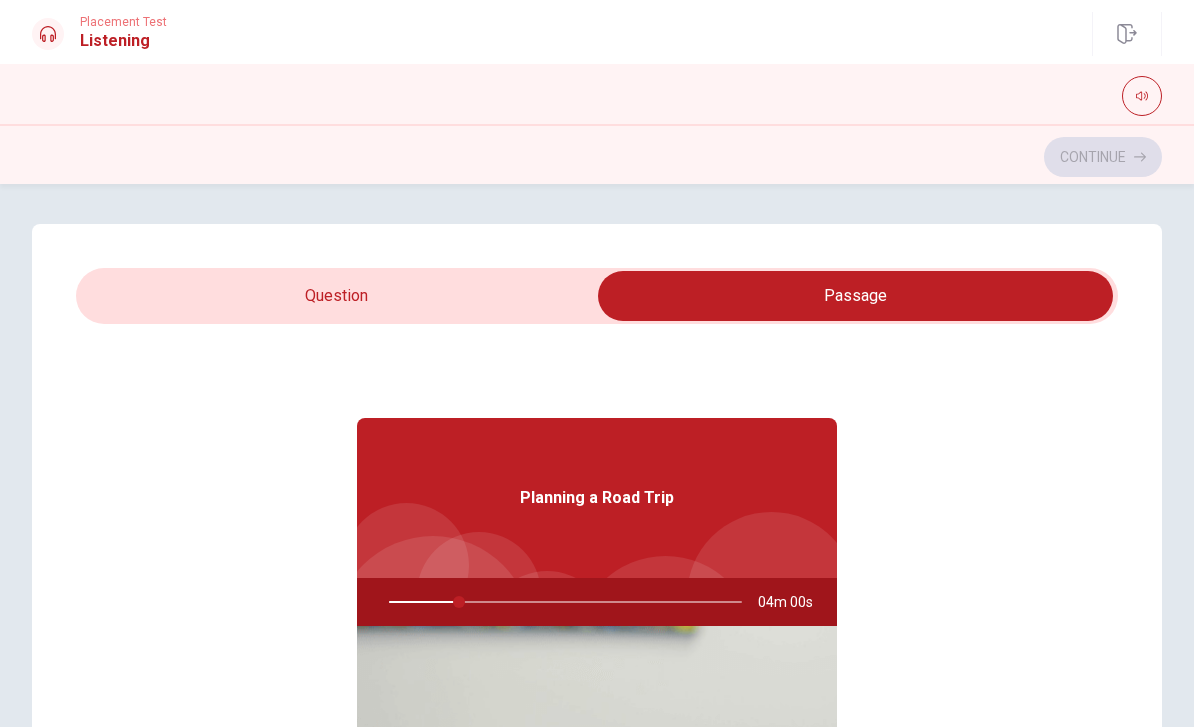 type on "20" 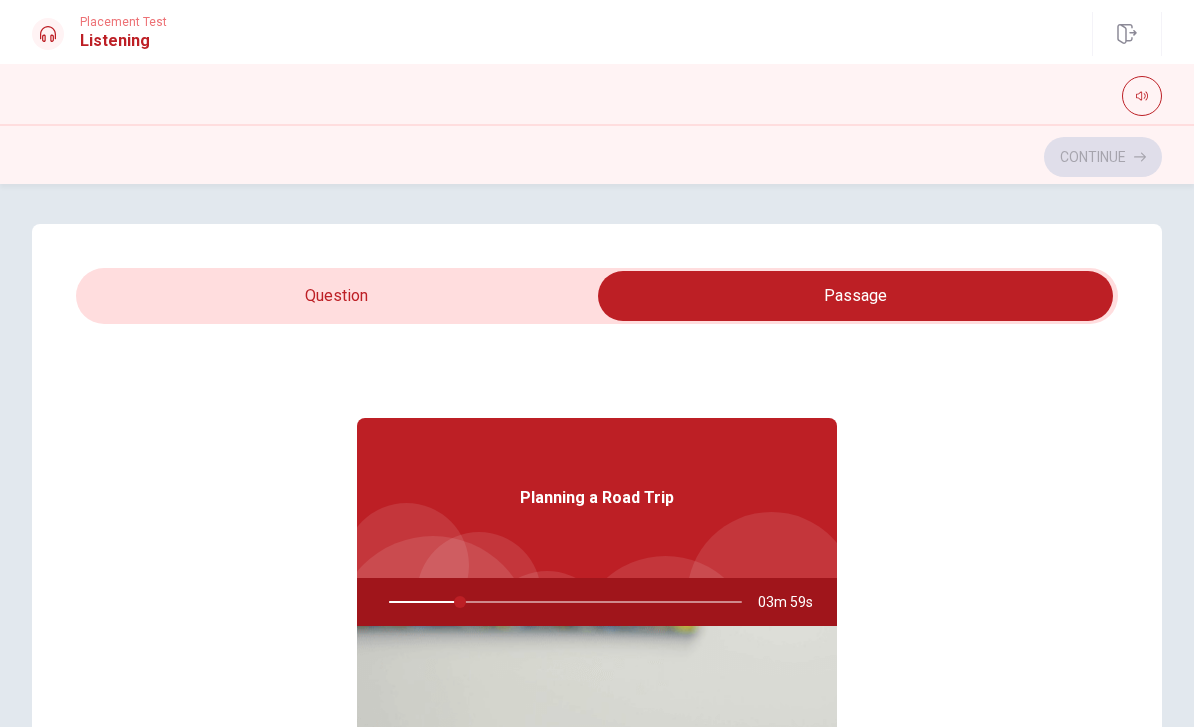 click at bounding box center [855, 296] 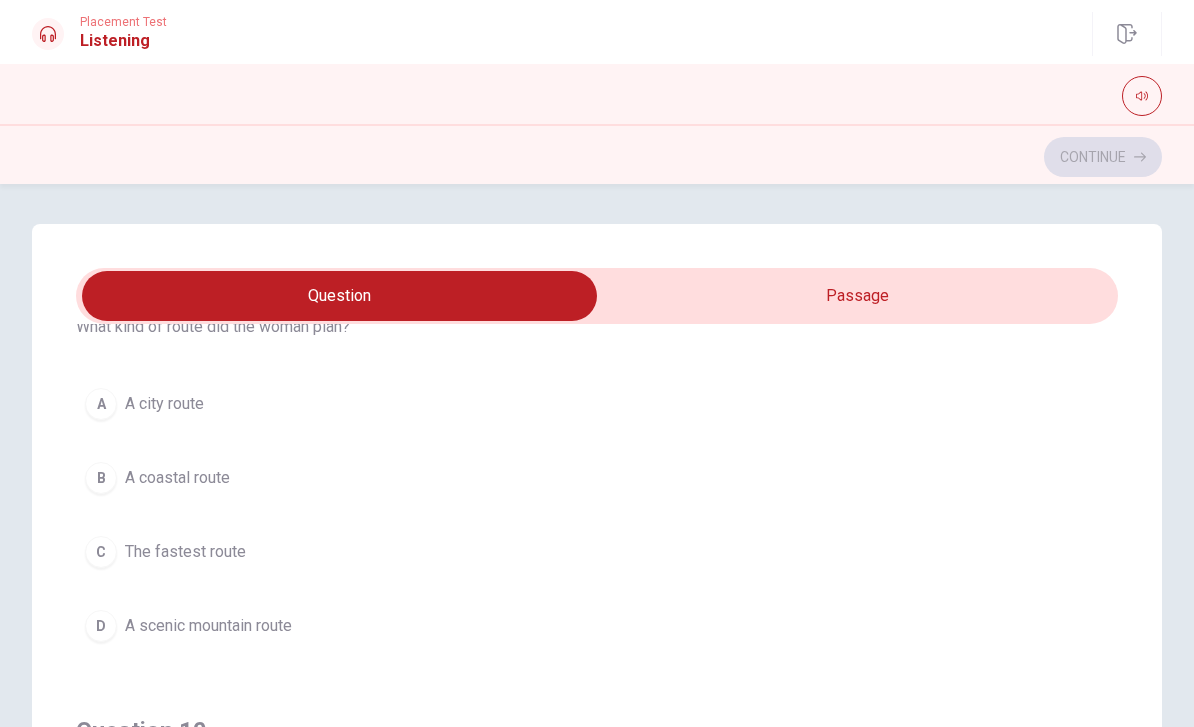 scroll, scrollTop: 1480, scrollLeft: 0, axis: vertical 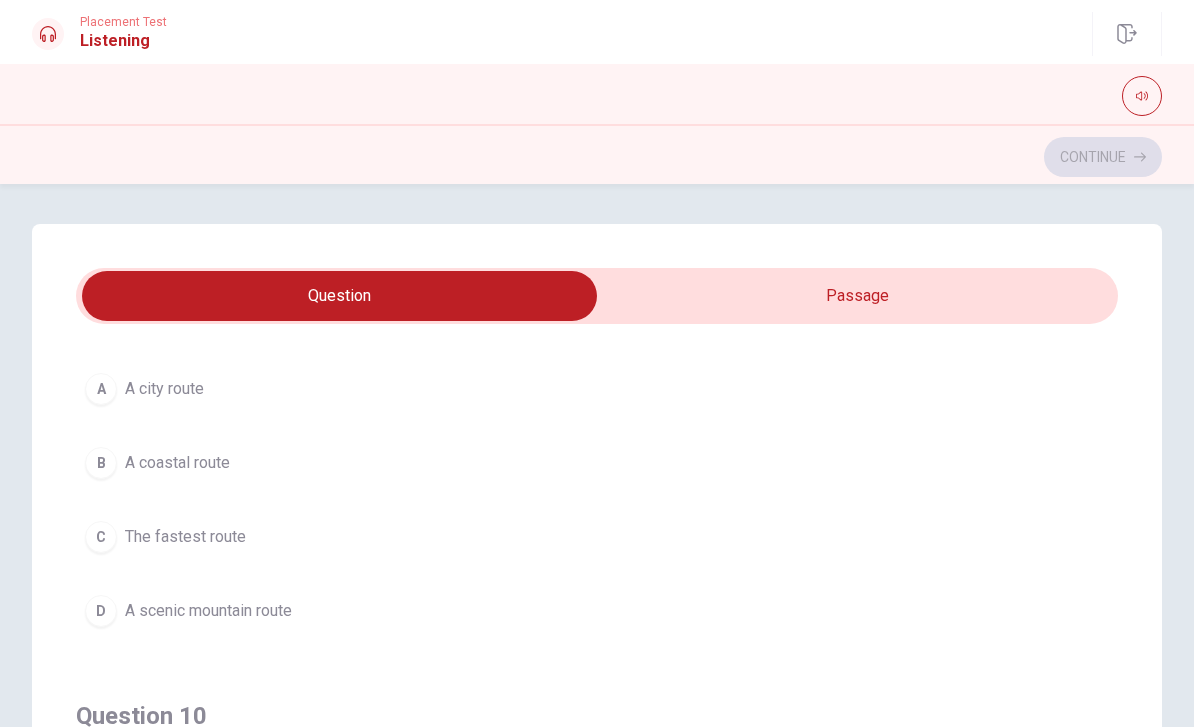 click on "D A scenic mountain route" at bounding box center [597, 611] 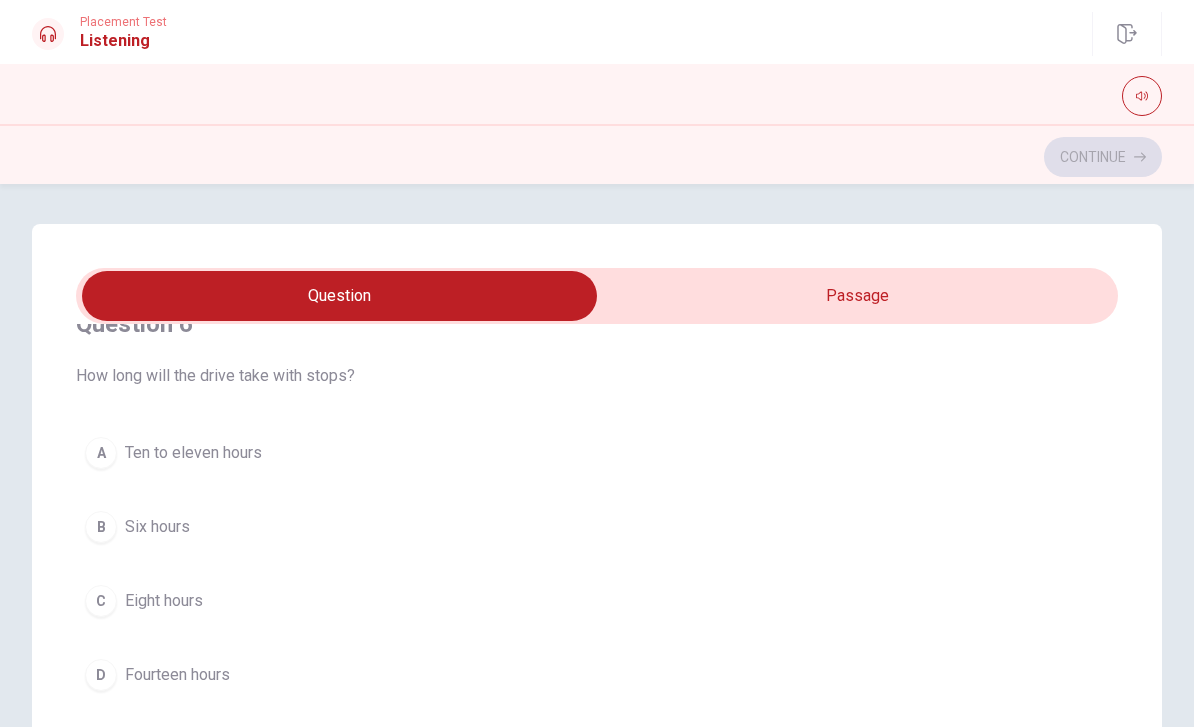scroll, scrollTop: 83, scrollLeft: 0, axis: vertical 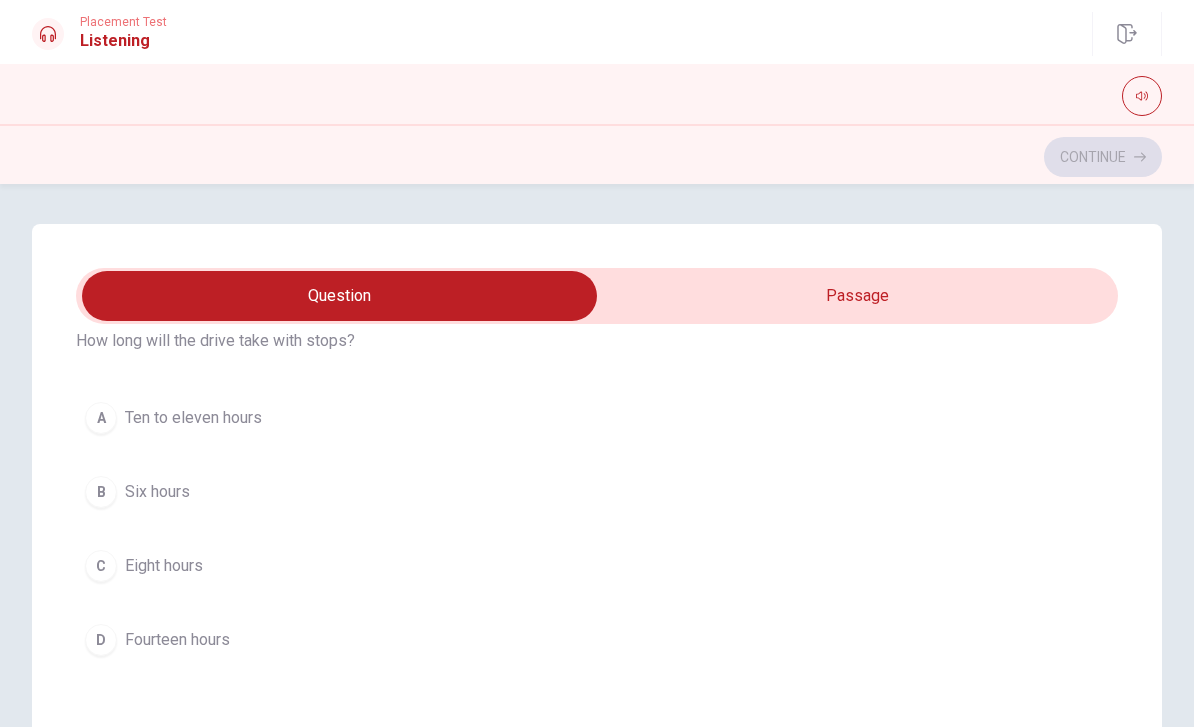 click on "C Eight hours" at bounding box center (597, 566) 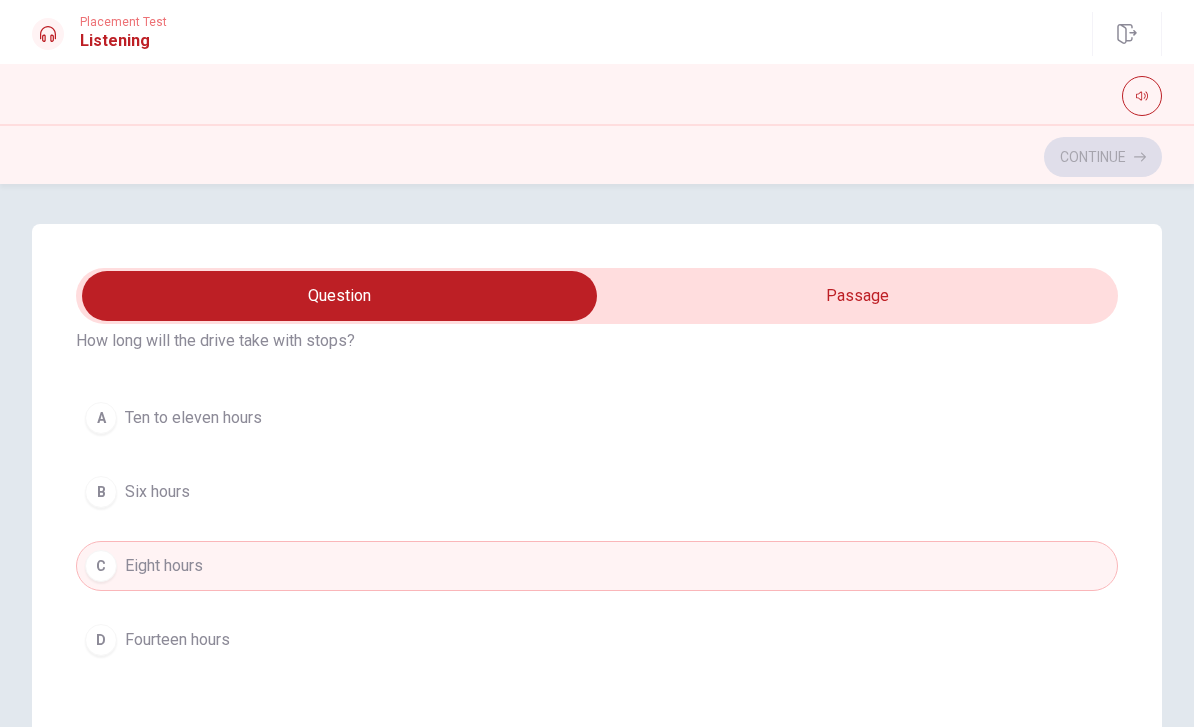 click on "A Ten to eleven hours" at bounding box center (597, 418) 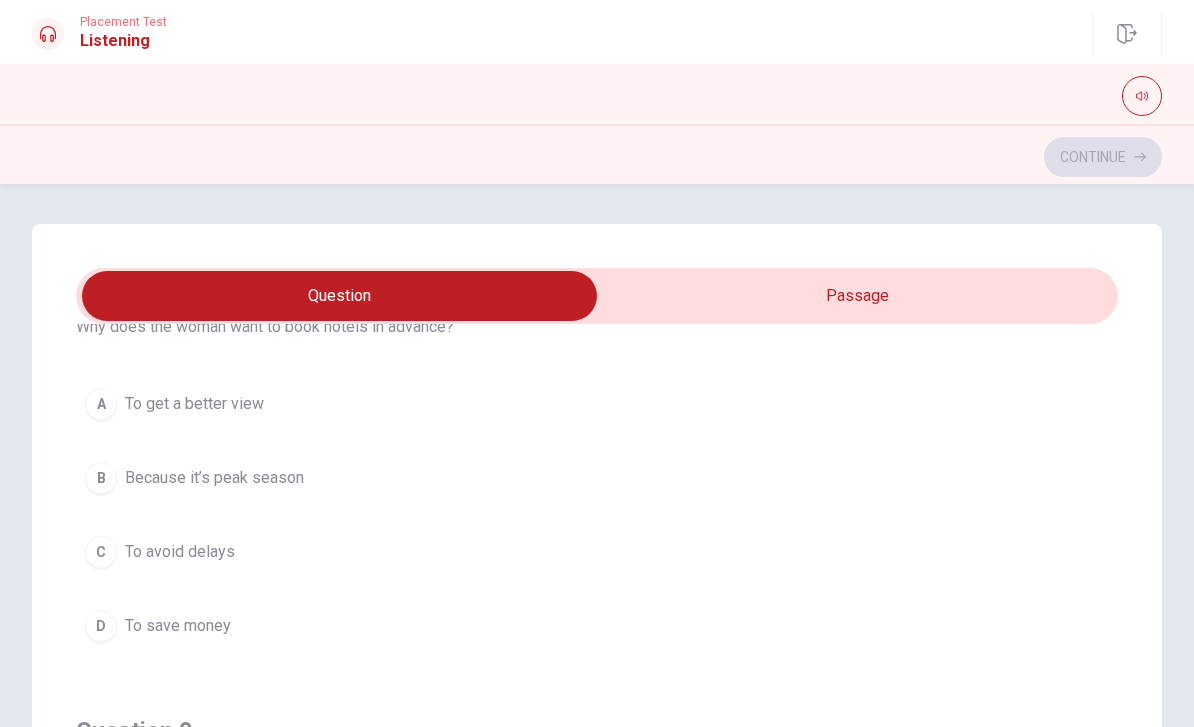 scroll, scrollTop: 1010, scrollLeft: 0, axis: vertical 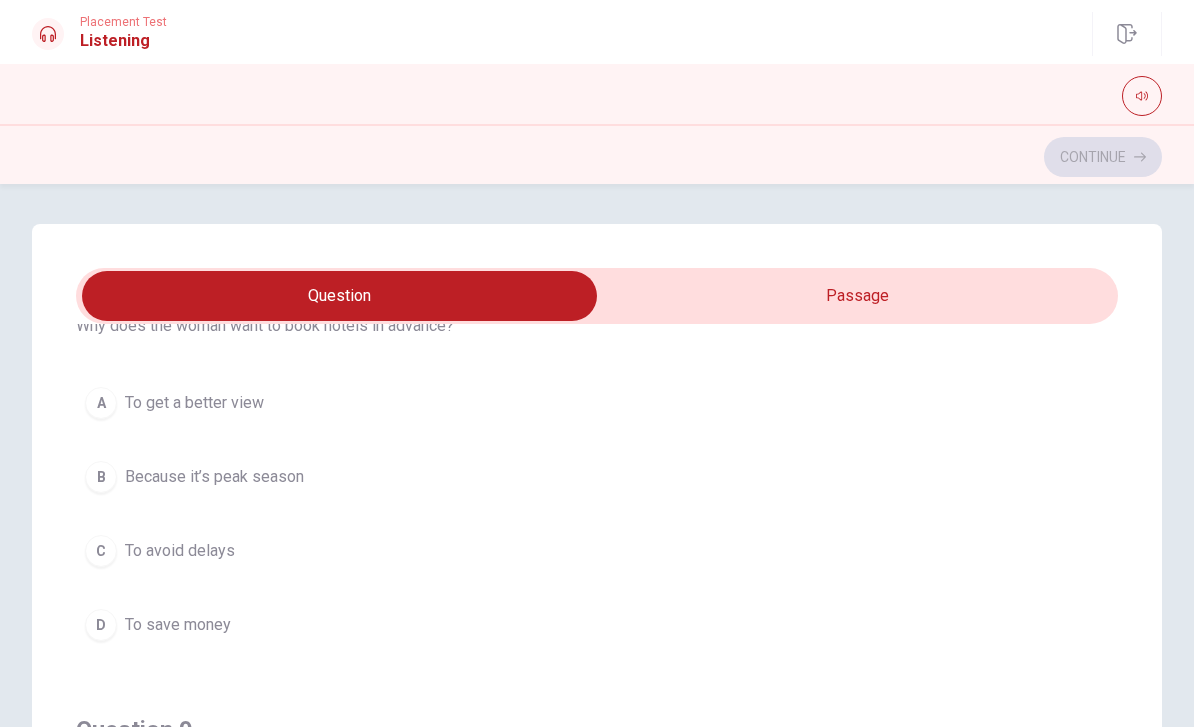 click on "B Because it’s peak season" at bounding box center [597, 477] 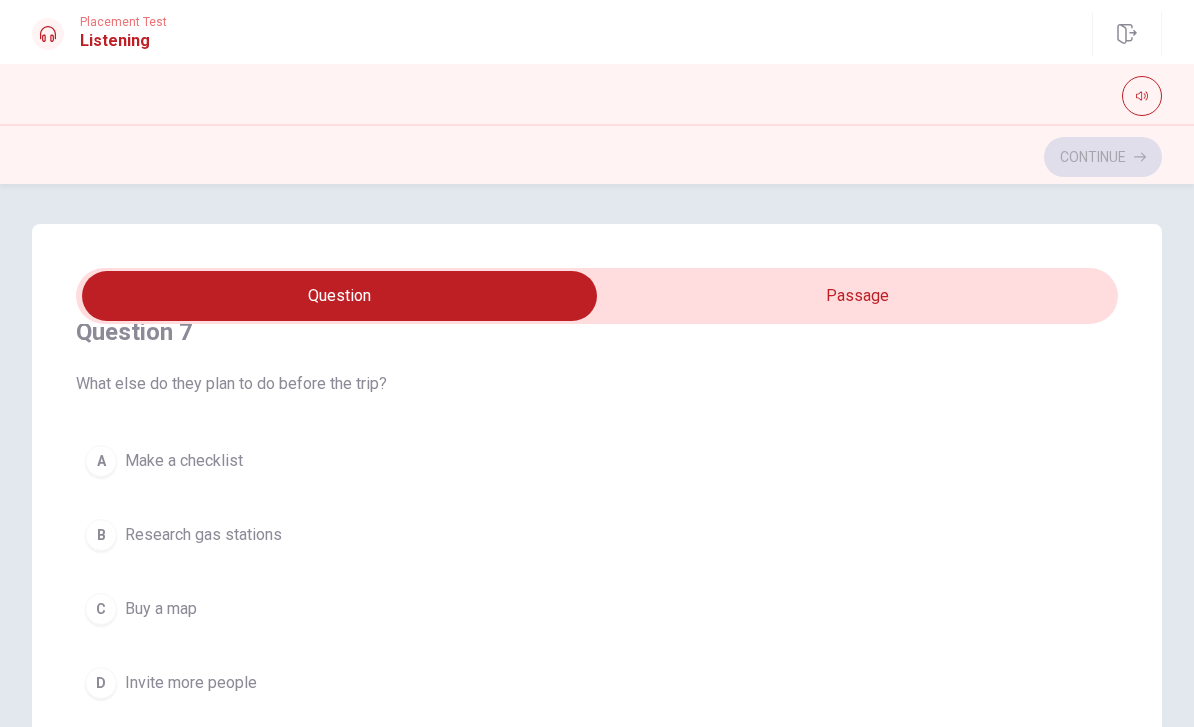 scroll, scrollTop: 489, scrollLeft: 0, axis: vertical 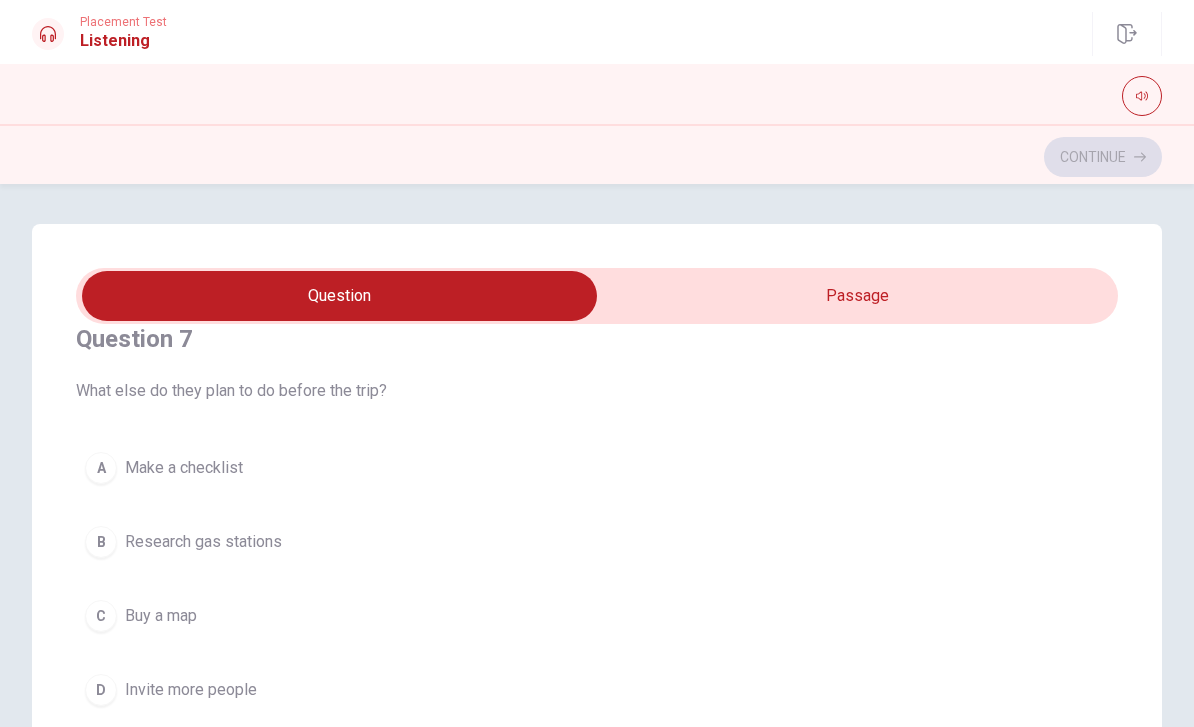 click on "A Make a checklist" at bounding box center (597, 468) 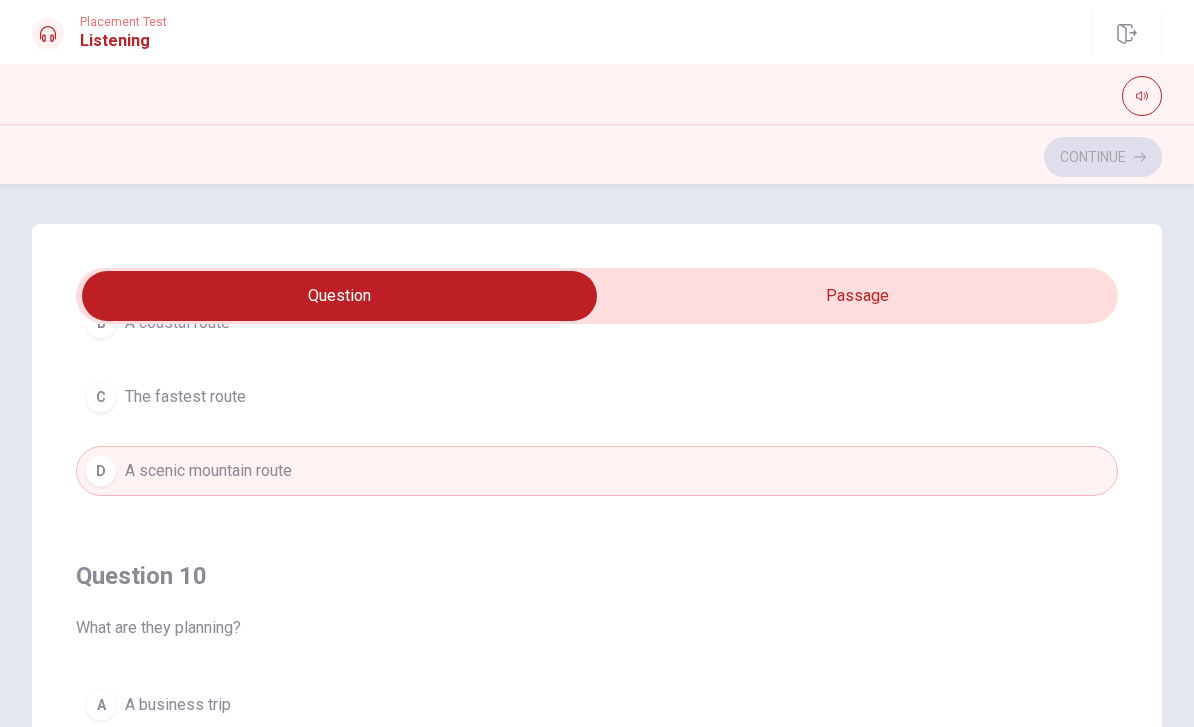 scroll, scrollTop: 1620, scrollLeft: 0, axis: vertical 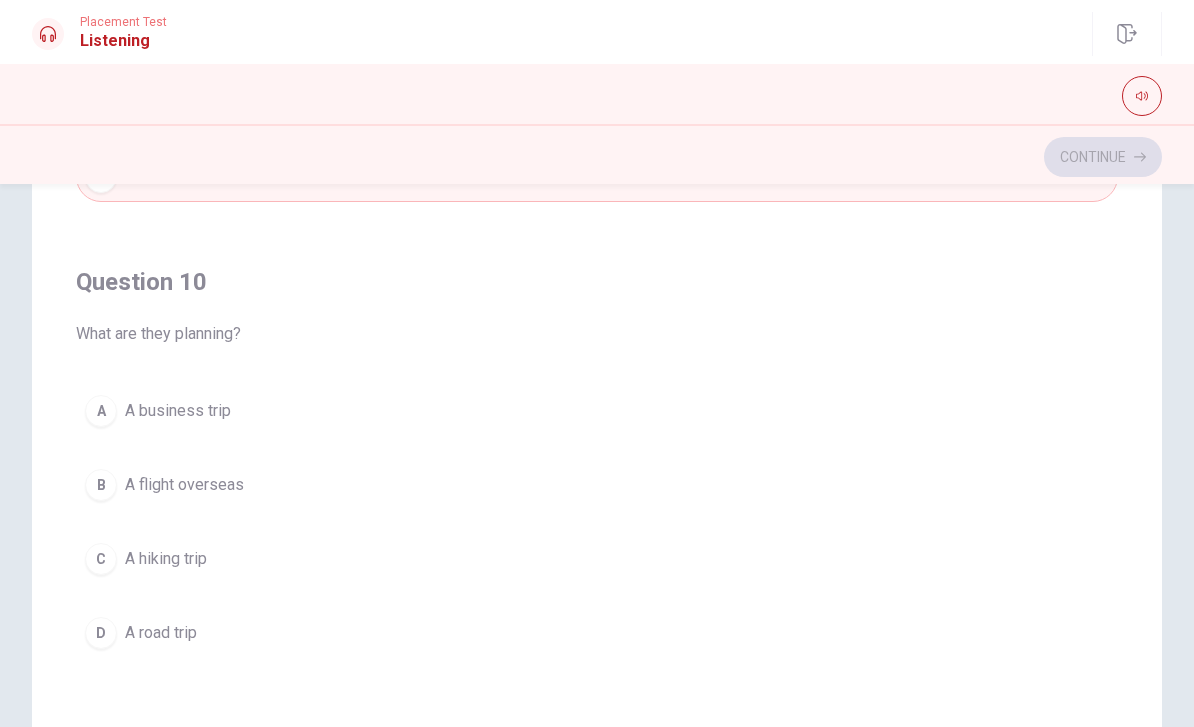 click on "D A road trip" at bounding box center [597, 633] 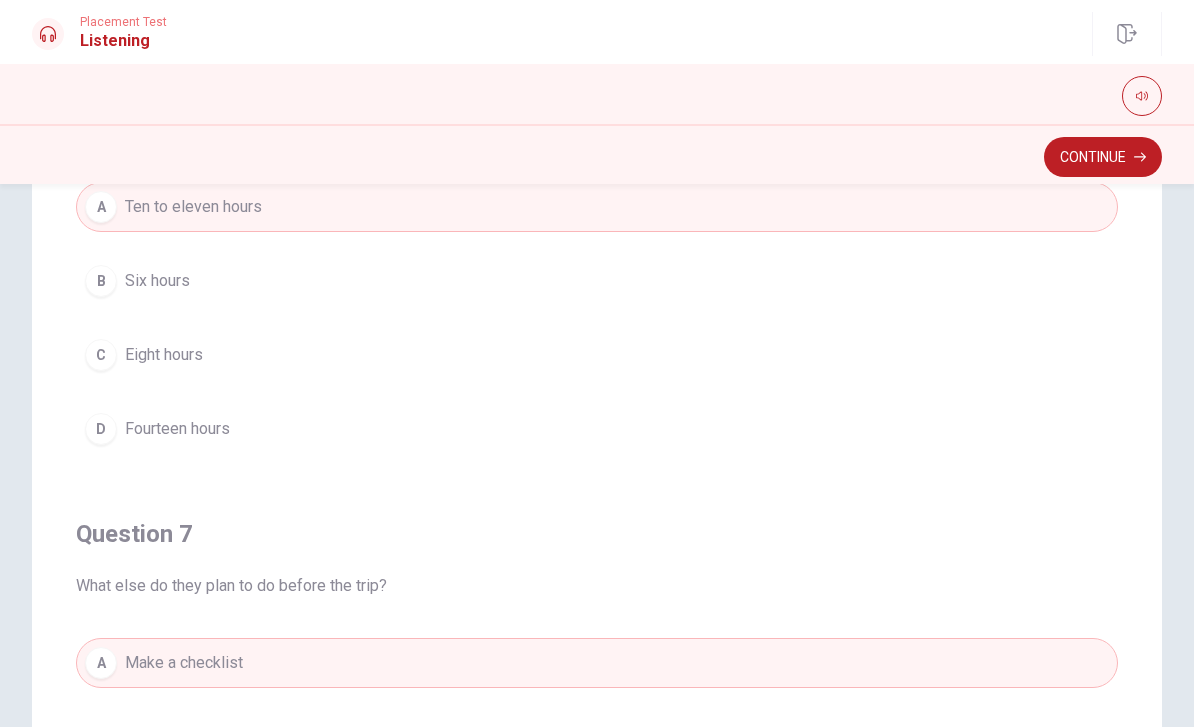scroll, scrollTop: 0, scrollLeft: 0, axis: both 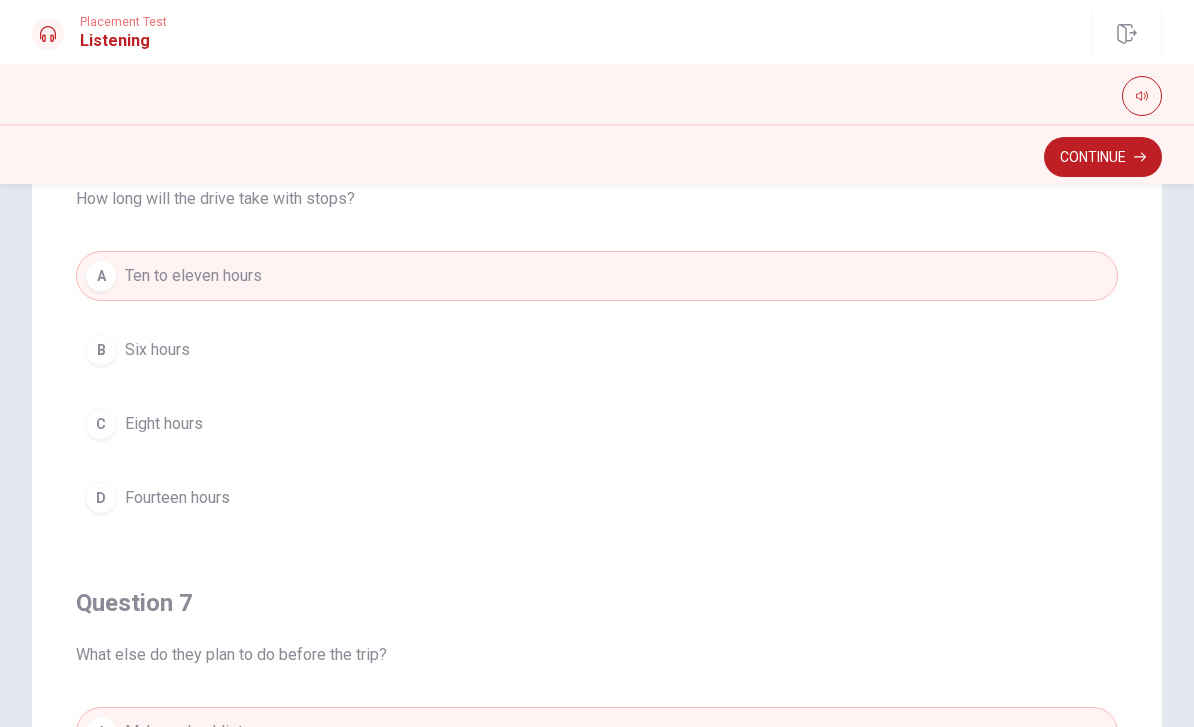 click on "Continue" at bounding box center [1103, 157] 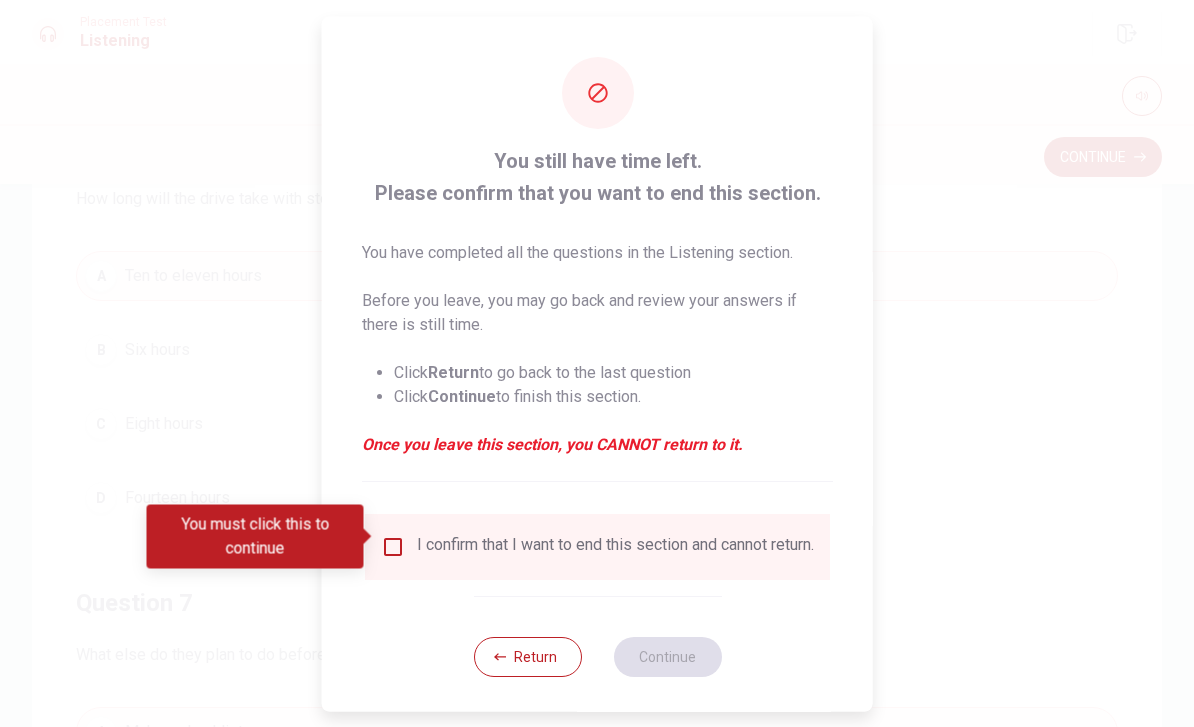 click on "I confirm that I want to end this section and cannot return." at bounding box center (615, 546) 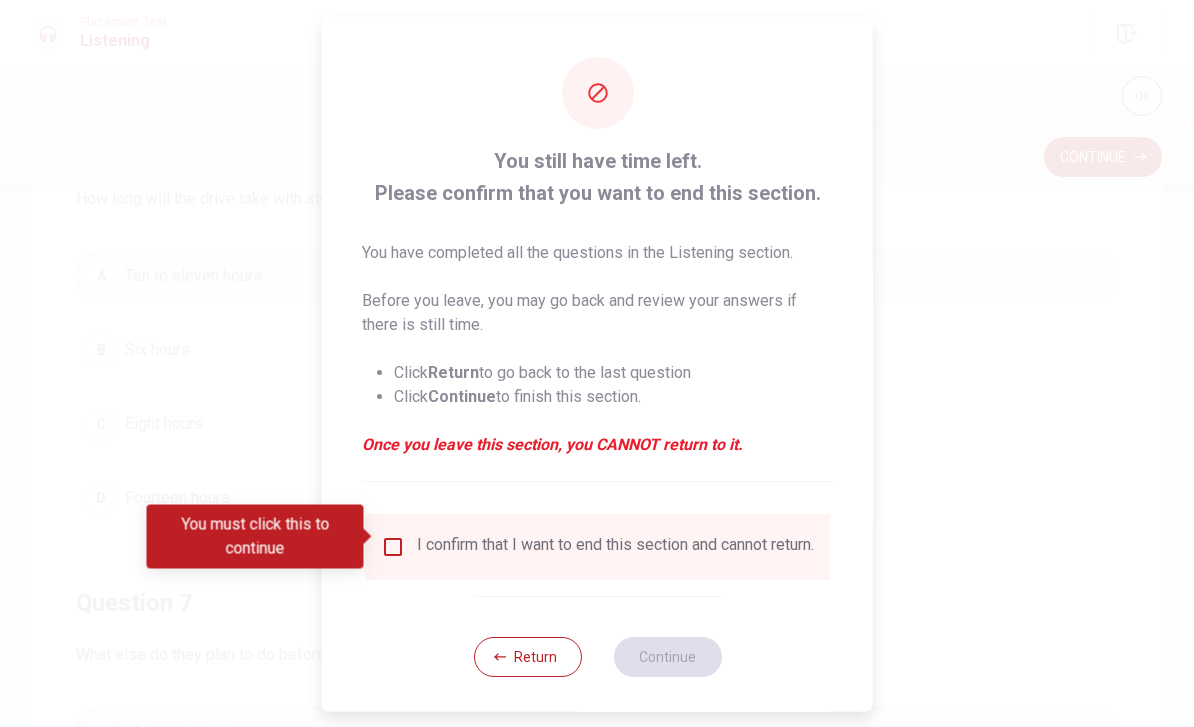 click at bounding box center (393, 546) 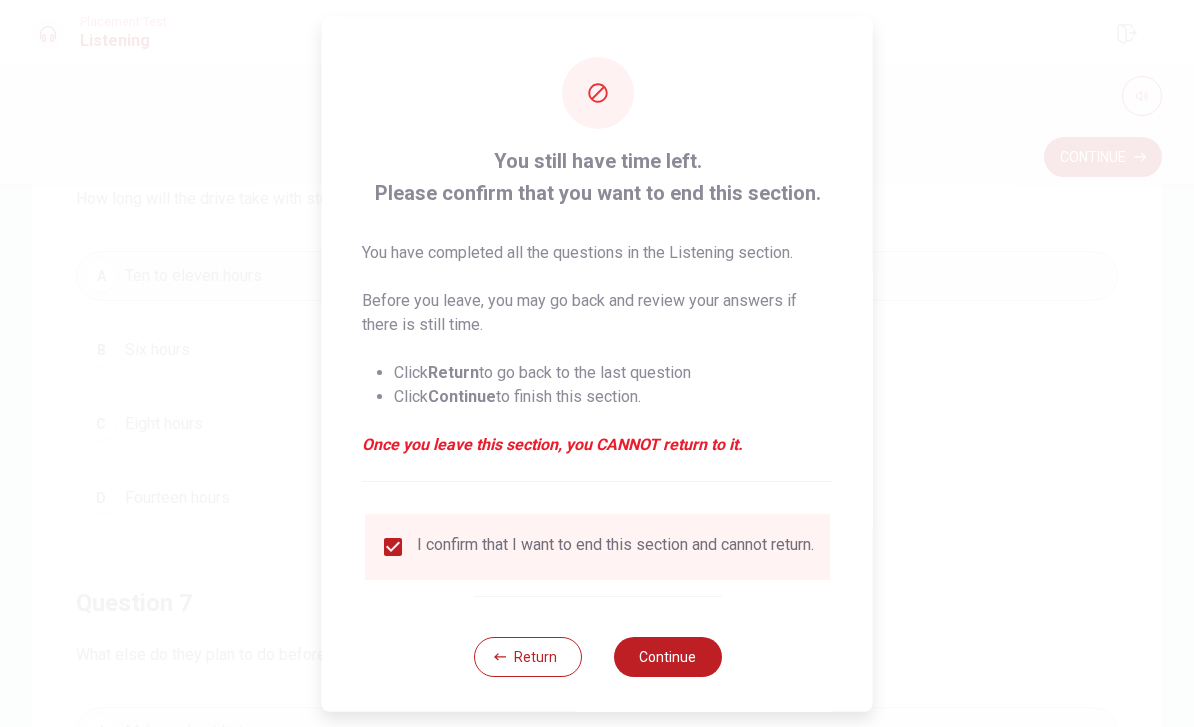 click on "Continue" at bounding box center (667, 656) 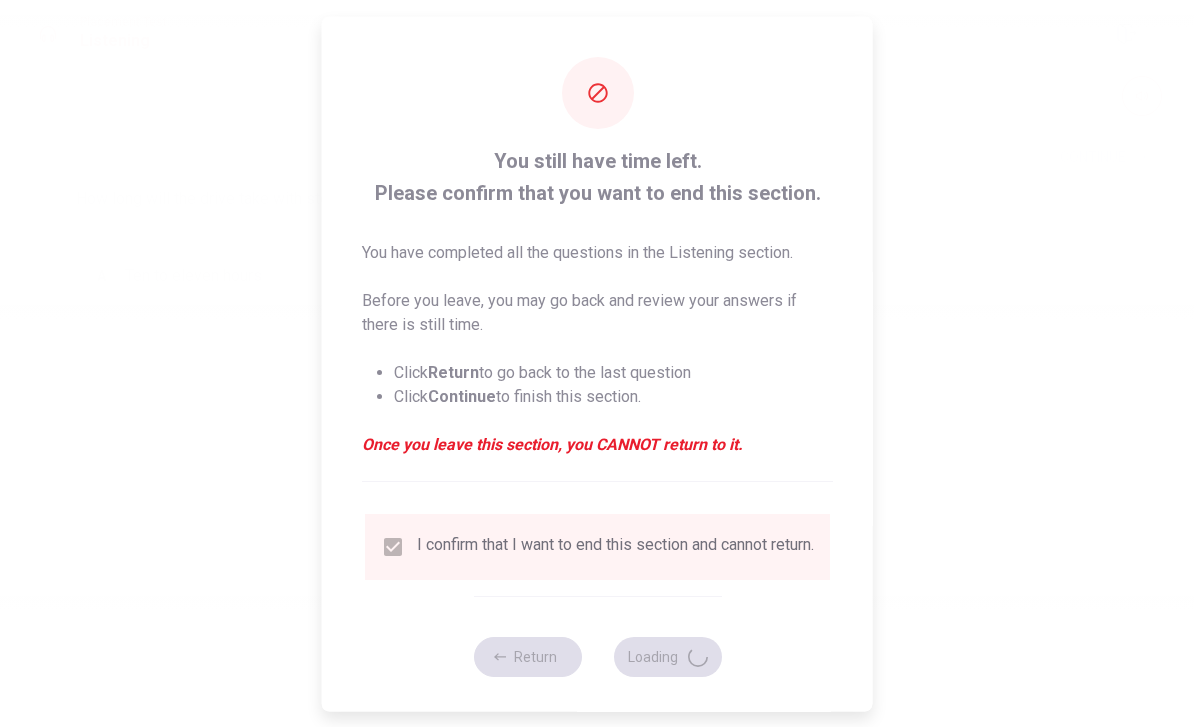 scroll, scrollTop: 0, scrollLeft: 0, axis: both 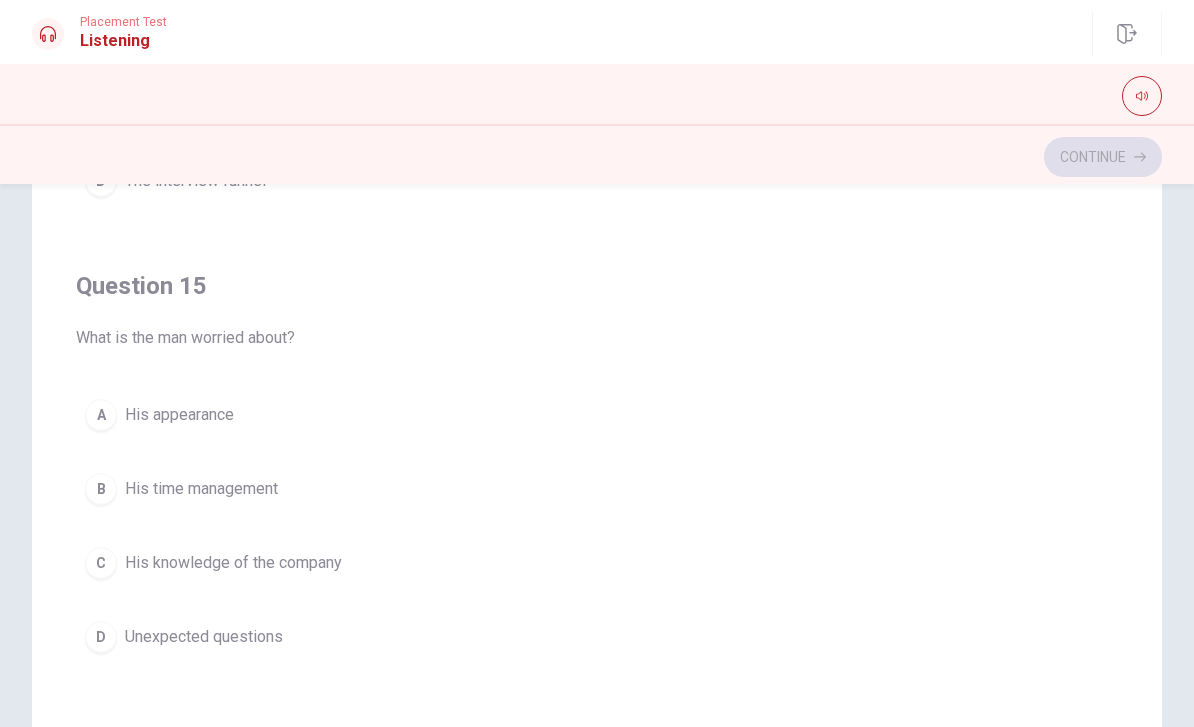 click on "D Unexpected questions" at bounding box center [597, 637] 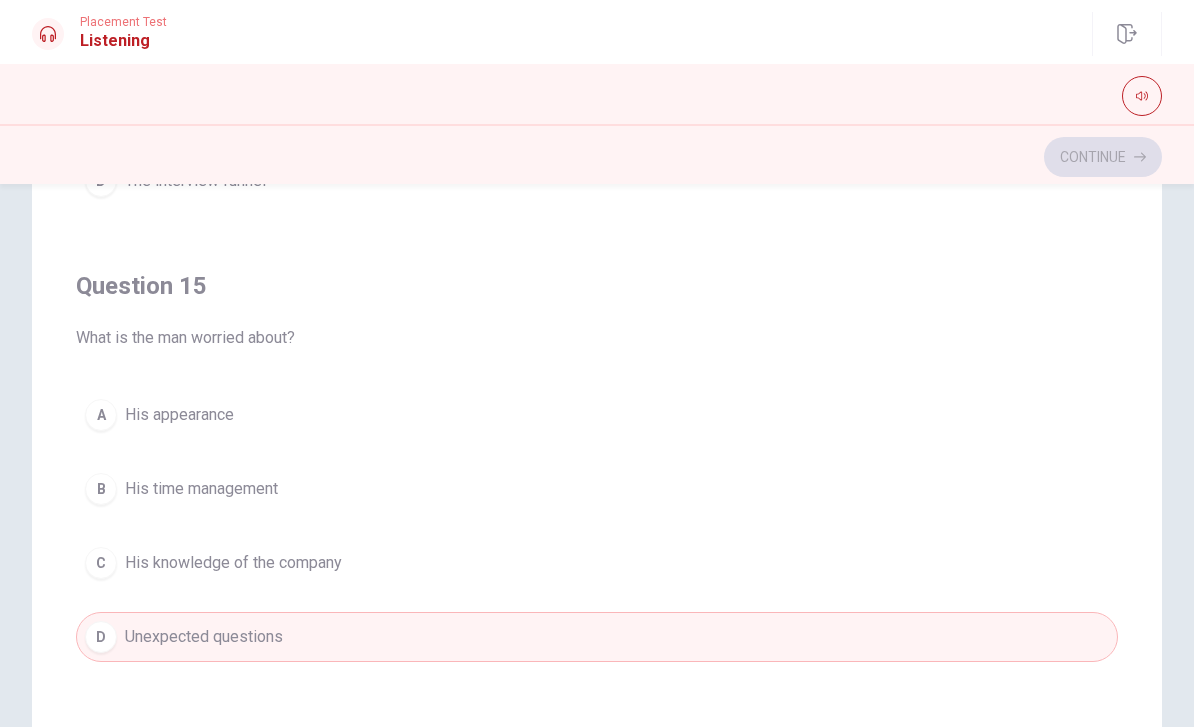 click on "D Unexpected questions" at bounding box center (597, 637) 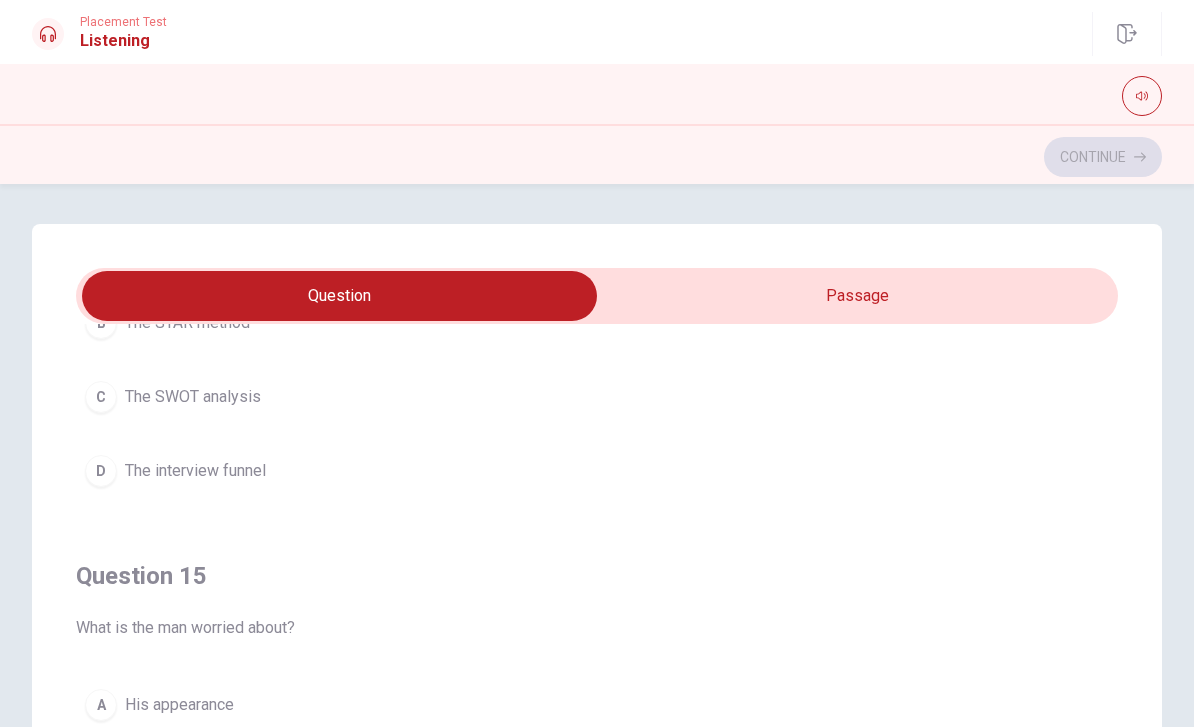 scroll, scrollTop: 0, scrollLeft: 0, axis: both 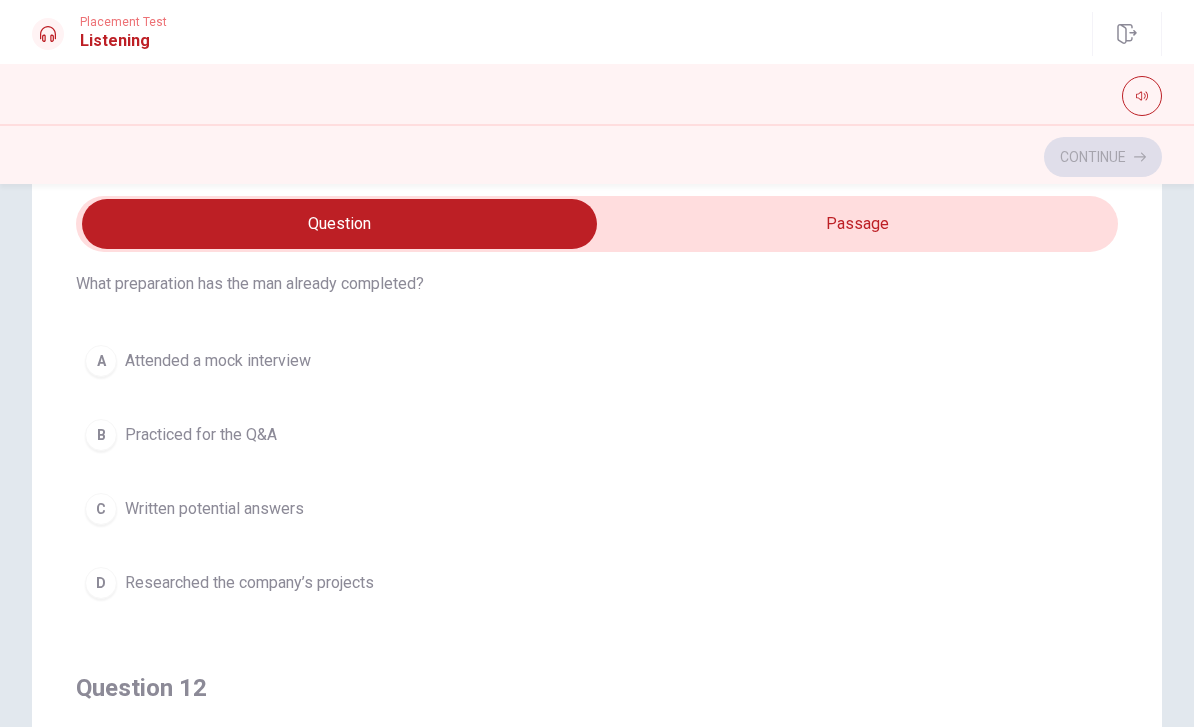 click on "D Researched the company’s projects" at bounding box center [597, 583] 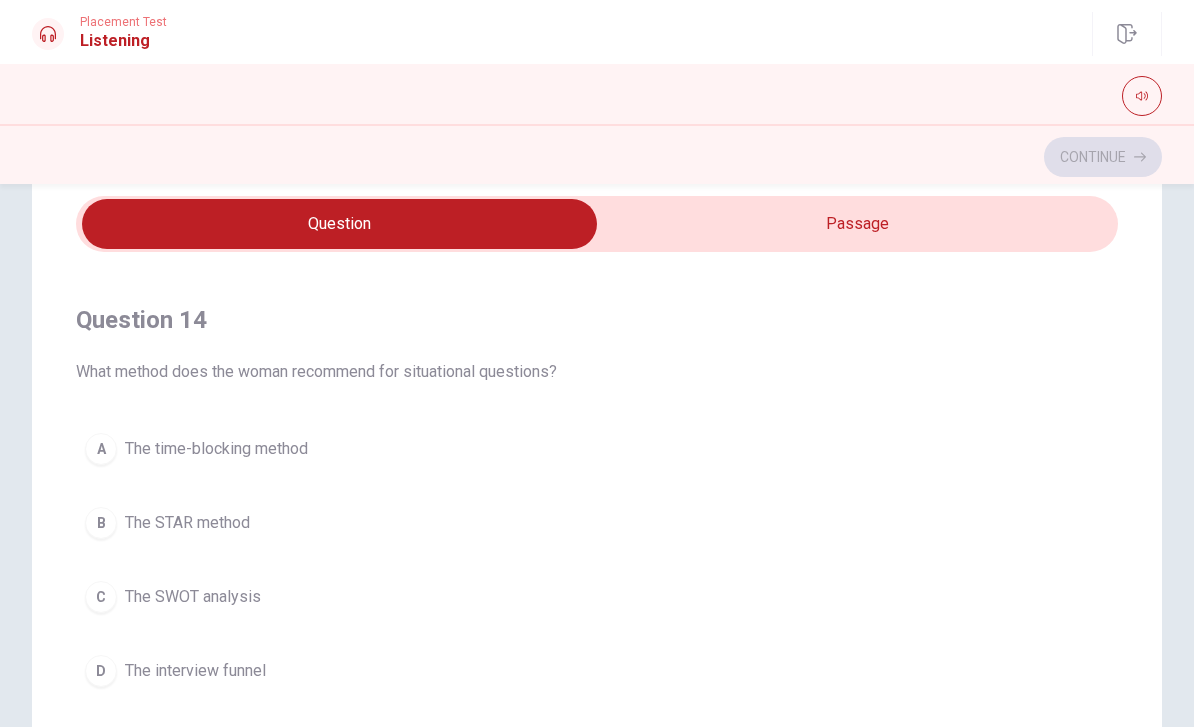 scroll, scrollTop: 1353, scrollLeft: 0, axis: vertical 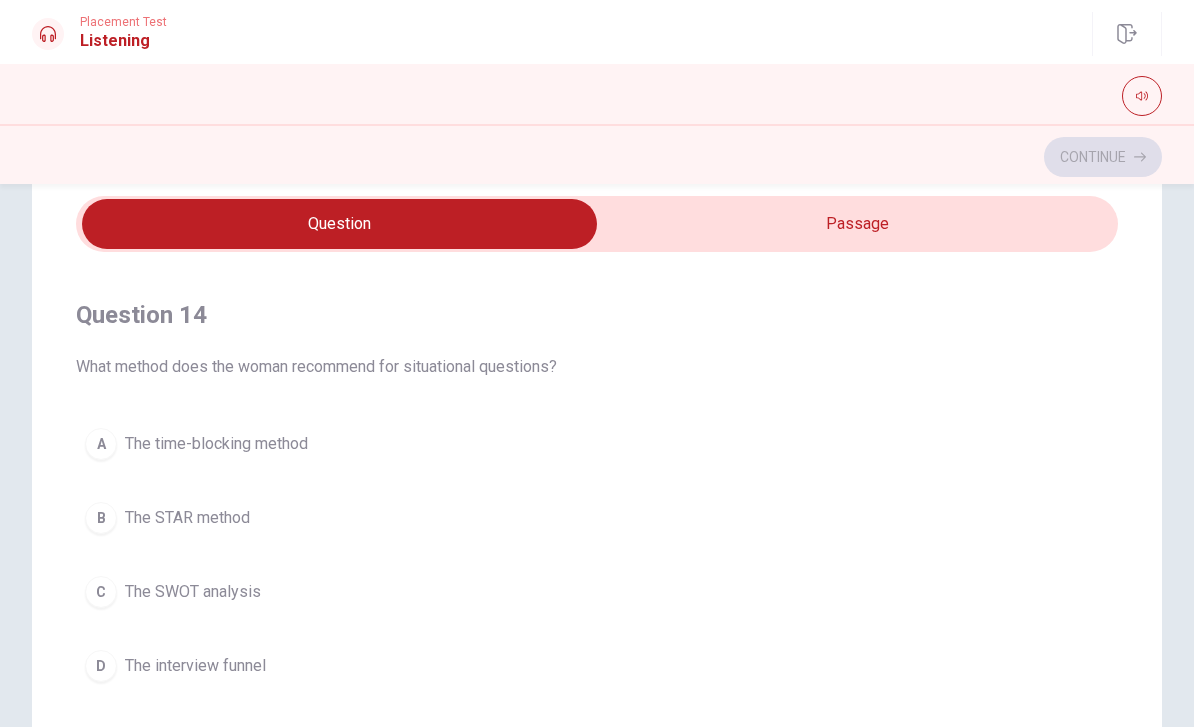 click on "B The STAR method" at bounding box center [597, 518] 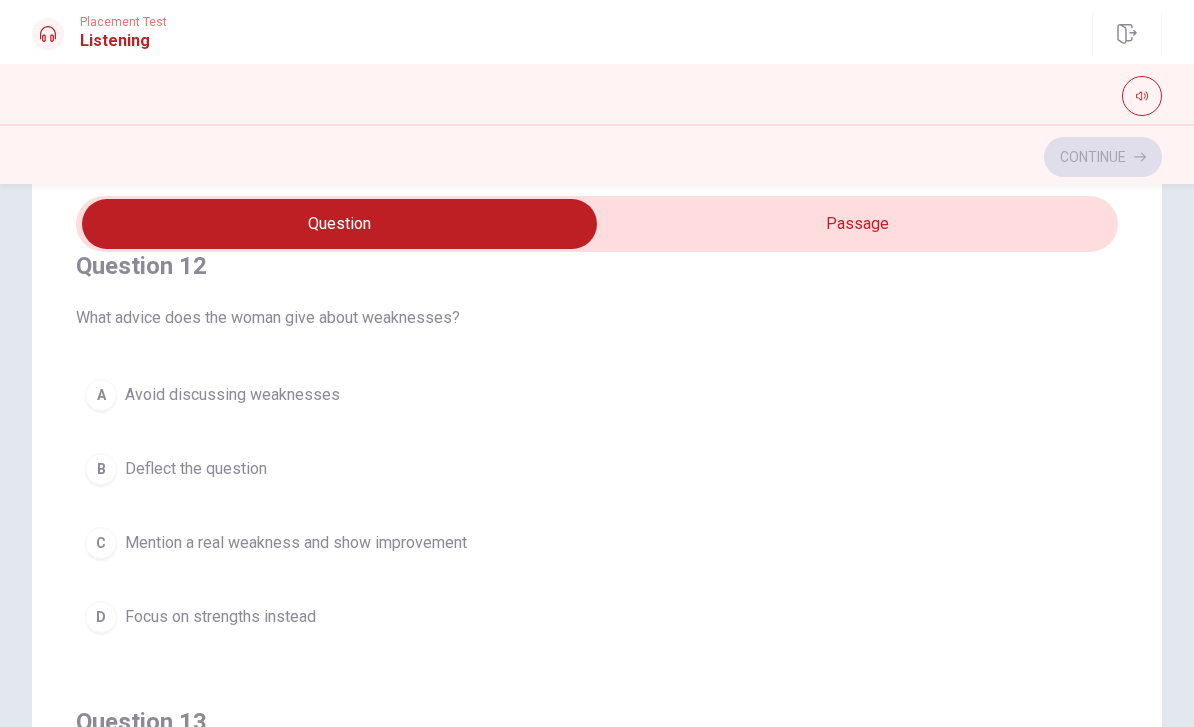scroll, scrollTop: 483, scrollLeft: 0, axis: vertical 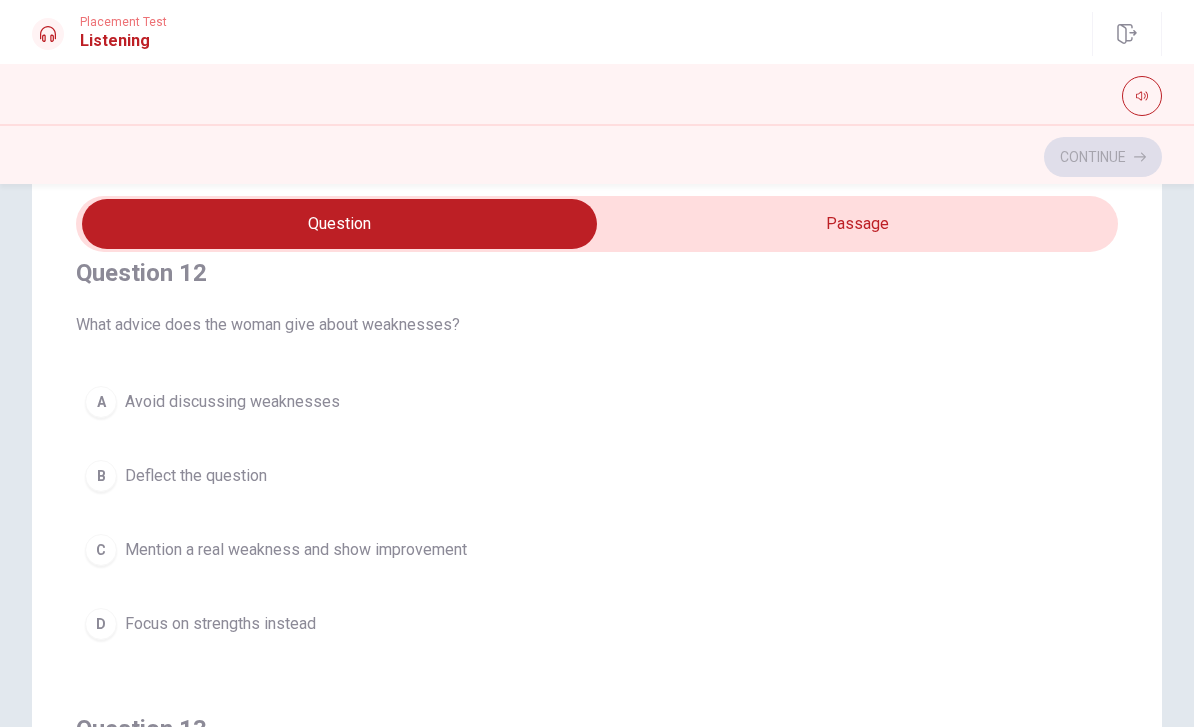 click on "A Avoid discussing weaknesses" at bounding box center [597, 402] 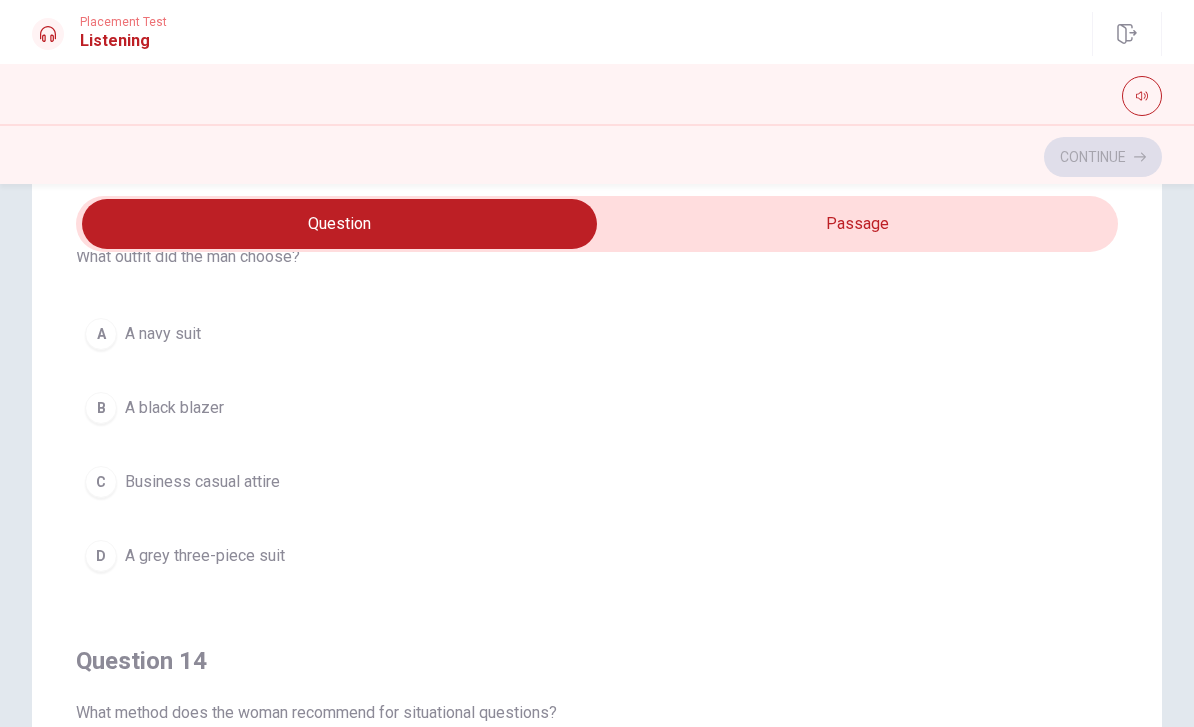 scroll, scrollTop: 992, scrollLeft: 0, axis: vertical 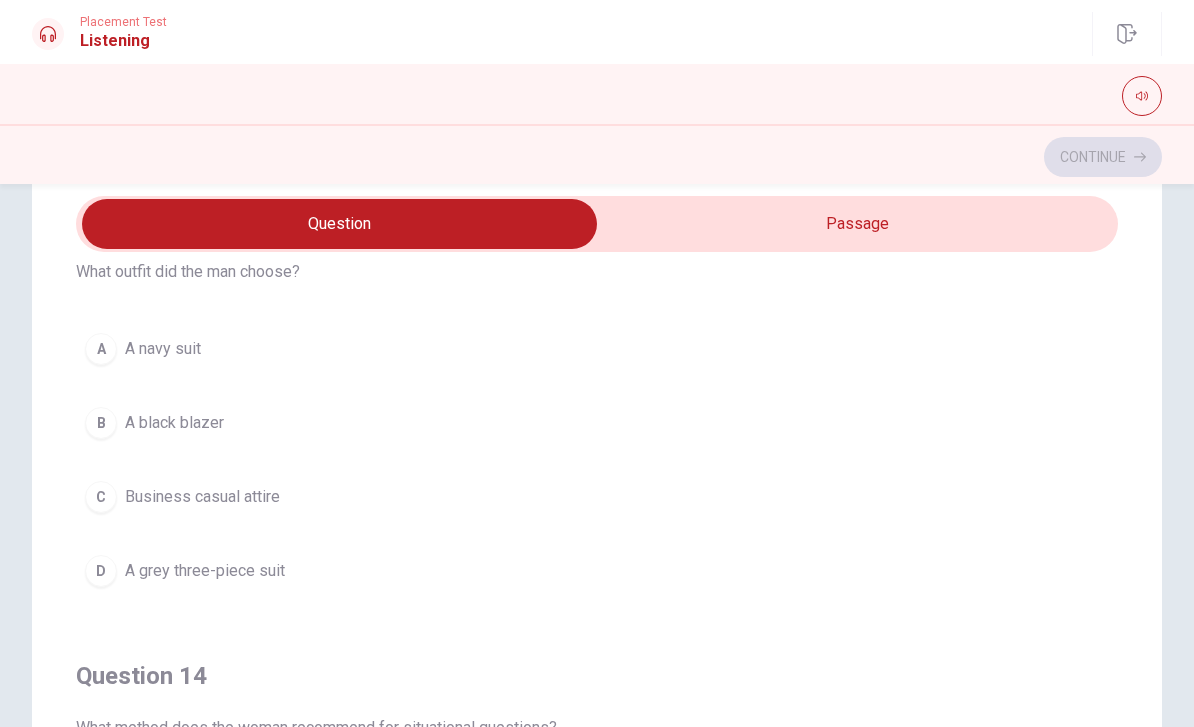 click on "A A navy suit" at bounding box center (597, 349) 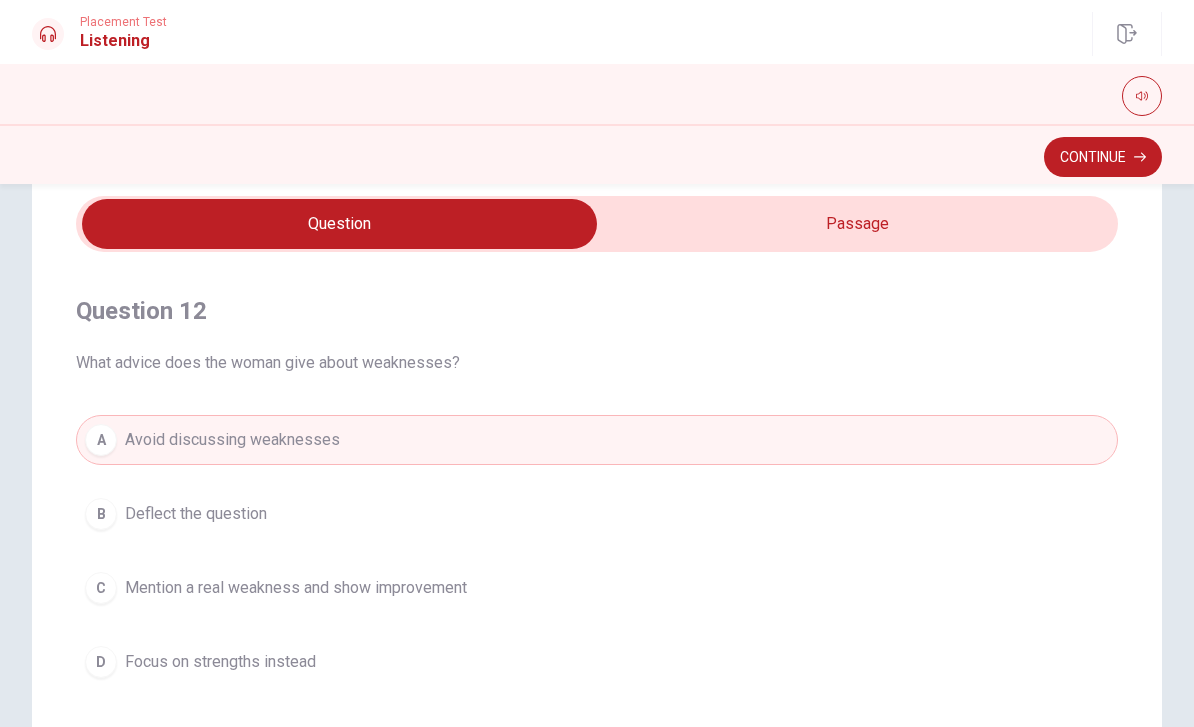 scroll, scrollTop: 457, scrollLeft: 0, axis: vertical 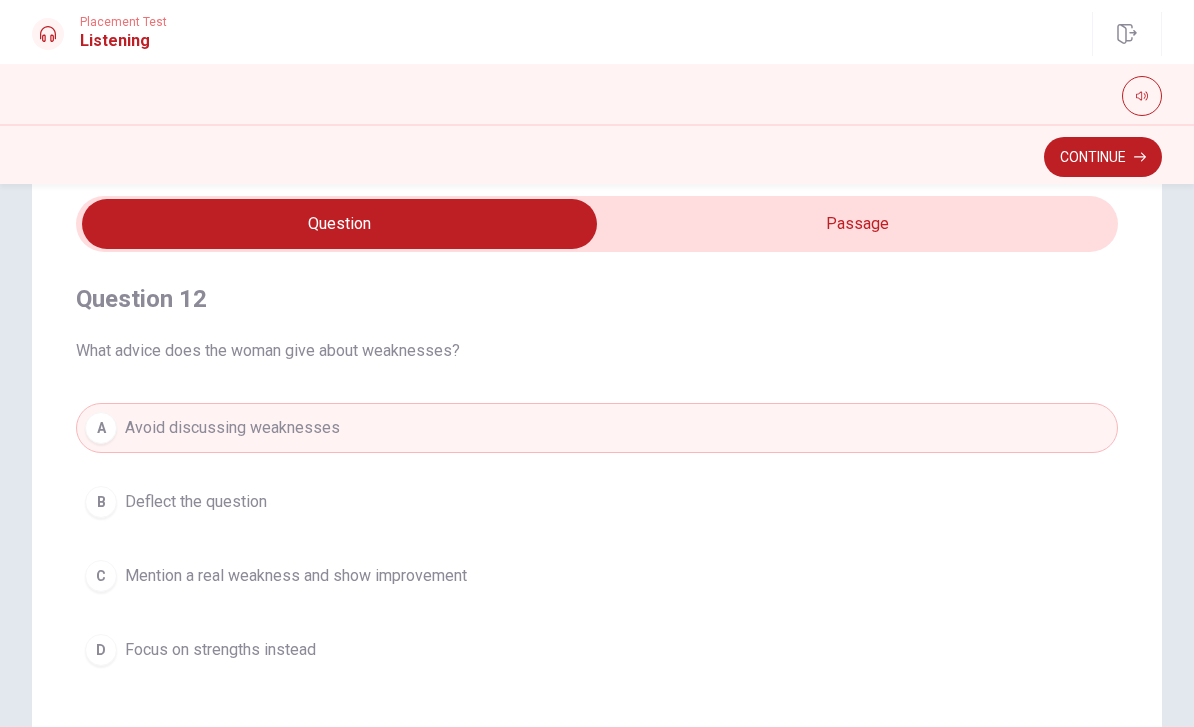 click on "A Avoid discussing weaknesses B Deflect the question C Mention a real weakness and show improvement D Focus on strengths instead" at bounding box center [597, 539] 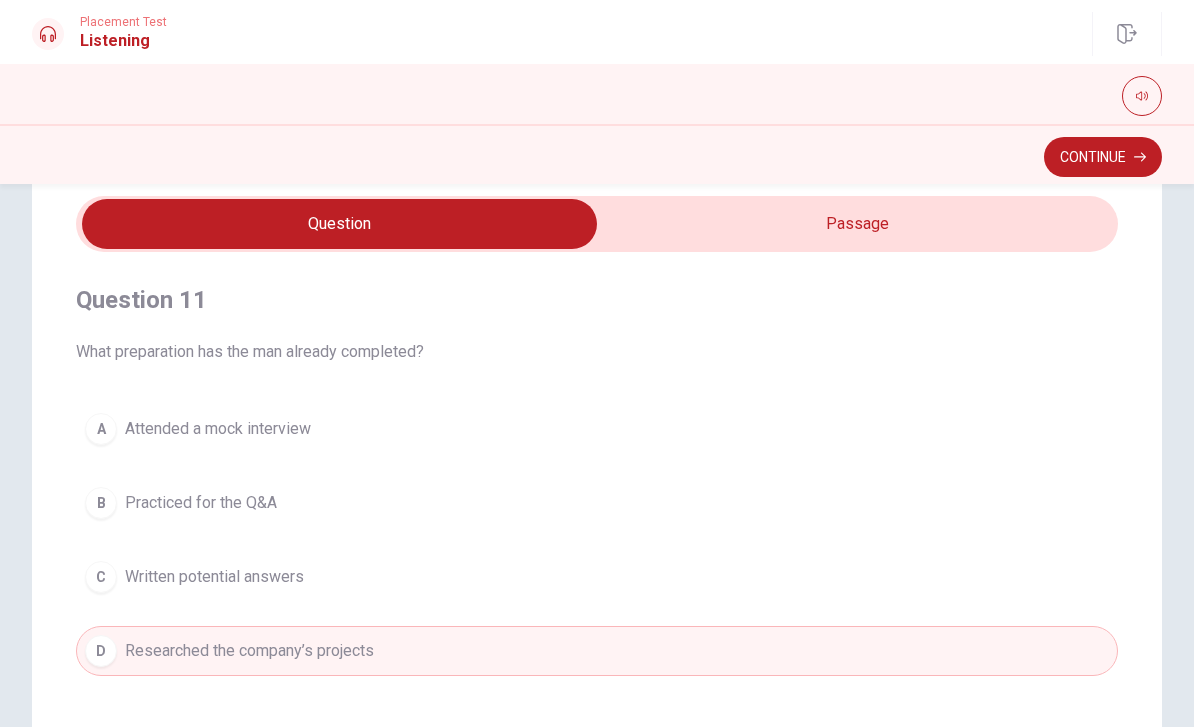 scroll, scrollTop: 0, scrollLeft: 0, axis: both 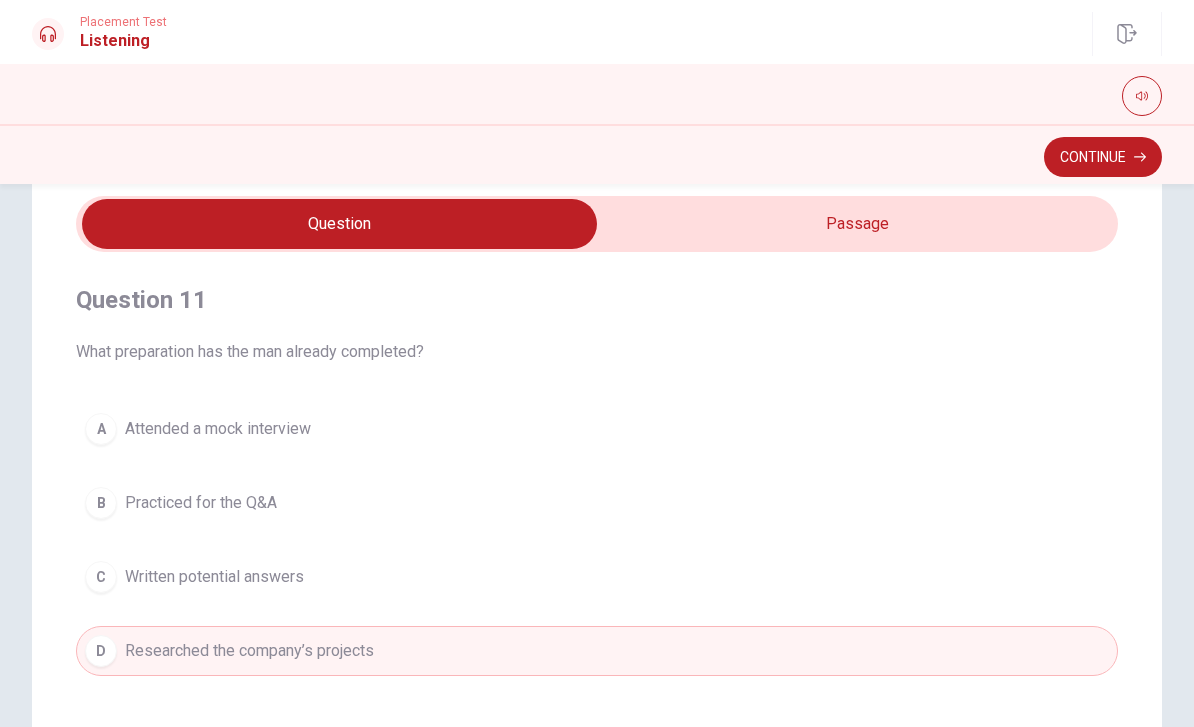click on "Continue" at bounding box center (1103, 157) 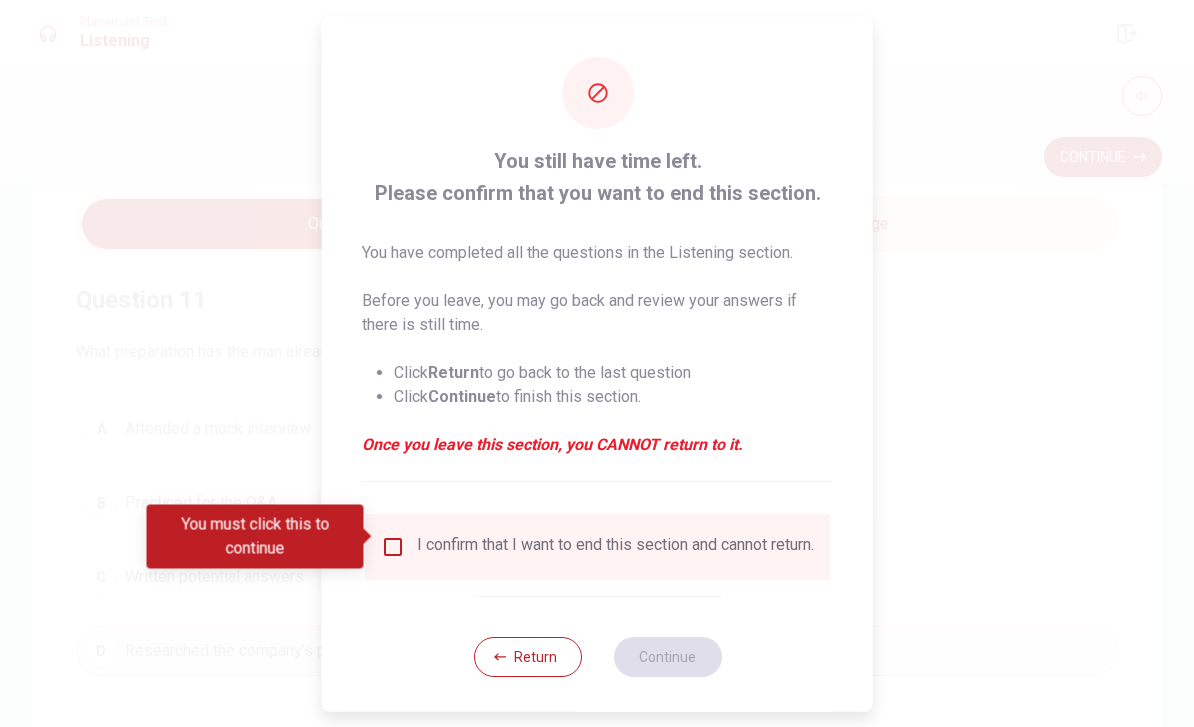 click at bounding box center [393, 546] 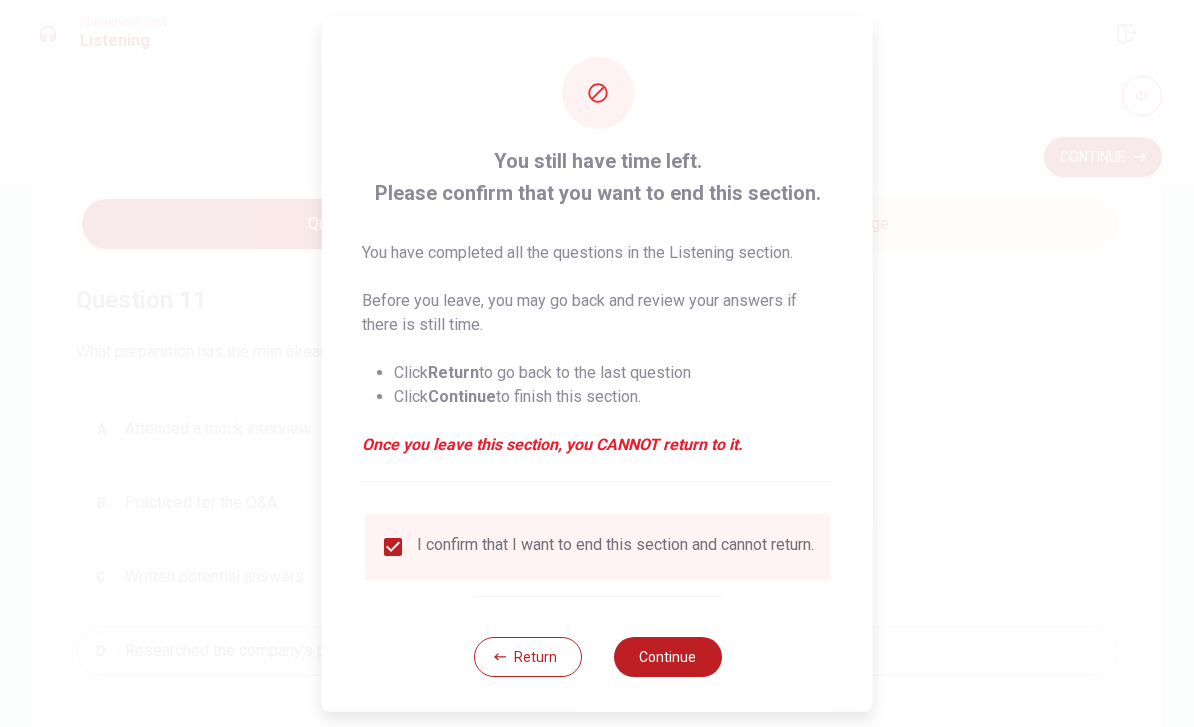 click on "Continue" at bounding box center [667, 656] 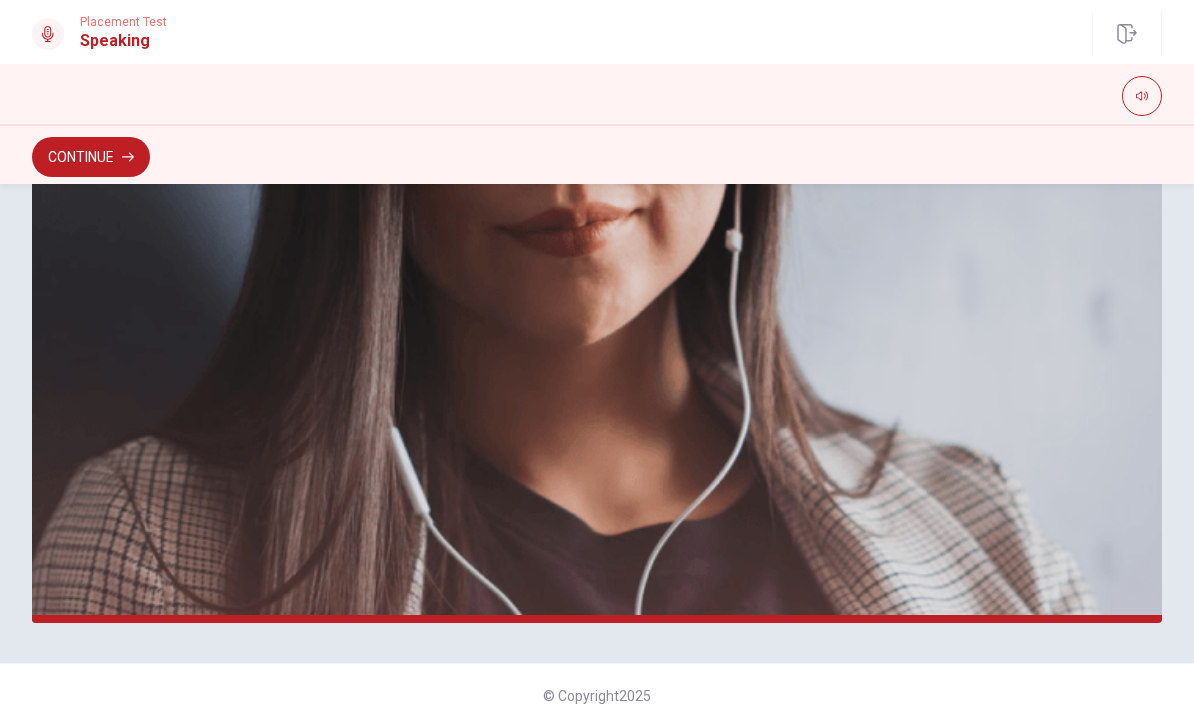 scroll, scrollTop: 473, scrollLeft: 0, axis: vertical 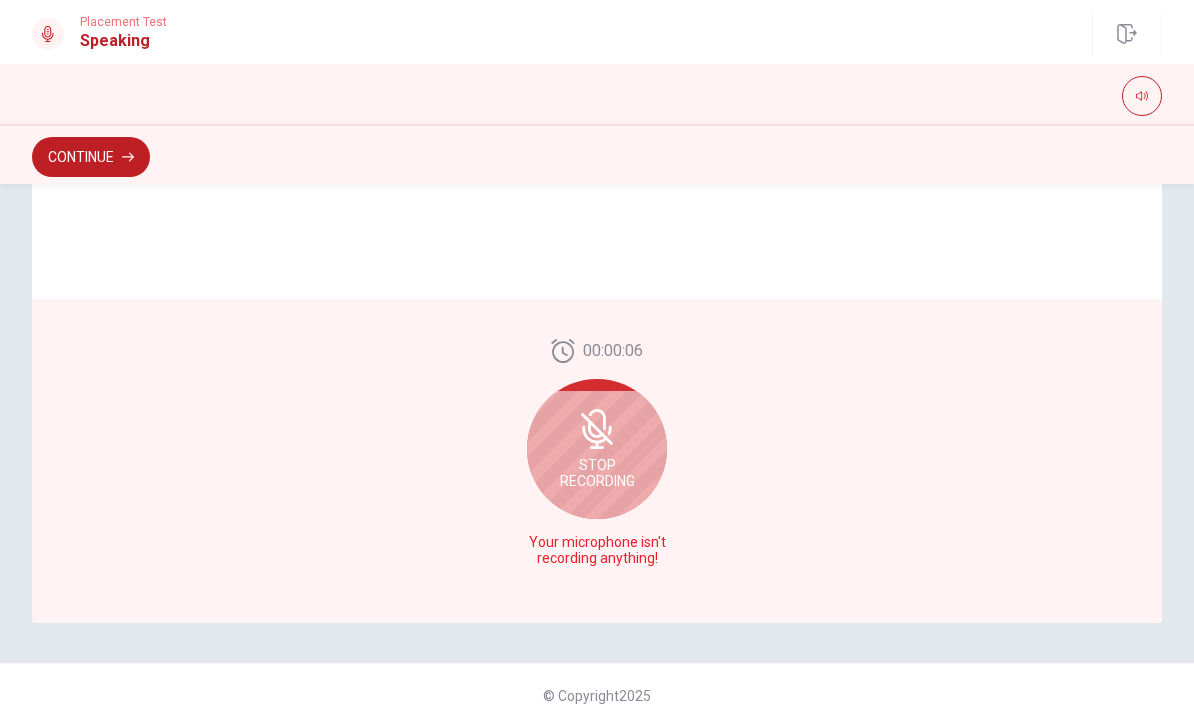 click 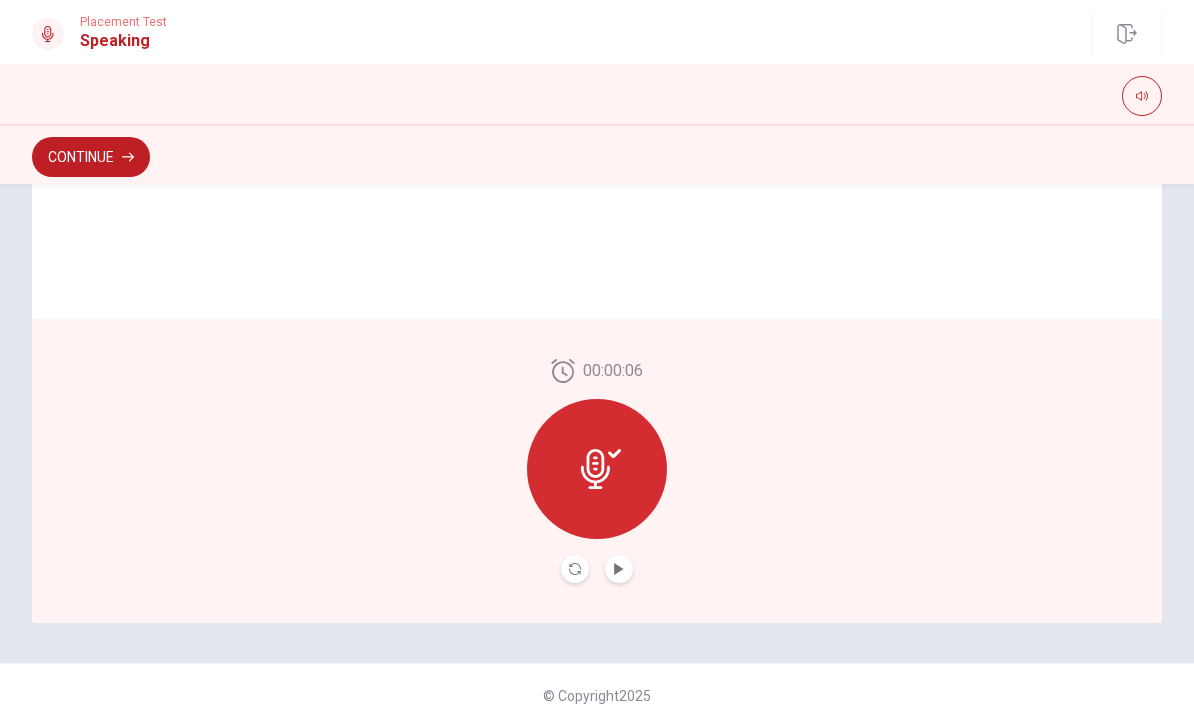 click on "00:00:06" at bounding box center [597, 471] 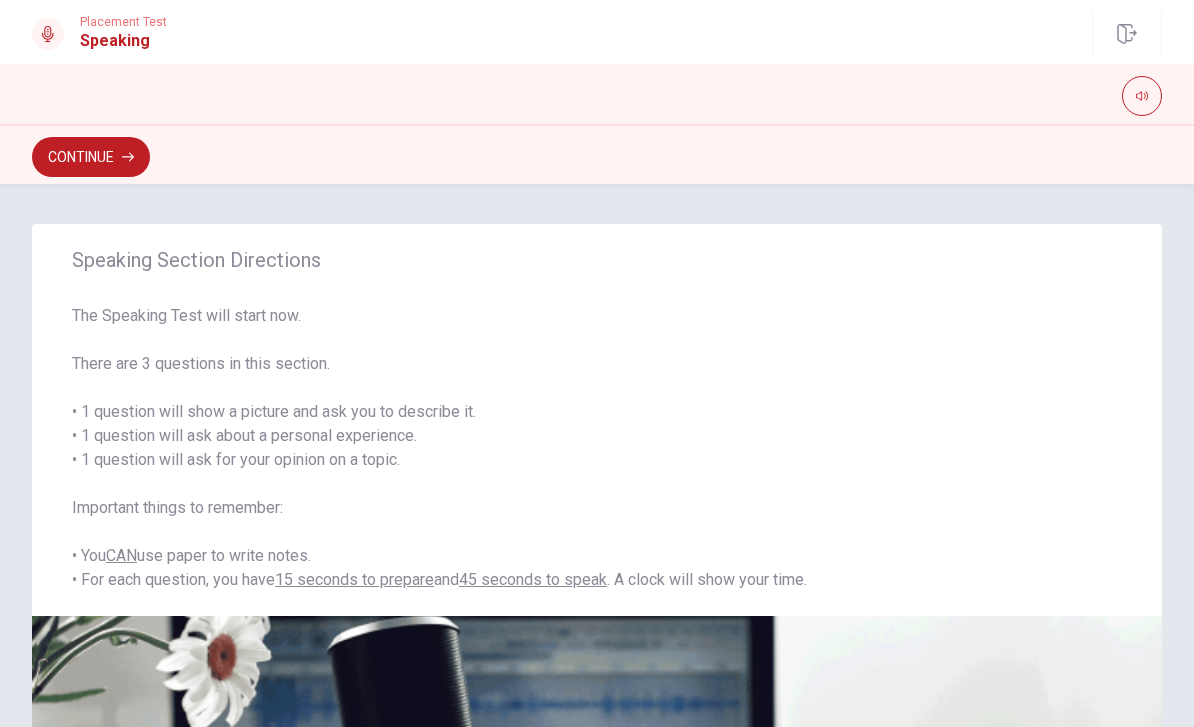 scroll, scrollTop: 0, scrollLeft: 0, axis: both 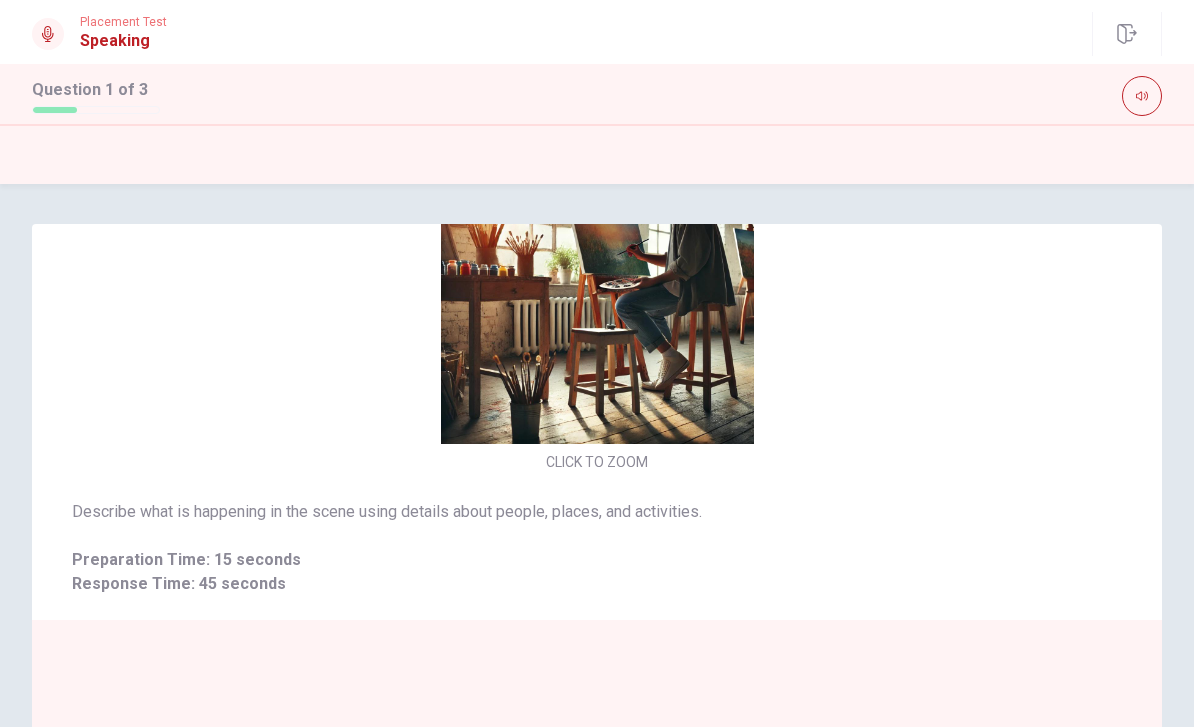 click on "CLICK TO ZOOM" at bounding box center [597, 303] 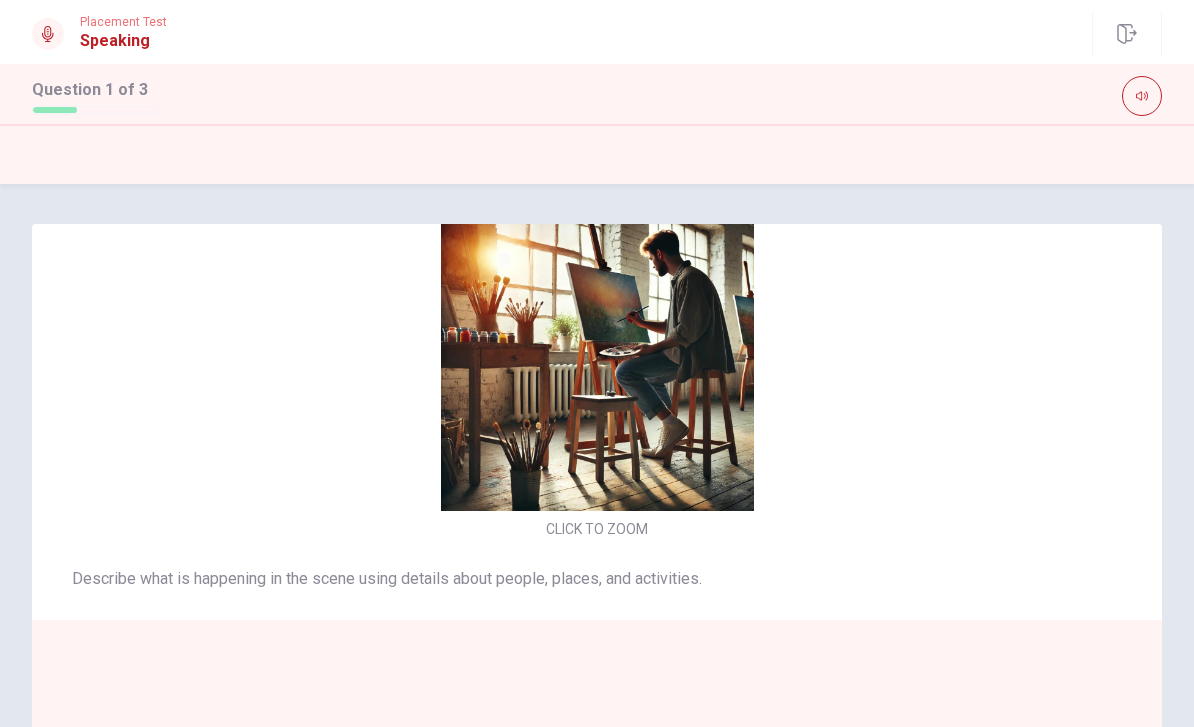 scroll, scrollTop: -66, scrollLeft: 0, axis: vertical 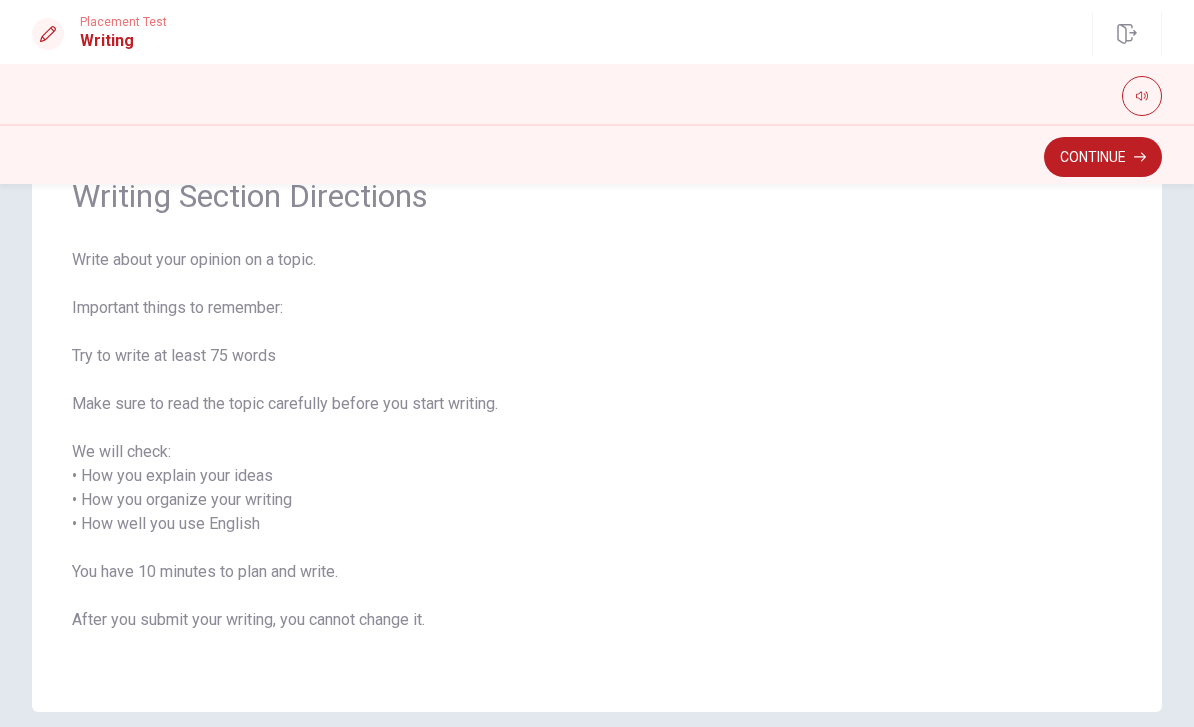 click on "Continue" at bounding box center (1103, 157) 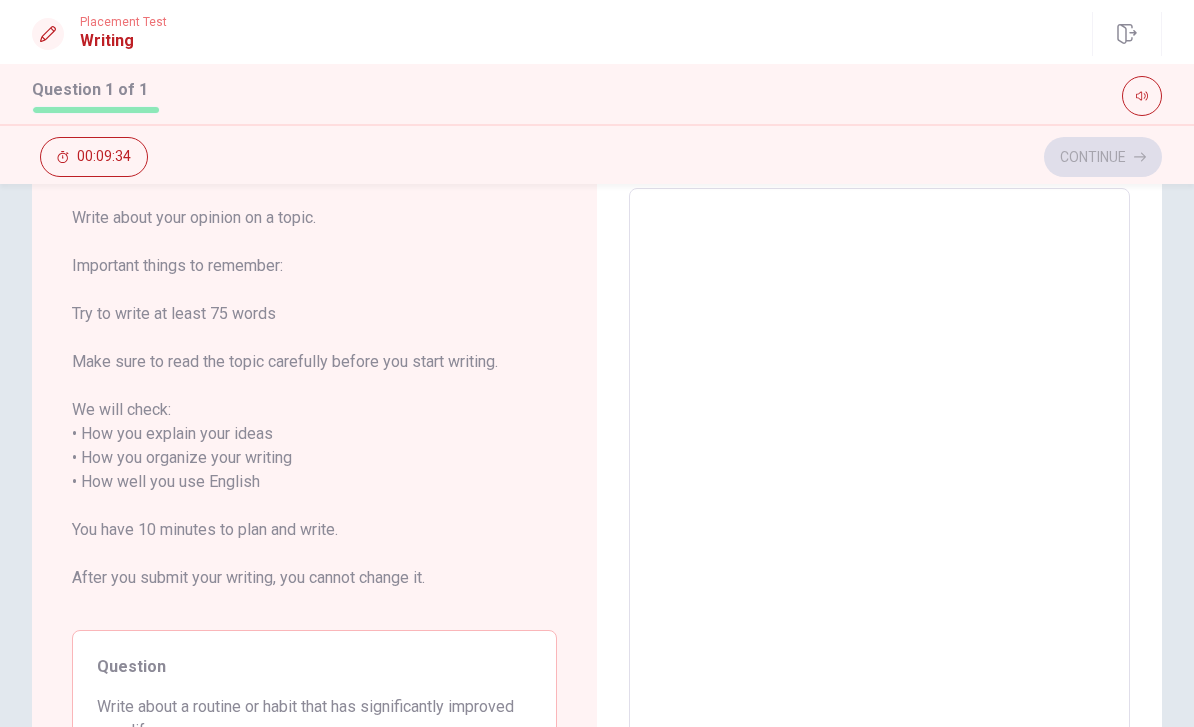 scroll, scrollTop: 85, scrollLeft: 0, axis: vertical 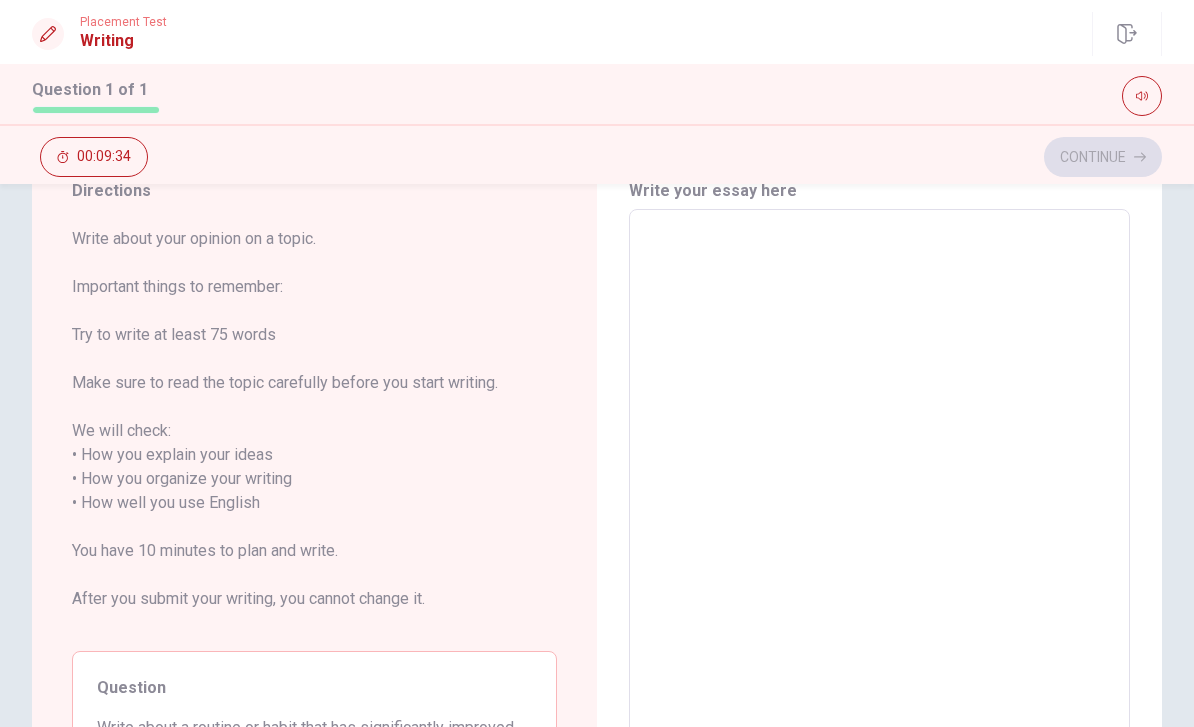 click at bounding box center [879, 503] 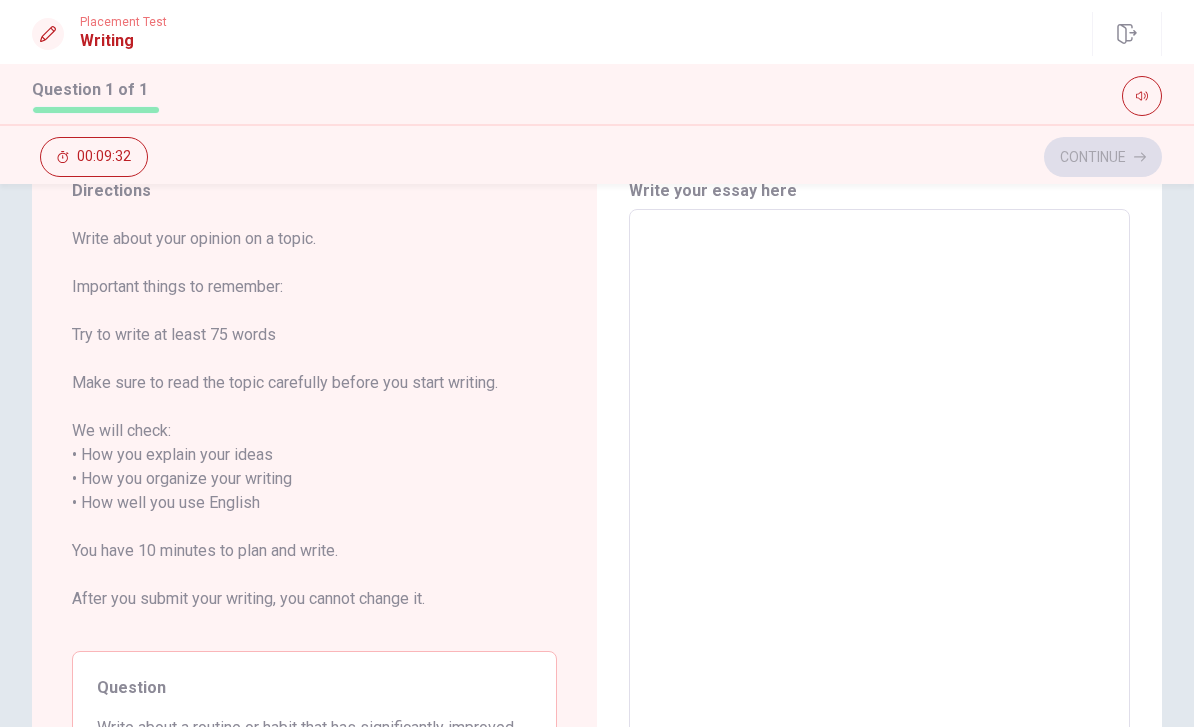 type on "M" 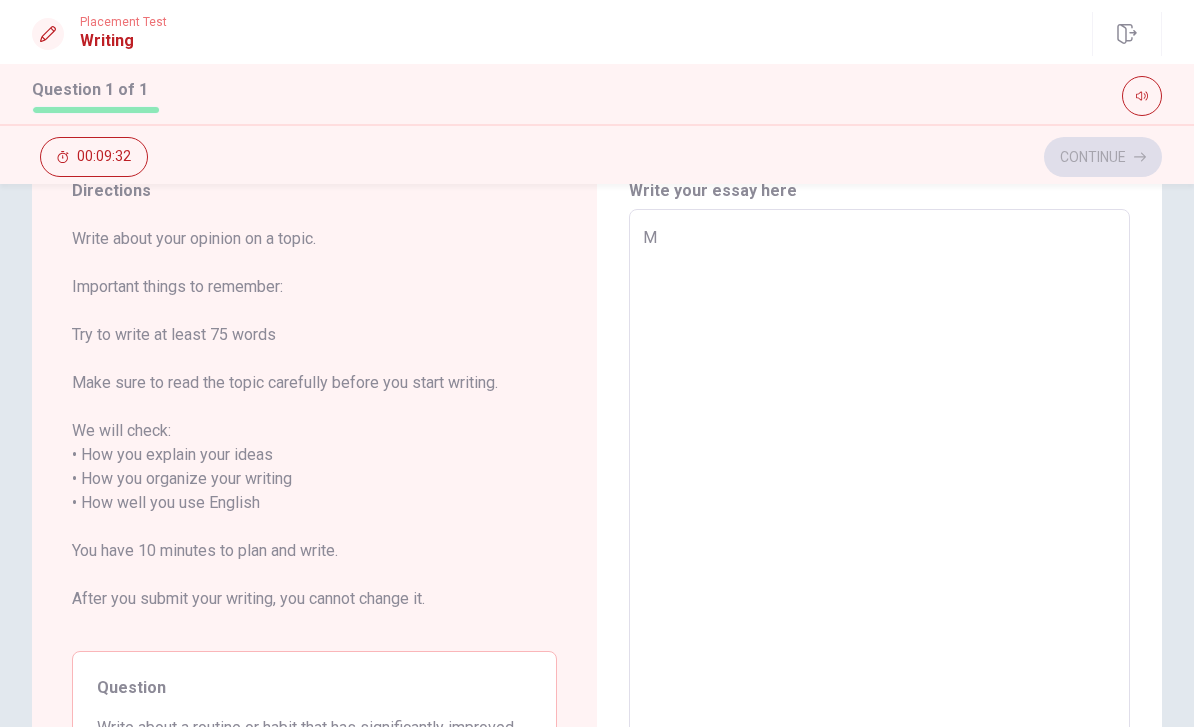 type on "x" 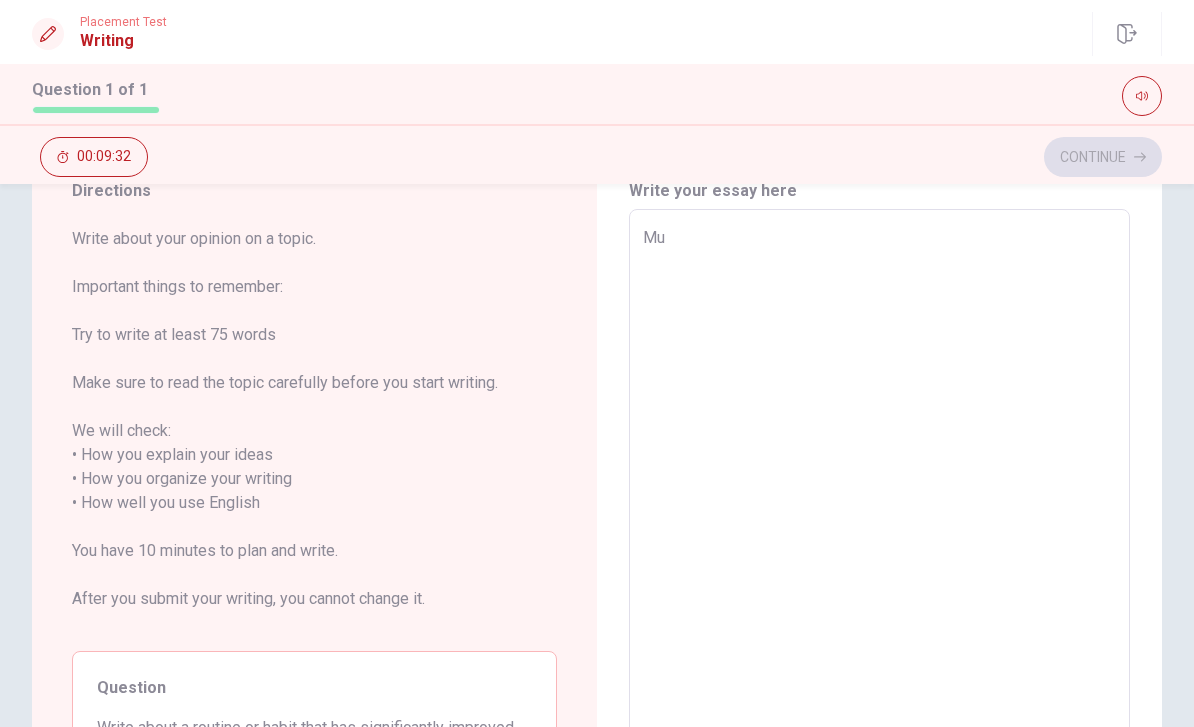 type on "x" 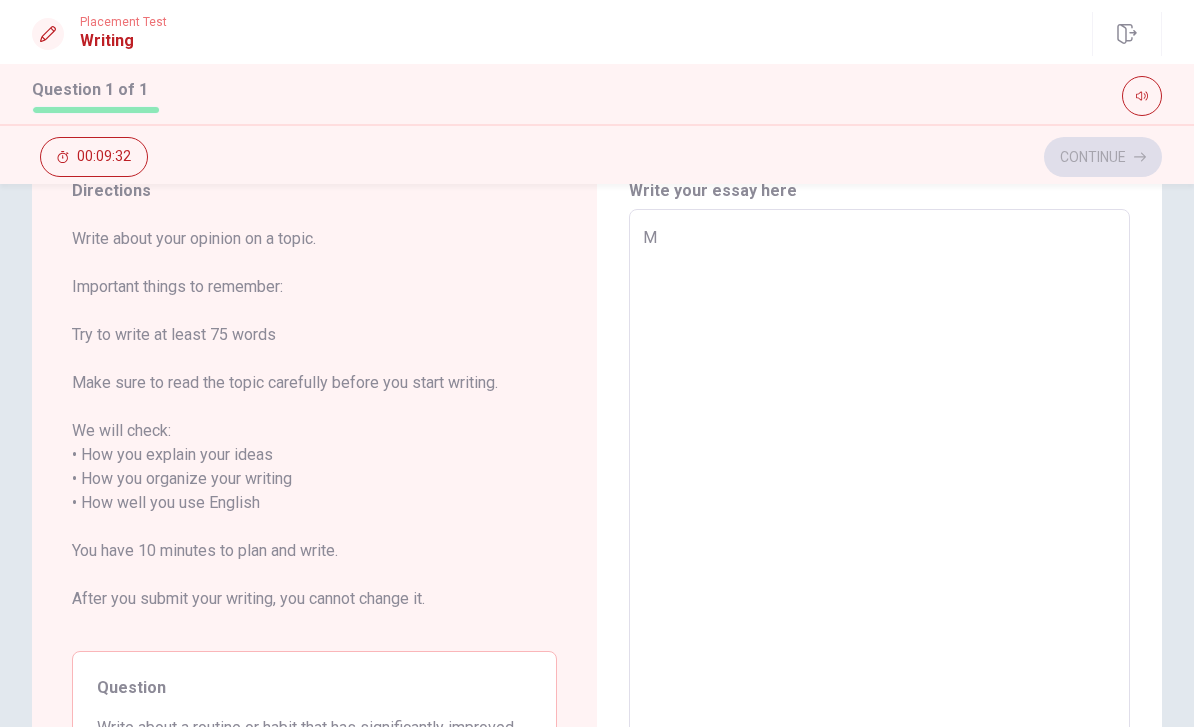 type on "x" 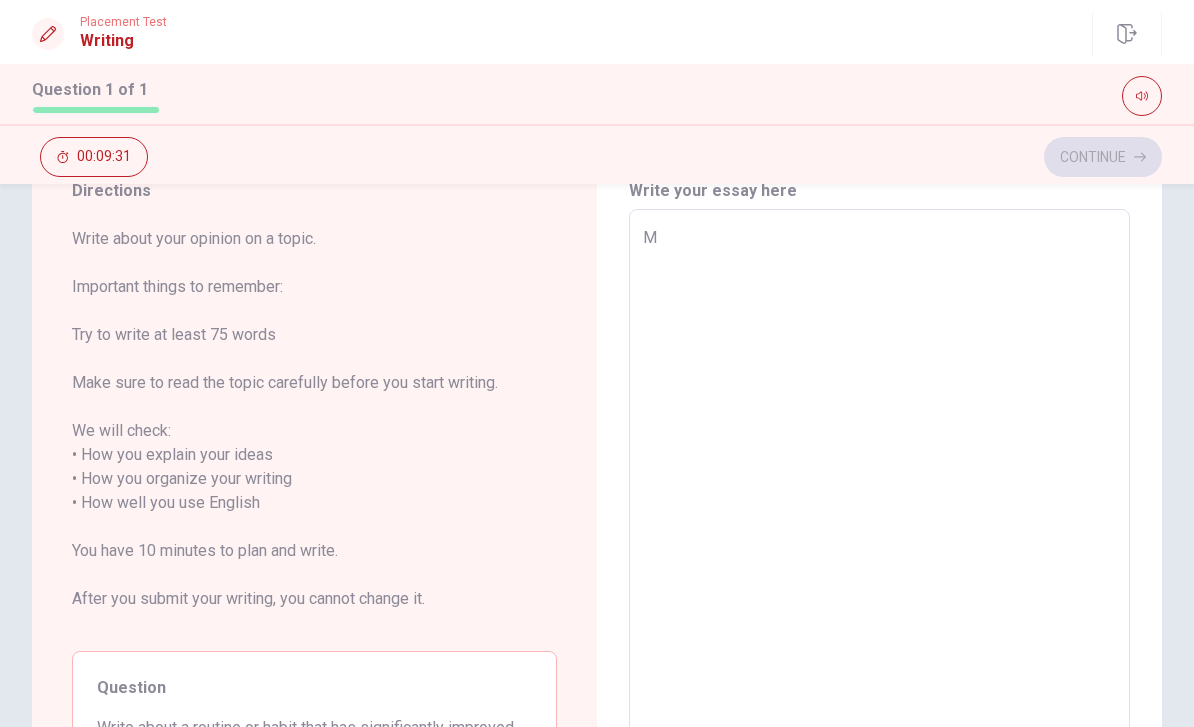 type on "My" 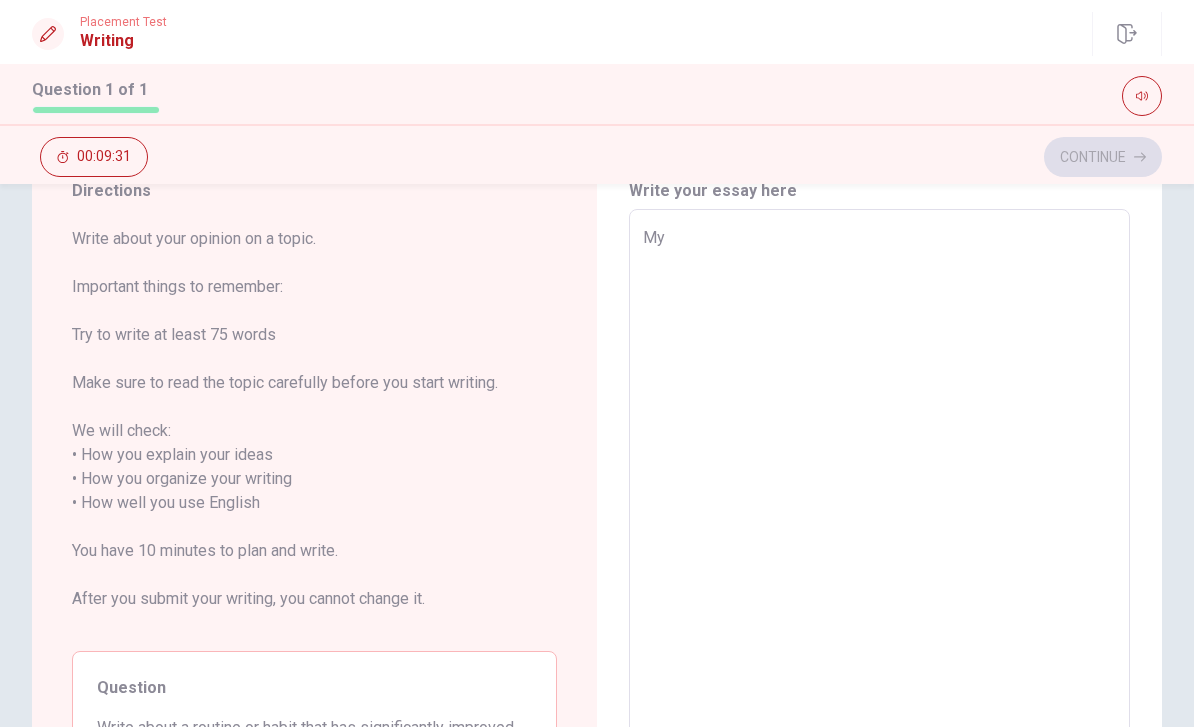 type on "x" 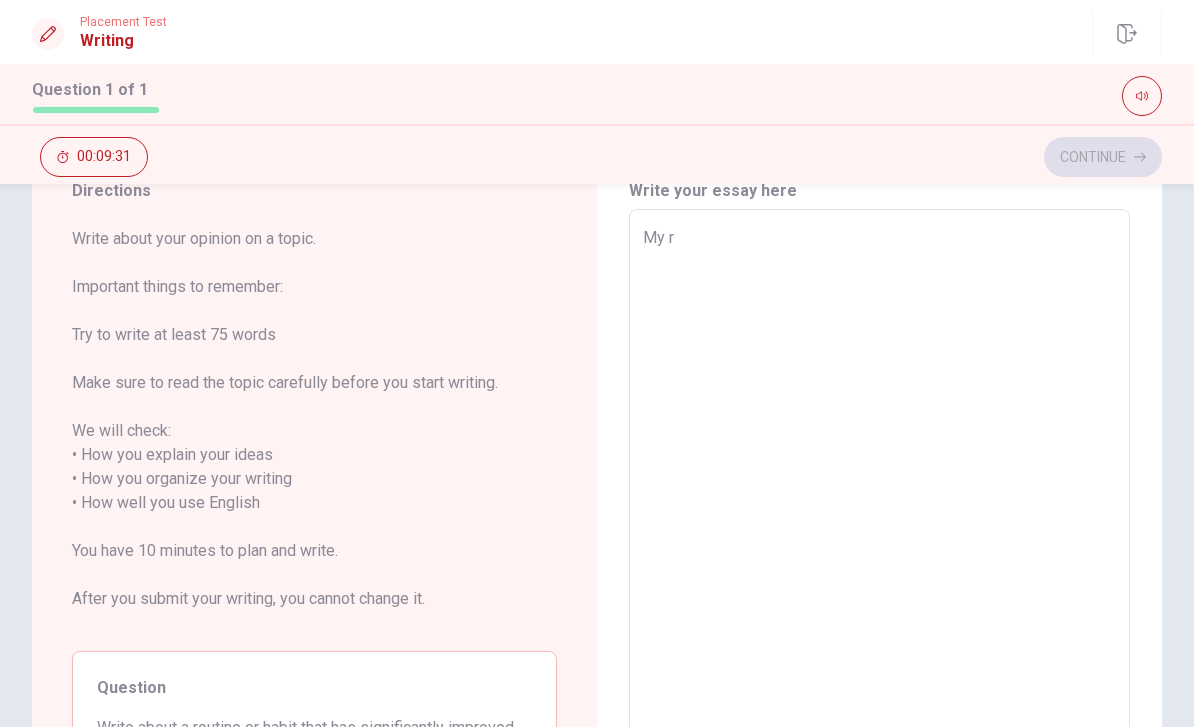 type on "x" 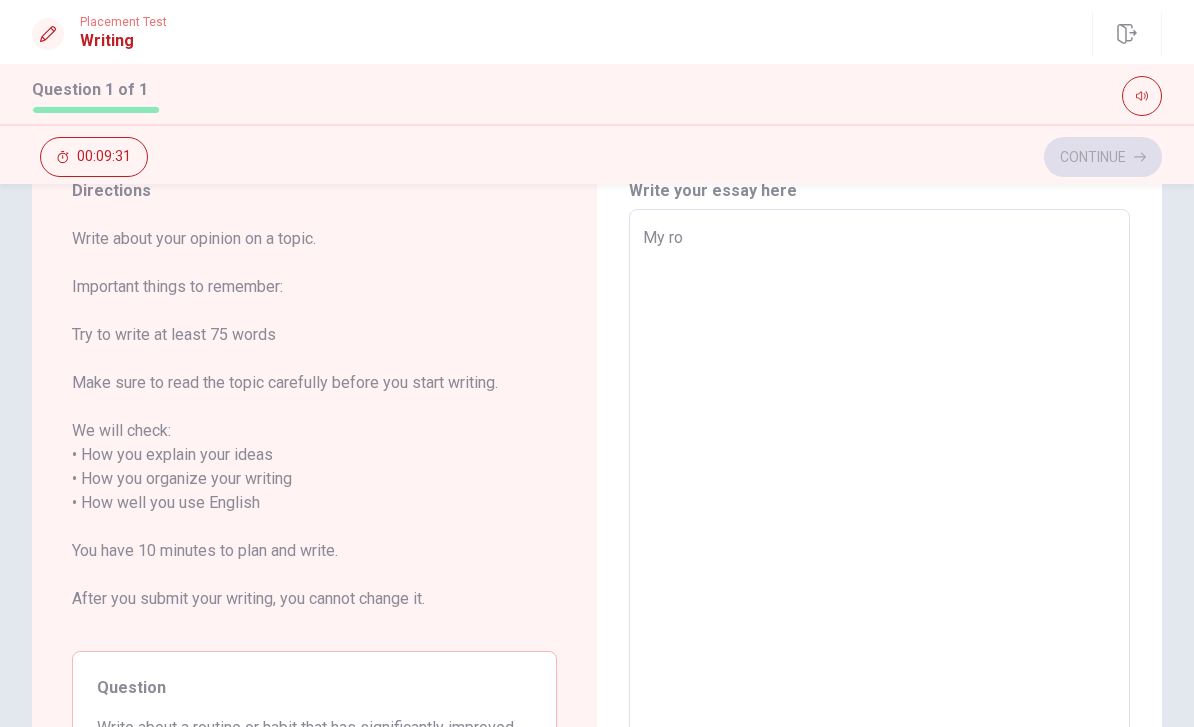 type on "x" 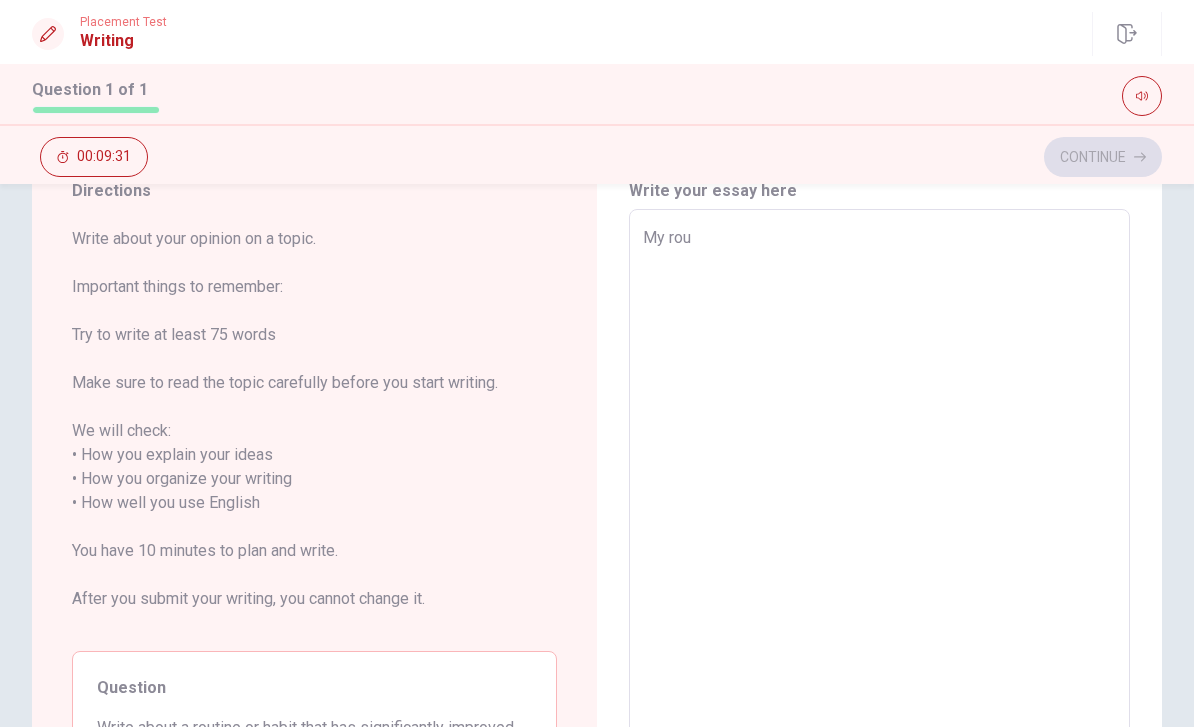 type on "x" 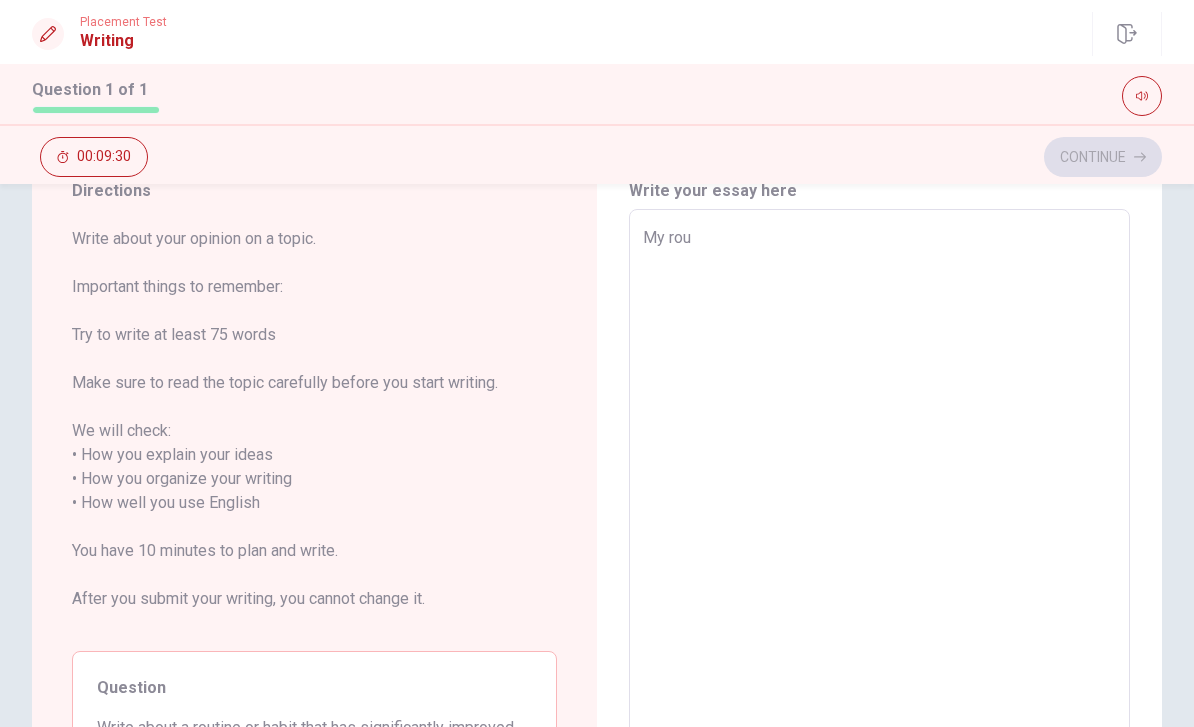 type on "My rout" 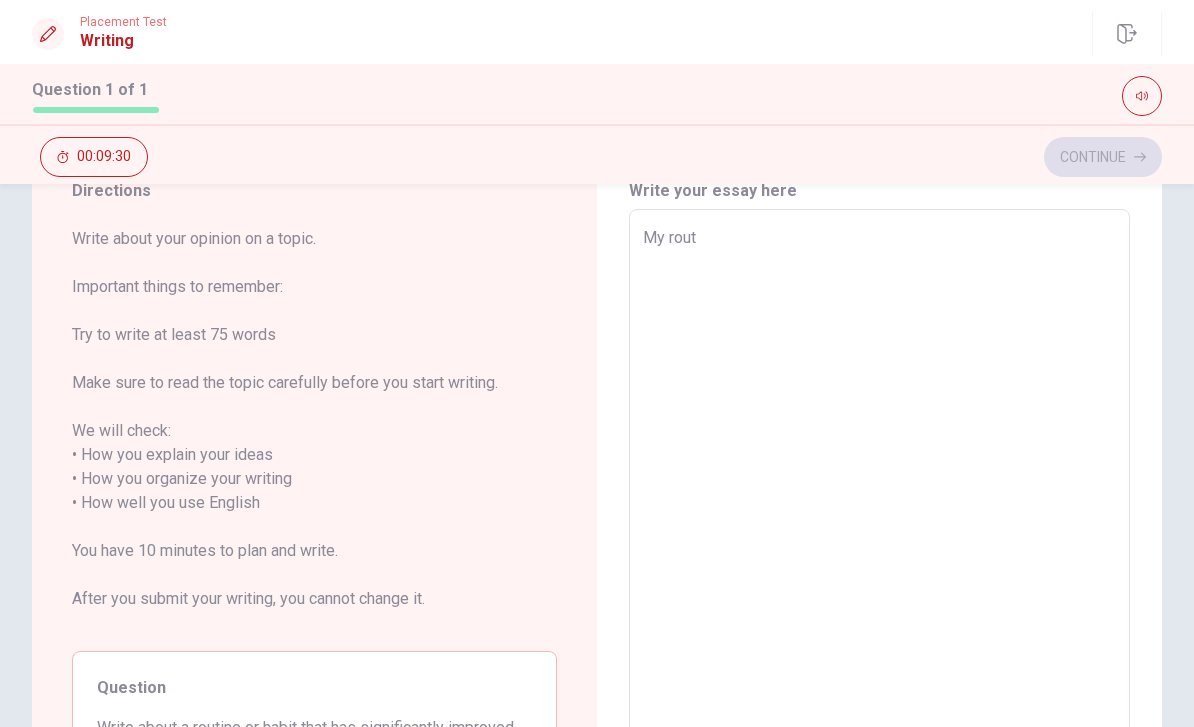 type on "x" 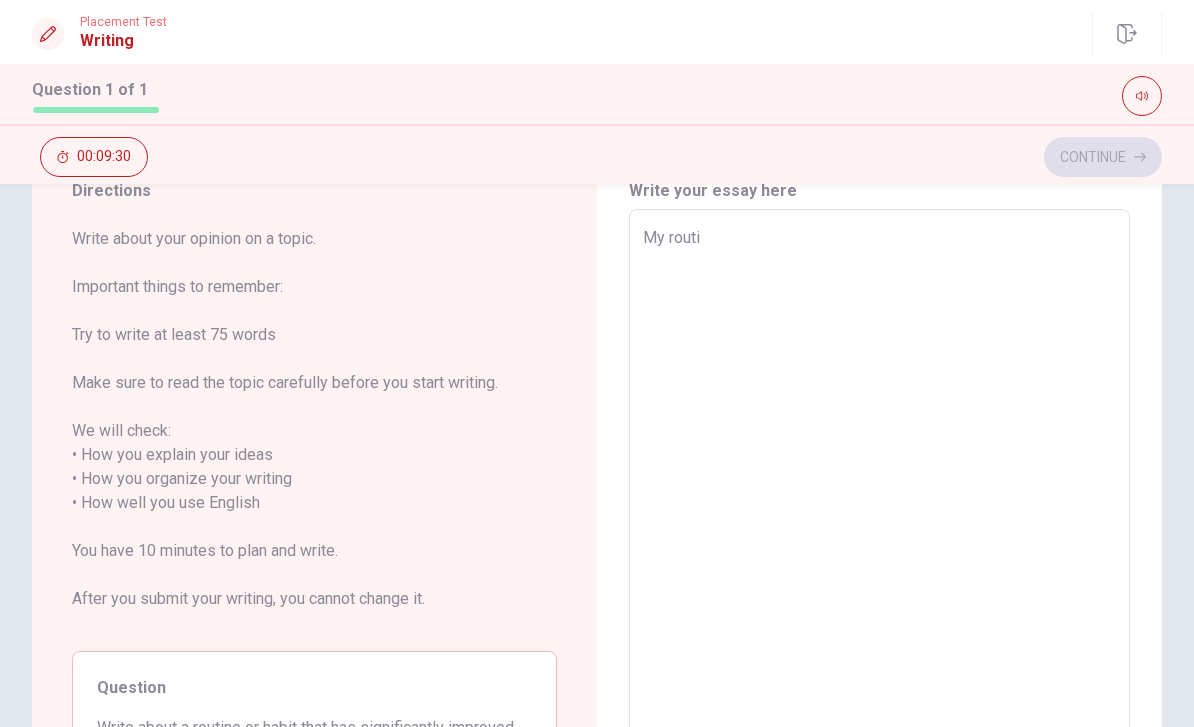 type on "x" 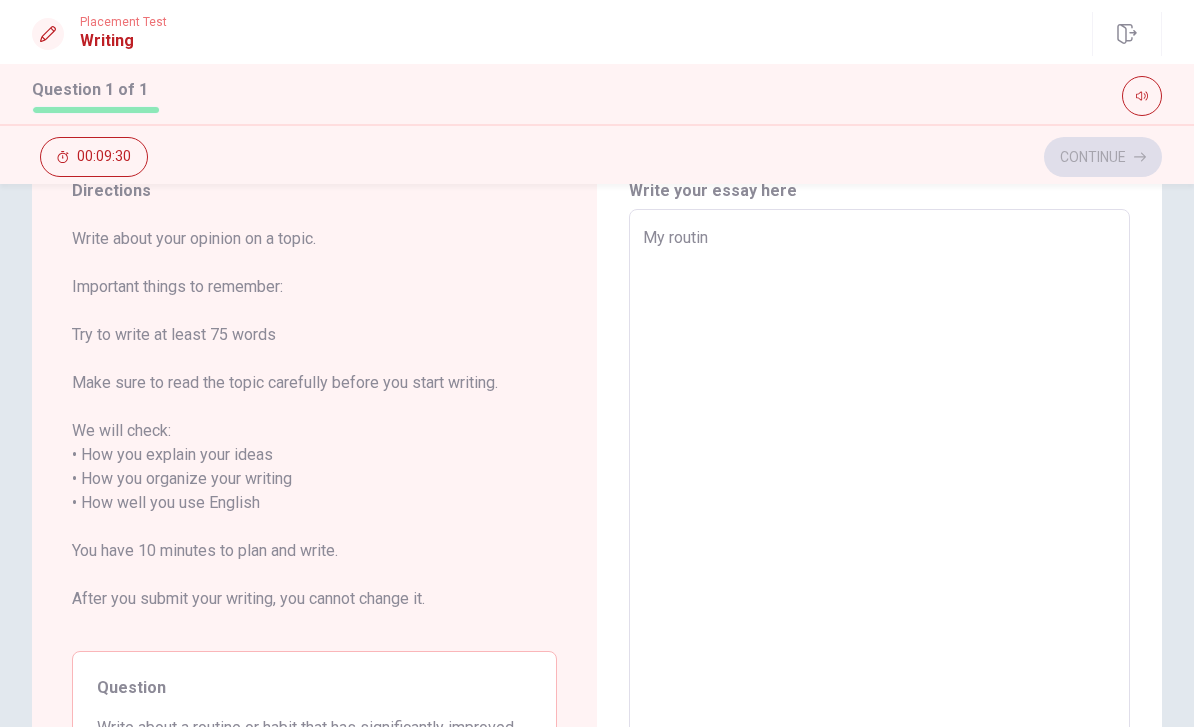 type on "x" 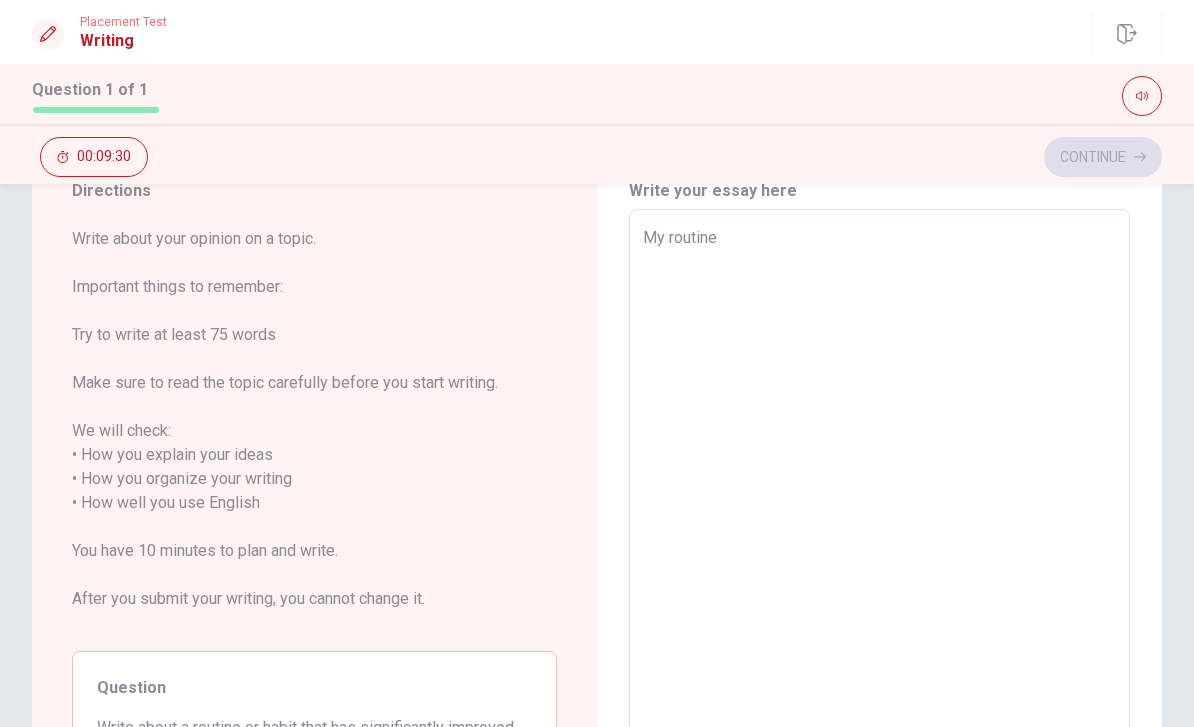type on "x" 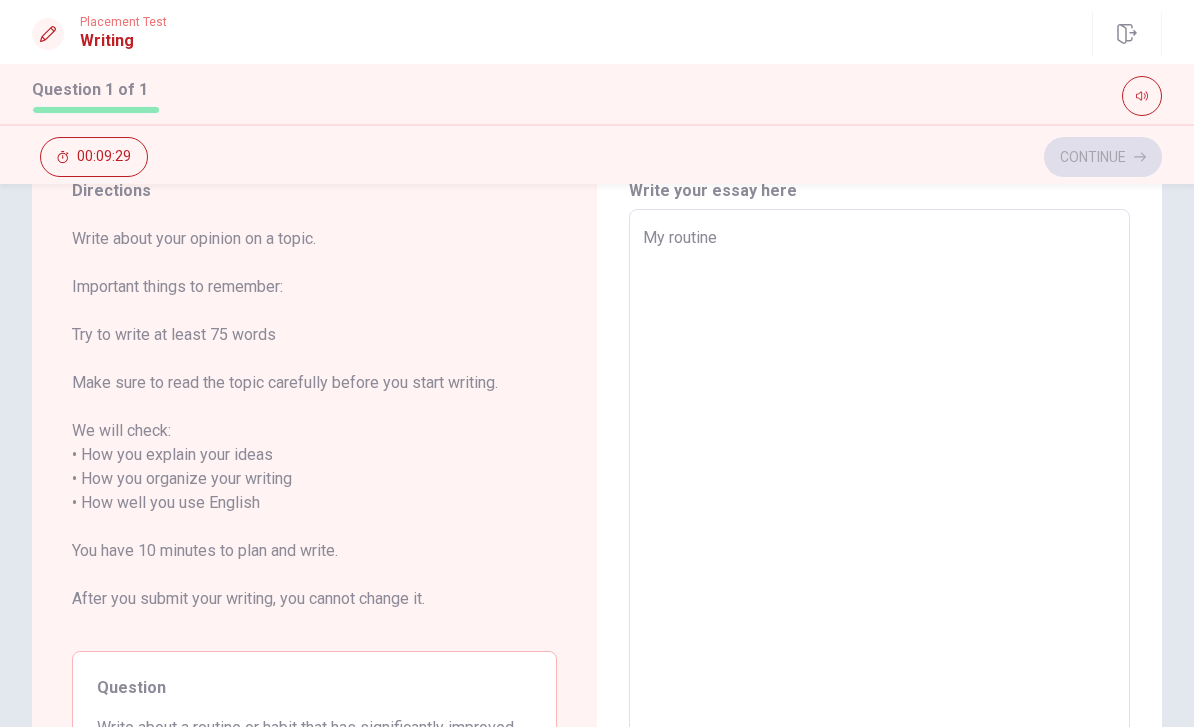 type on "x" 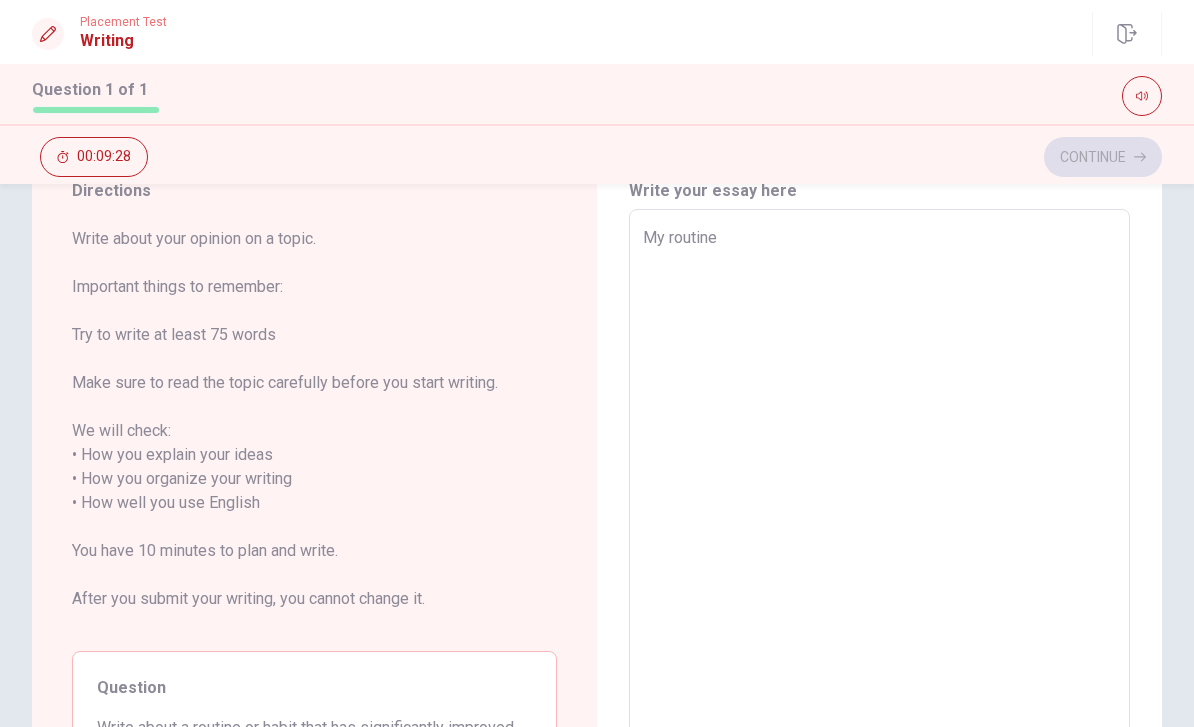 type on "My routine t" 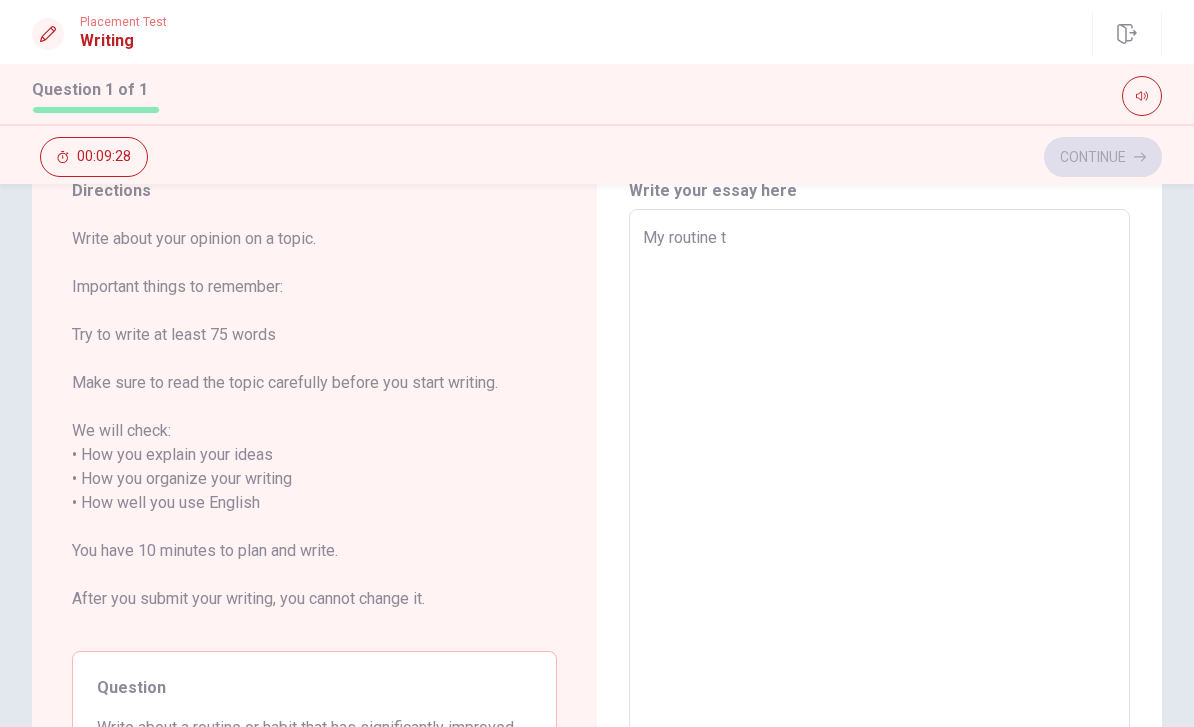 type on "x" 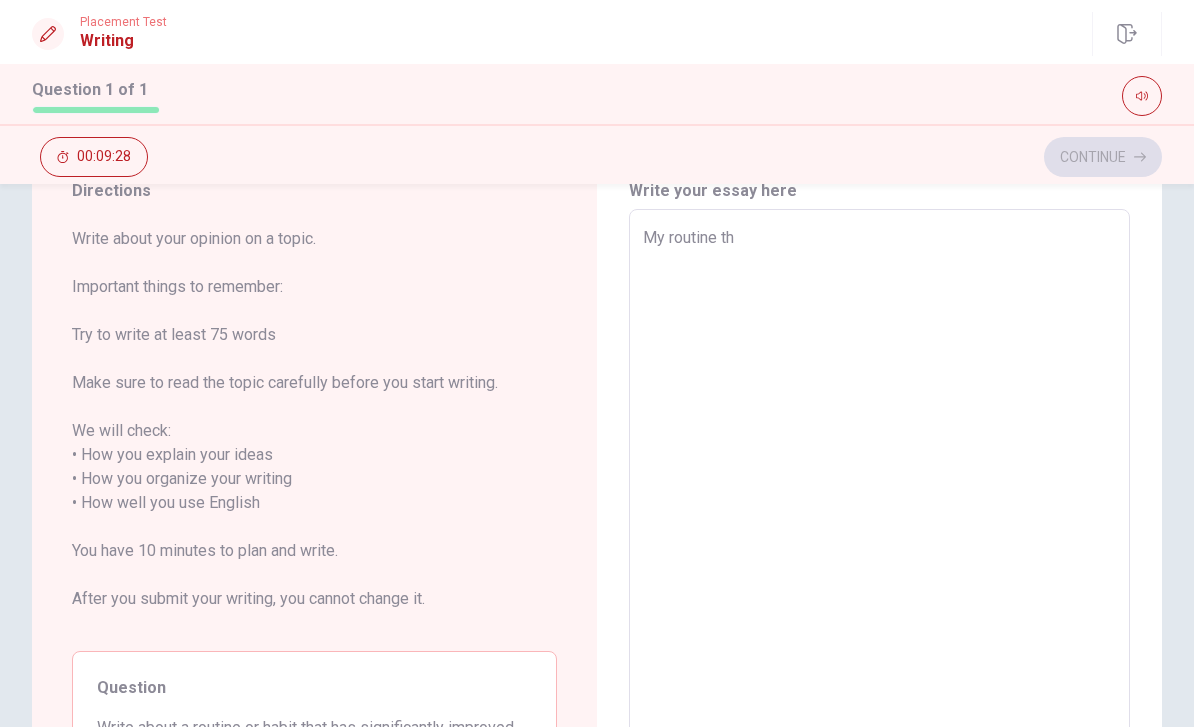 type on "x" 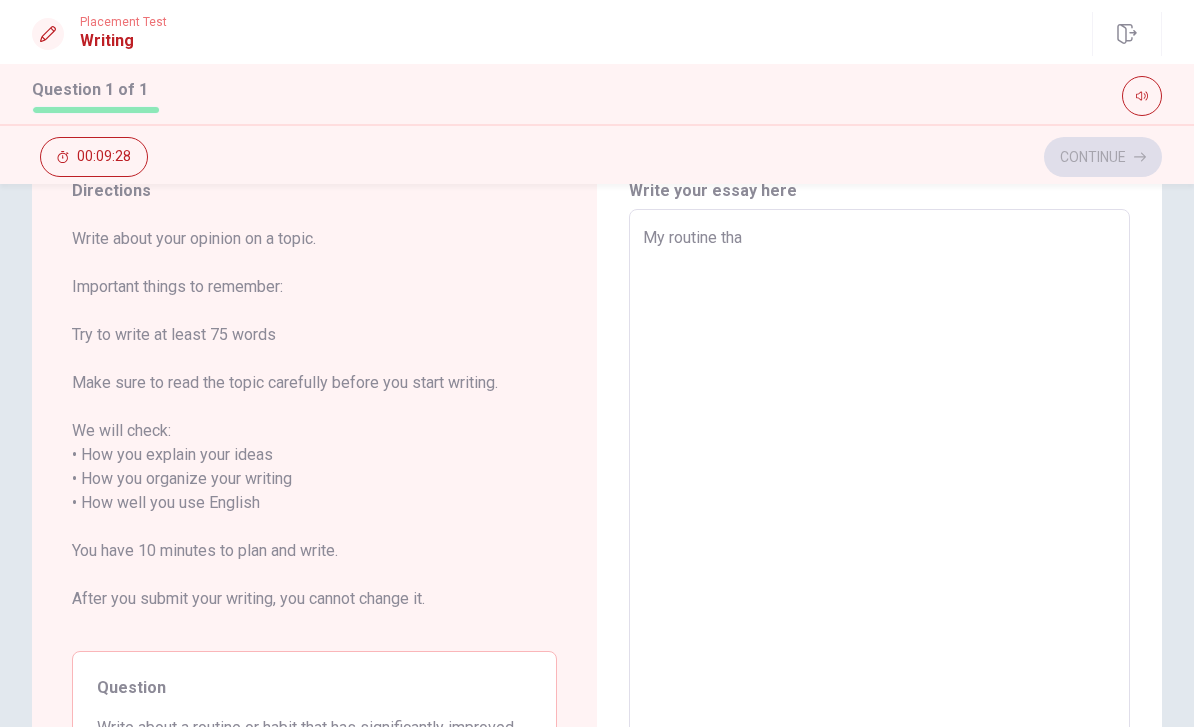 type on "x" 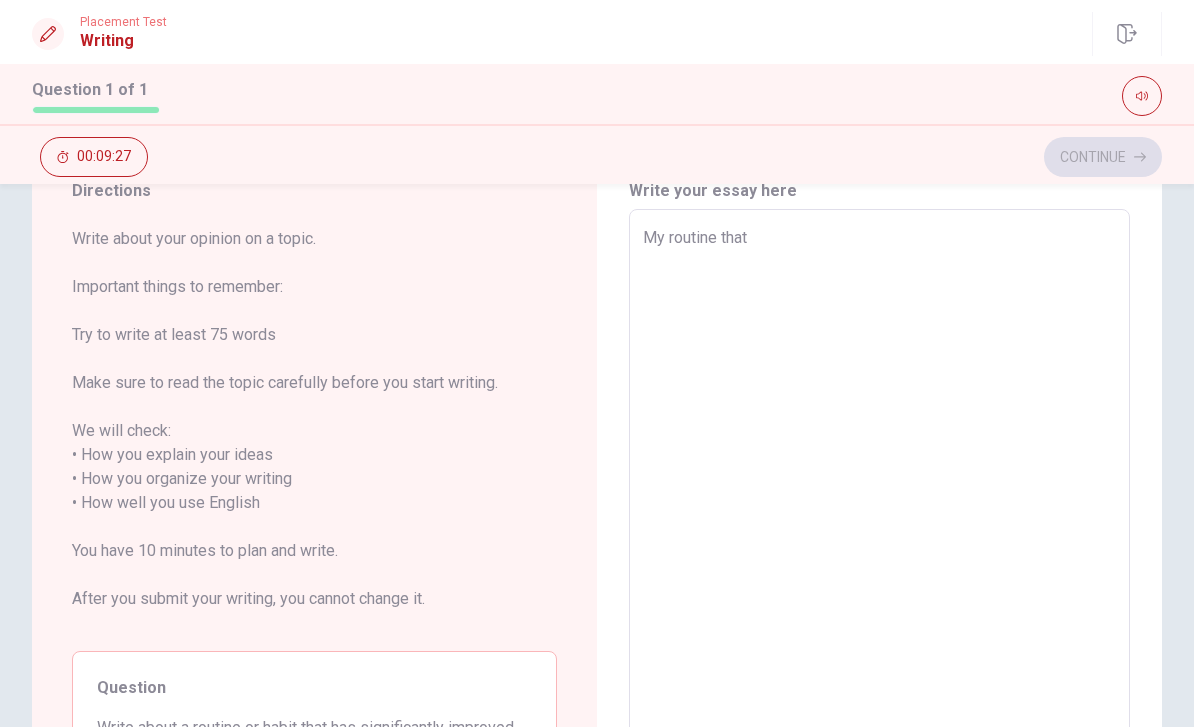 type on "x" 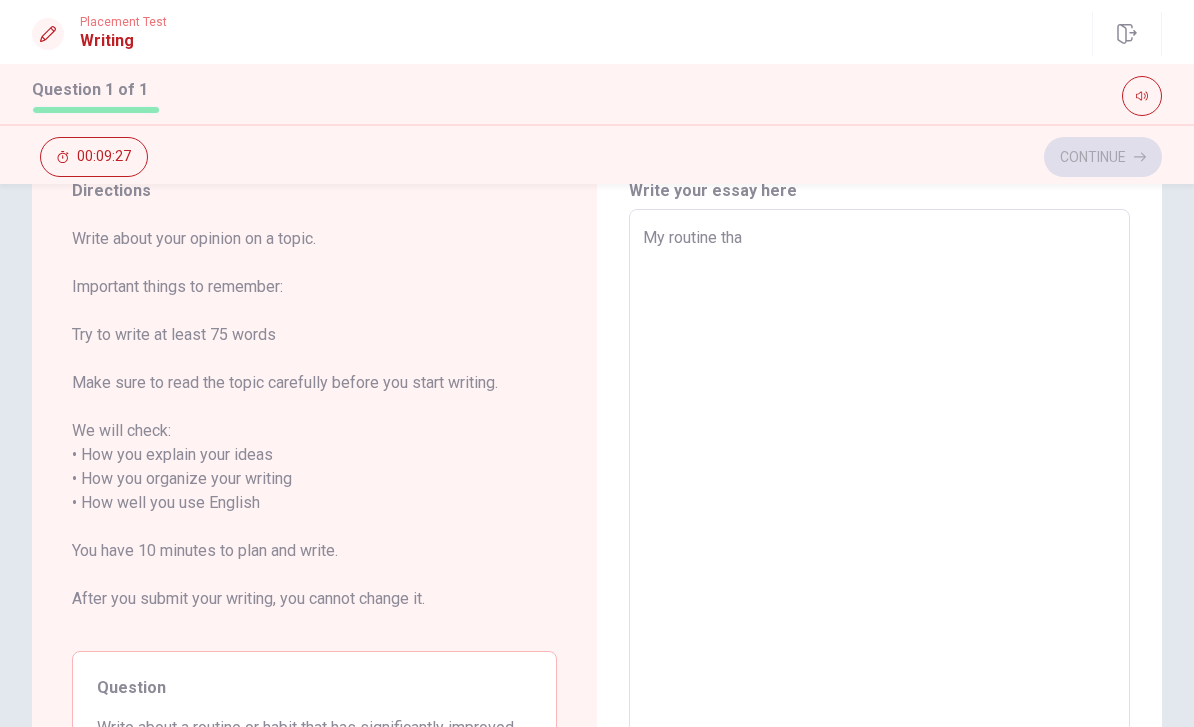 type on "x" 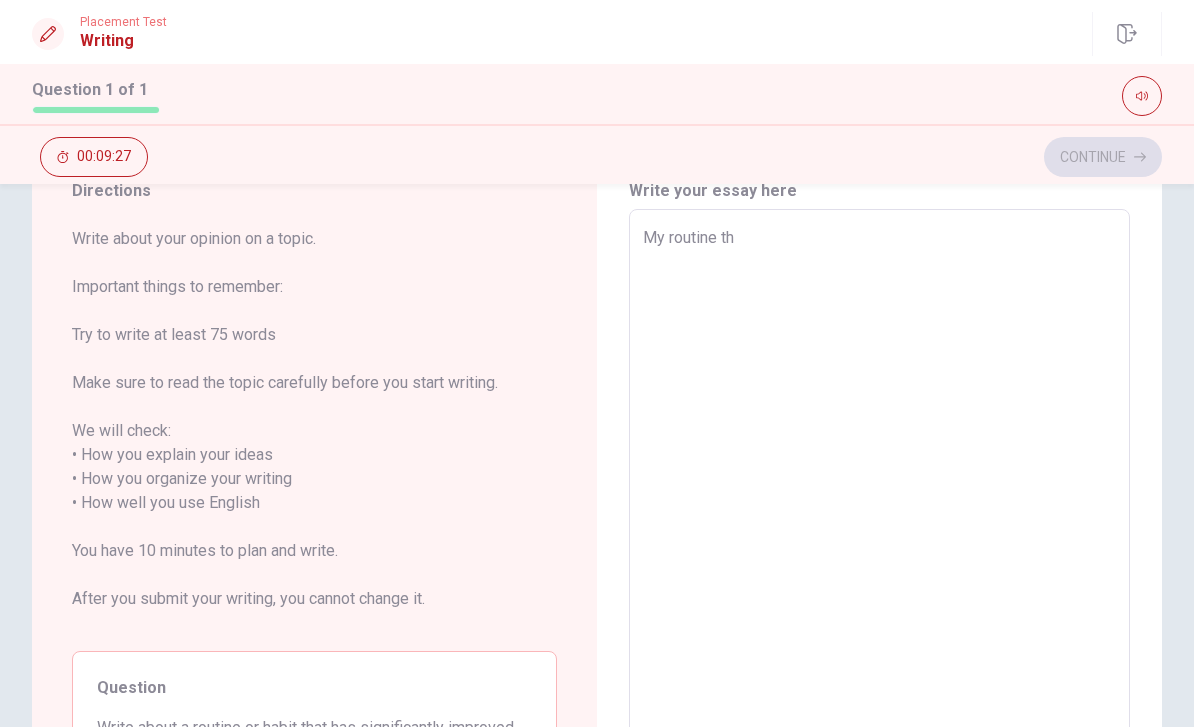 type on "x" 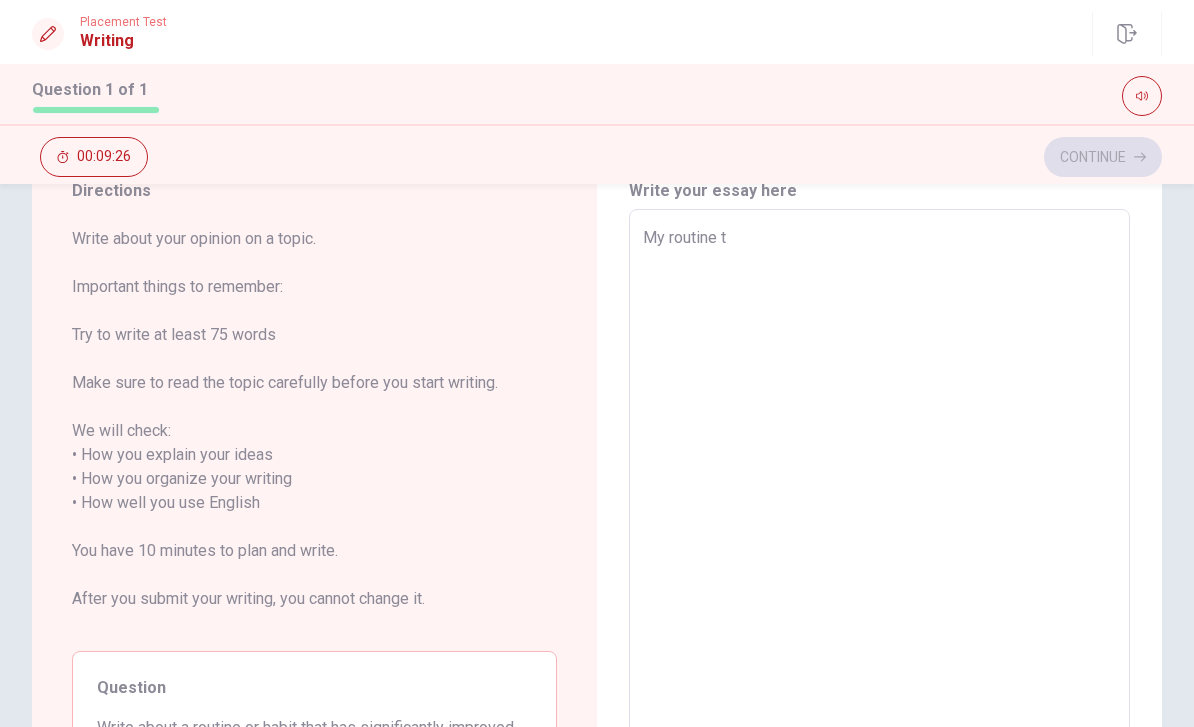 type on "x" 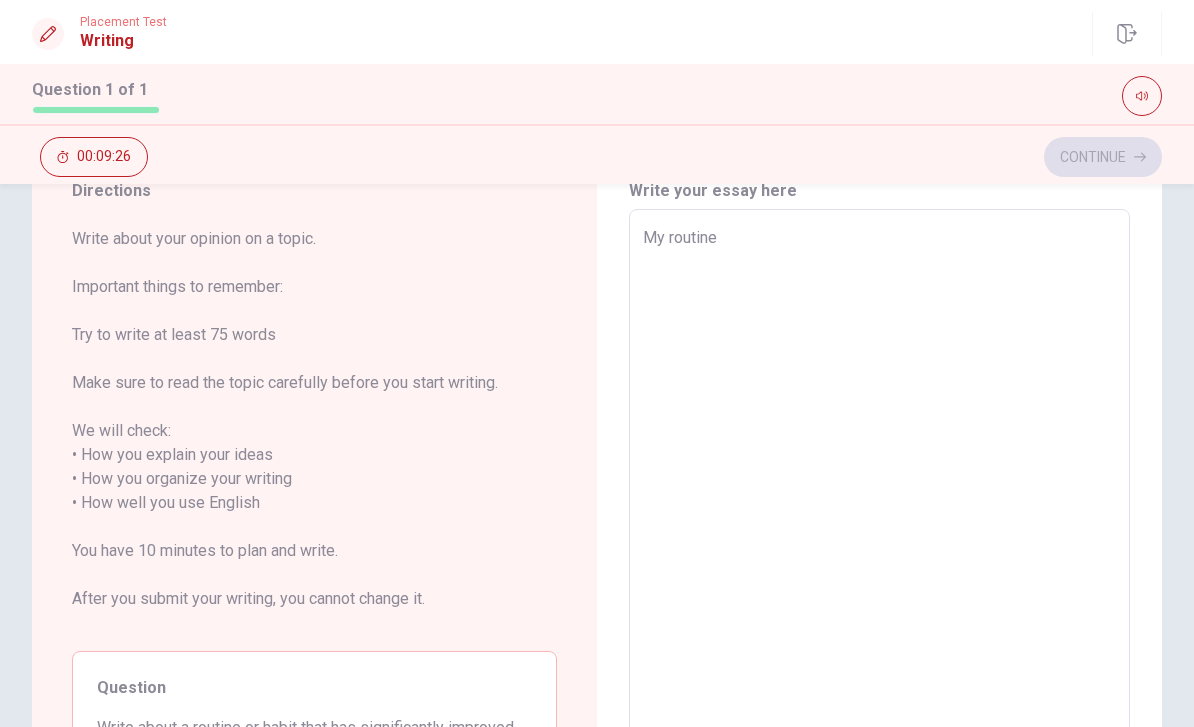 type on "x" 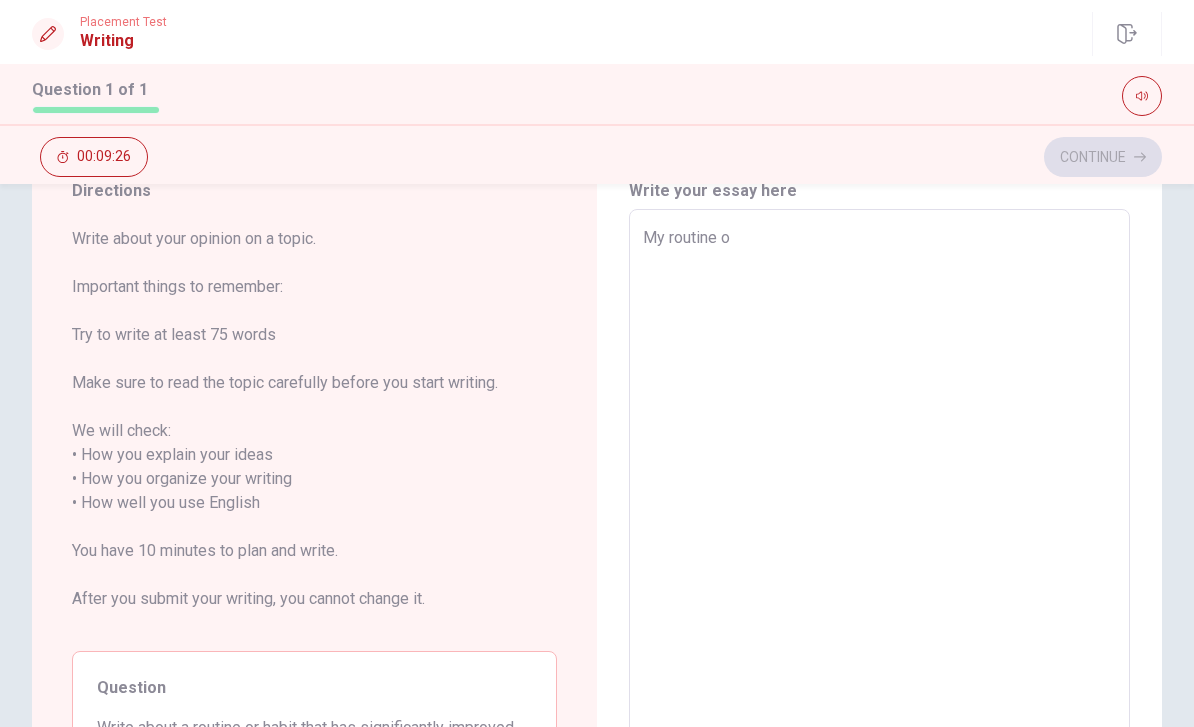 type on "x" 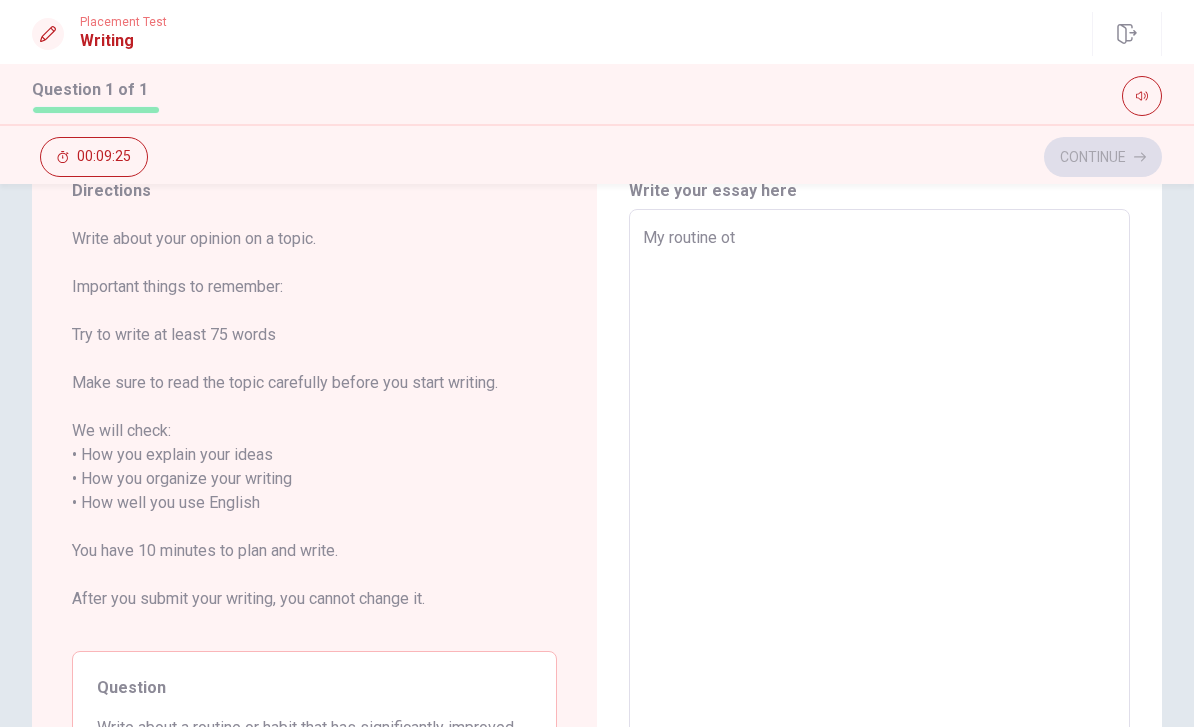 type on "x" 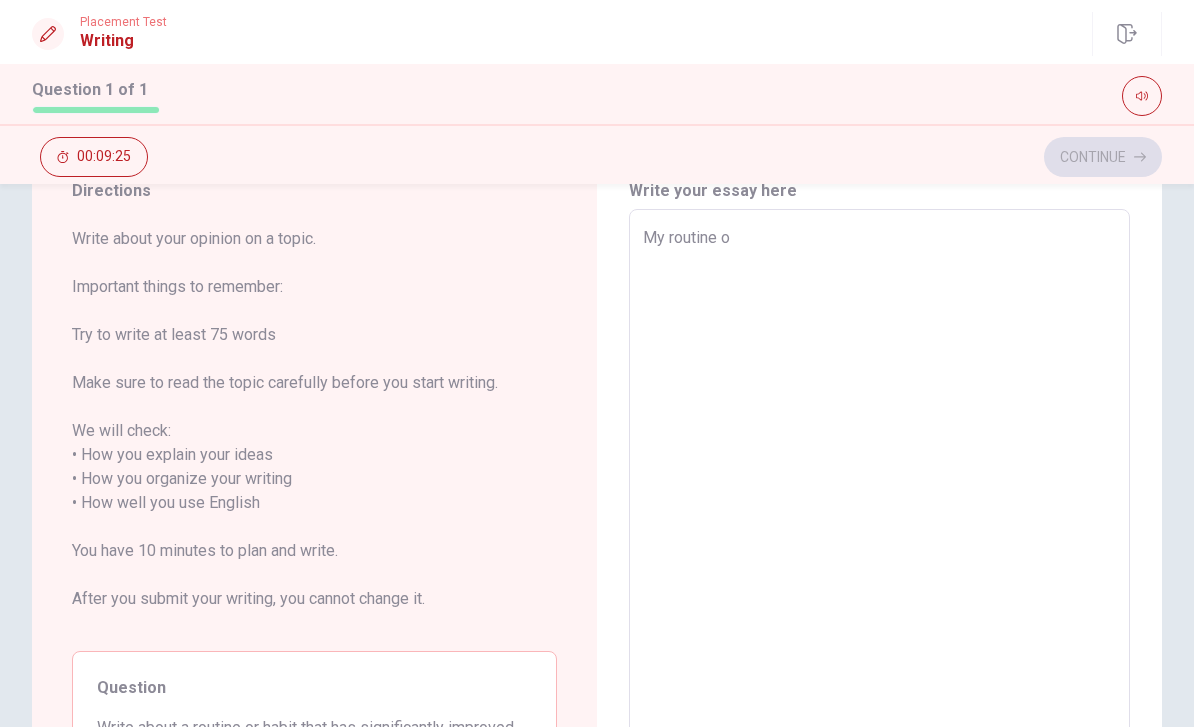 type on "x" 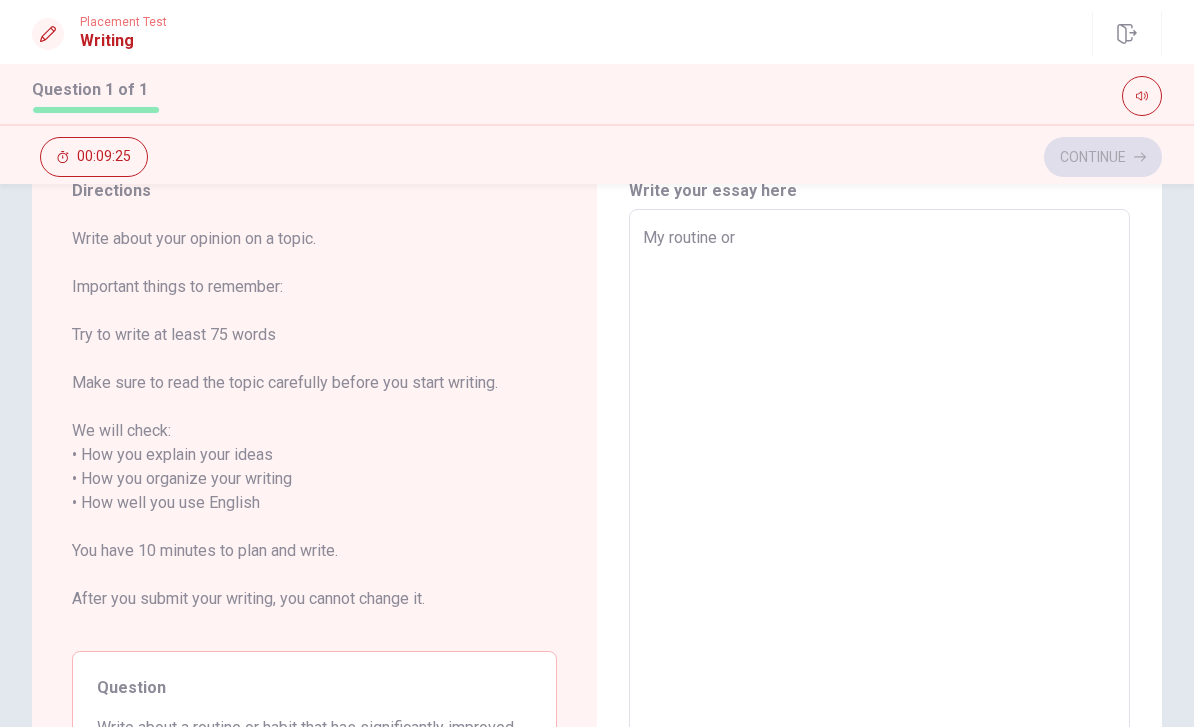 type on "x" 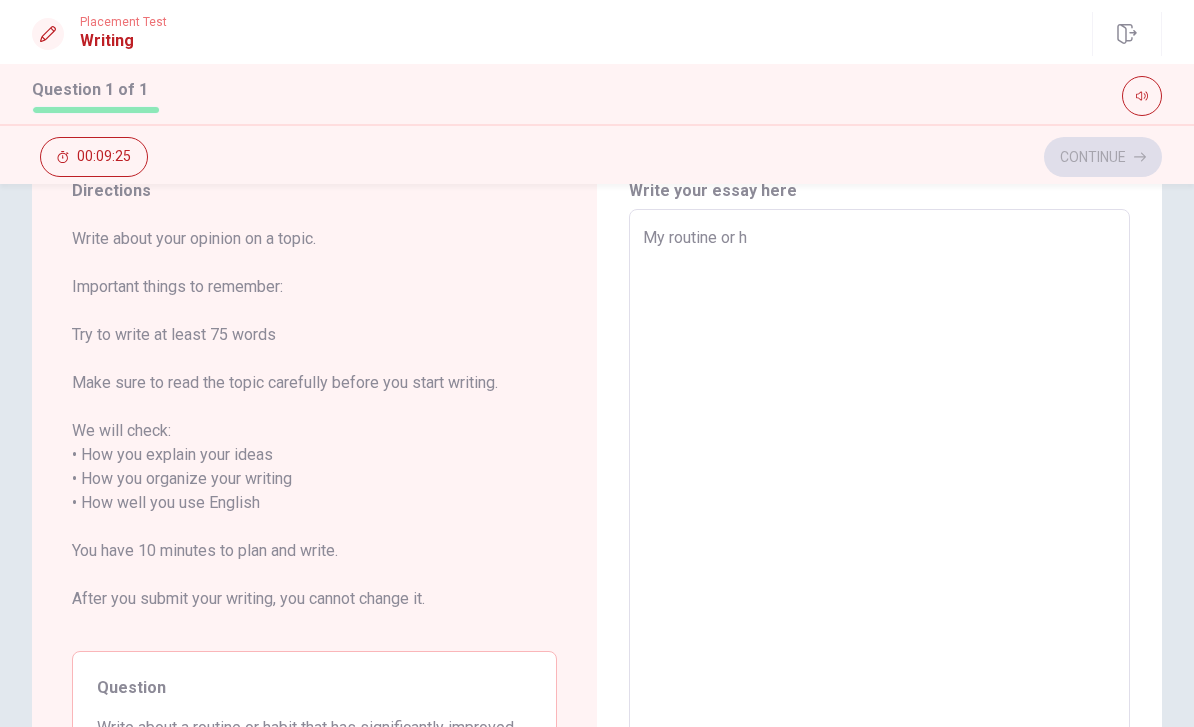 type on "x" 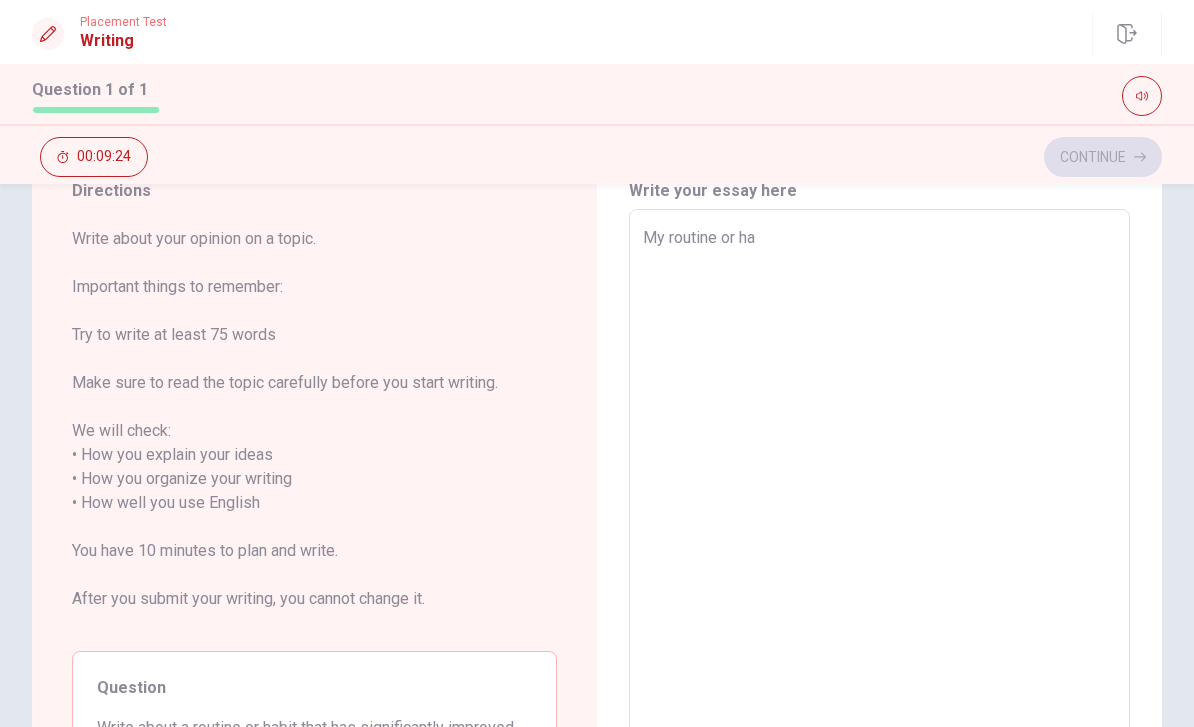 type on "x" 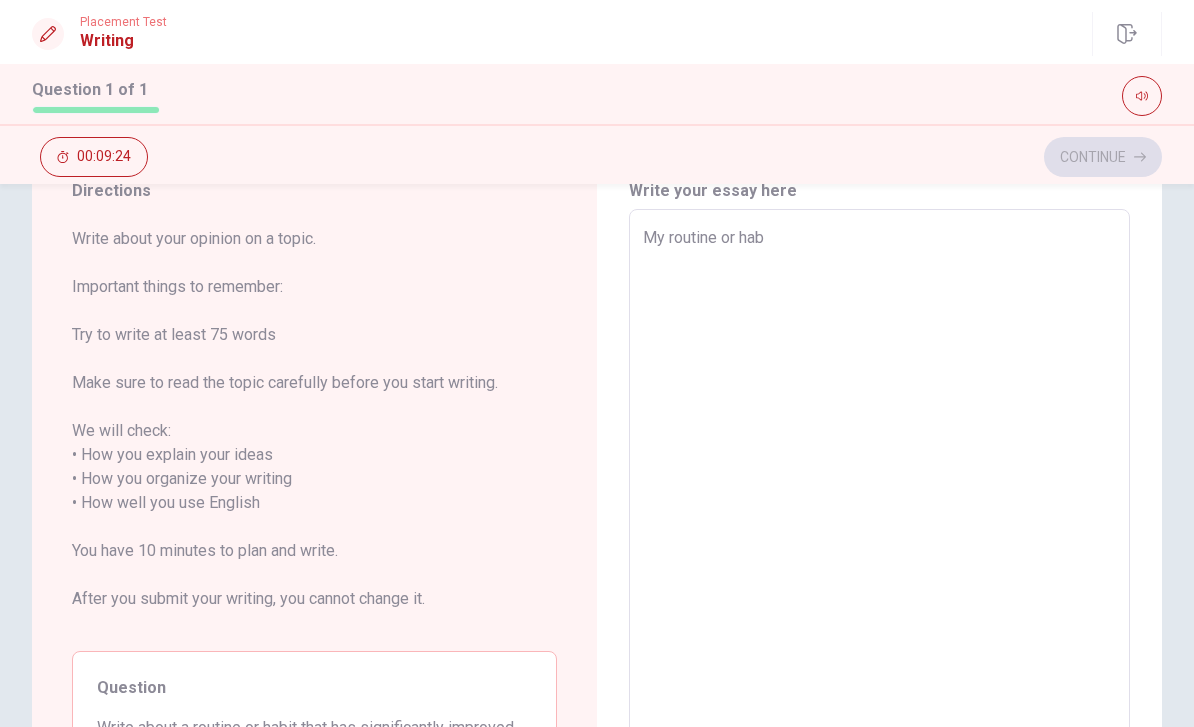 type on "x" 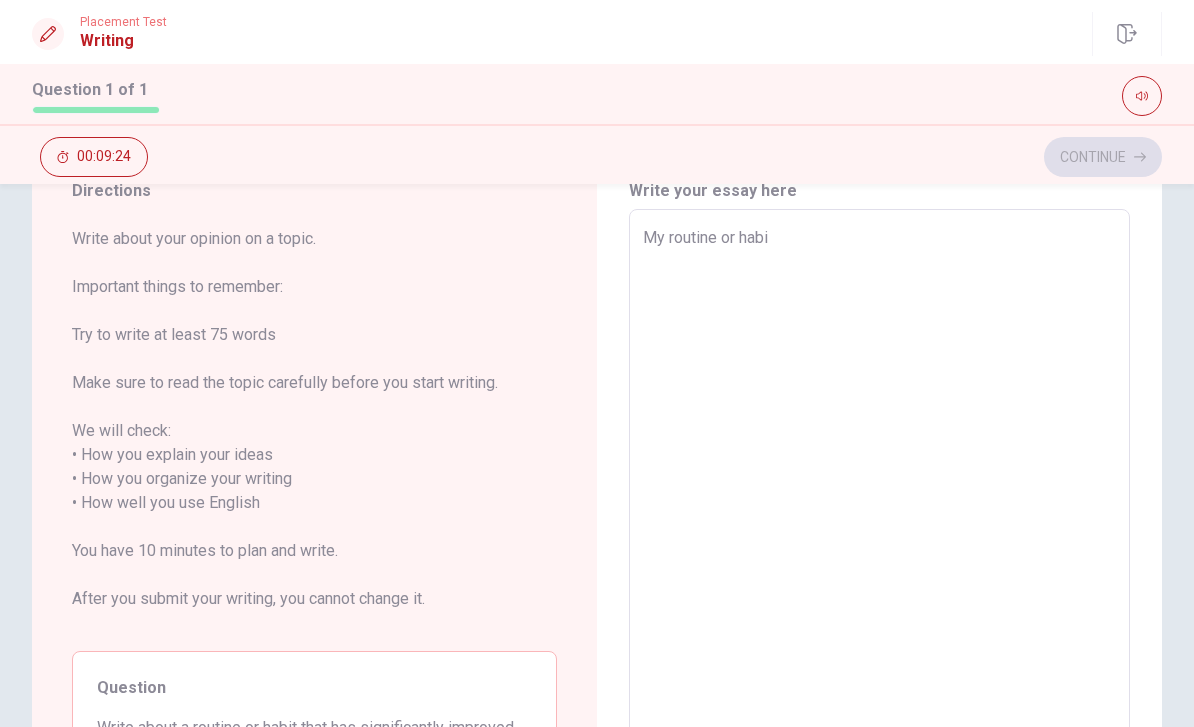 type on "x" 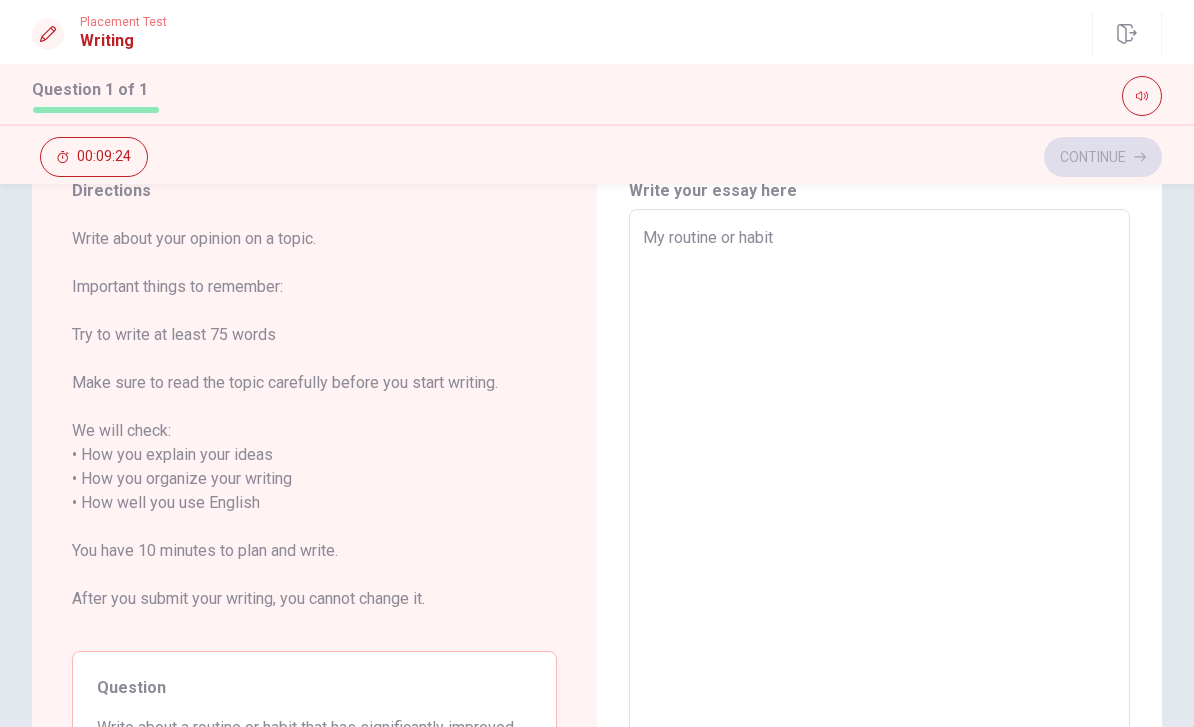 type on "x" 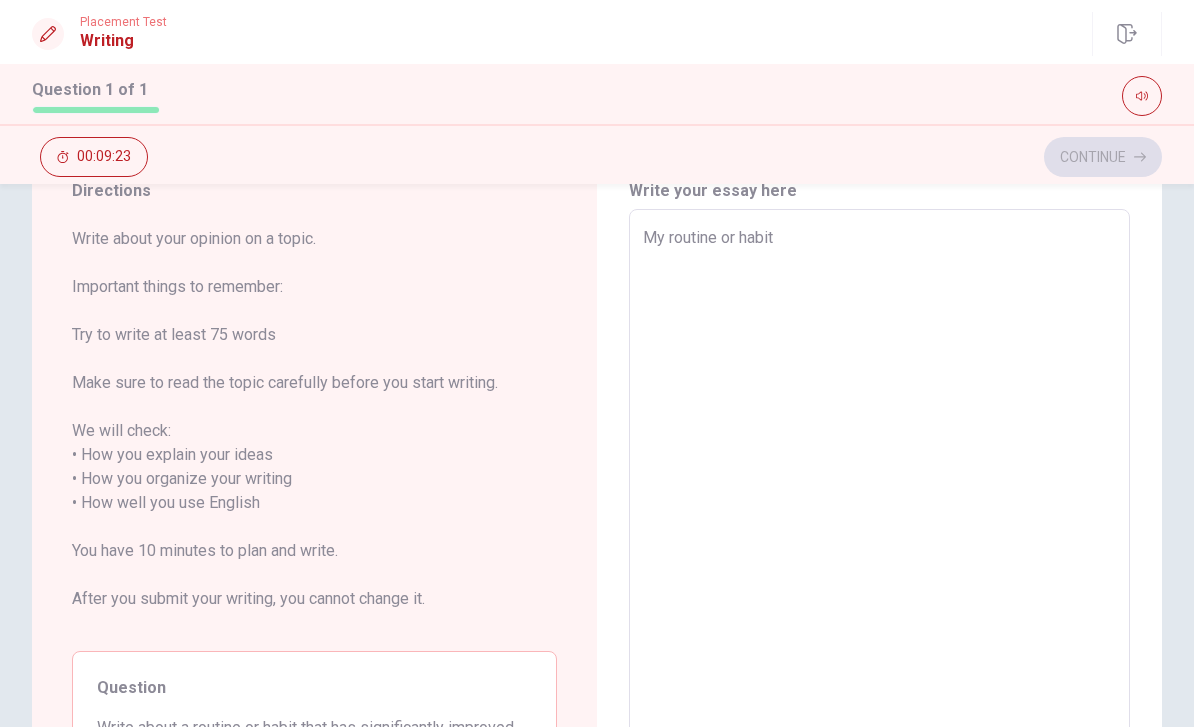 type on "My routine or habit t" 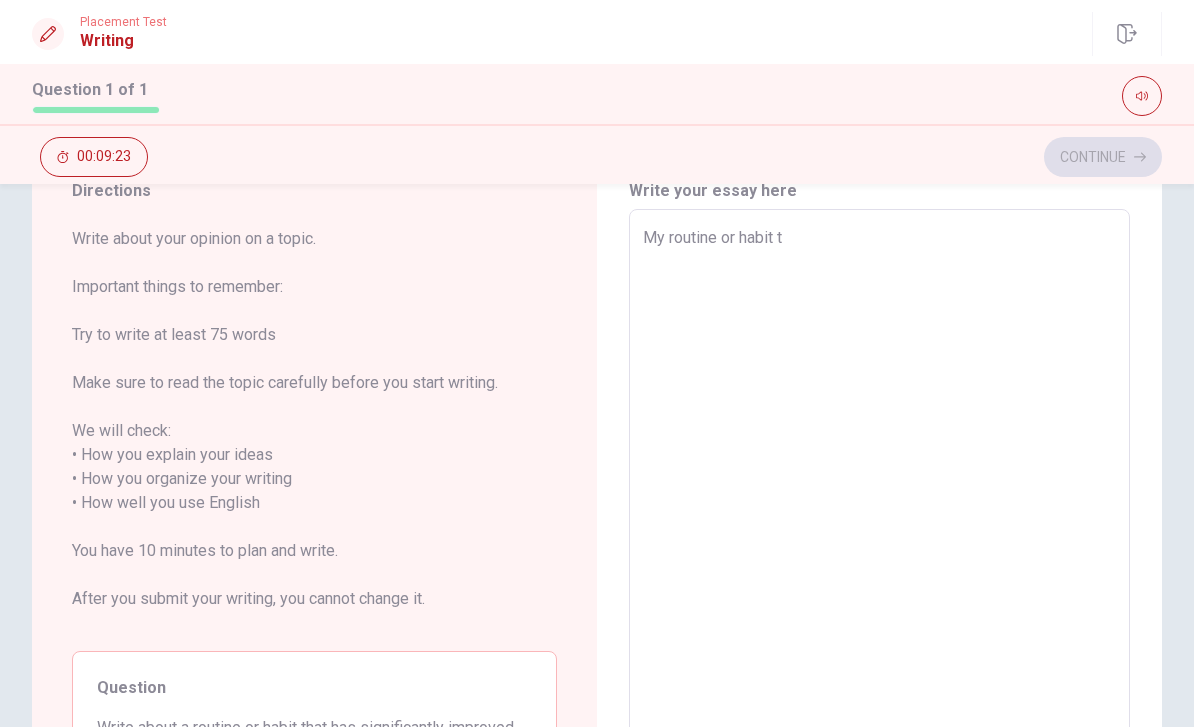 type on "x" 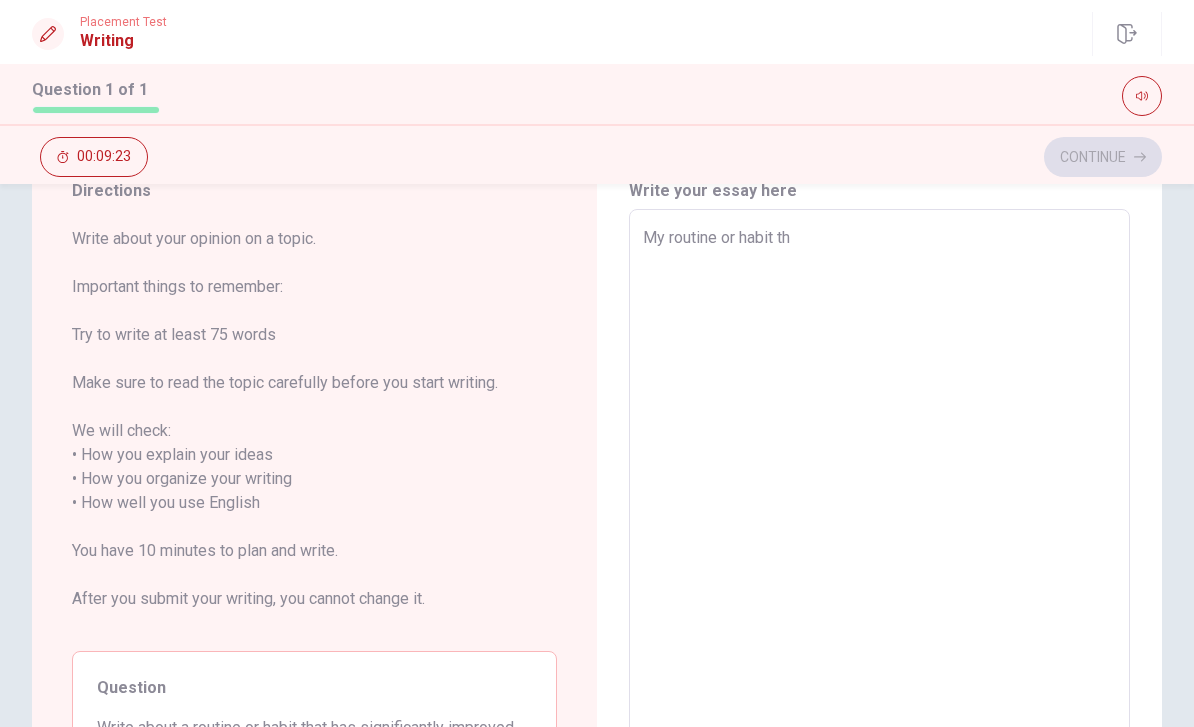 type on "x" 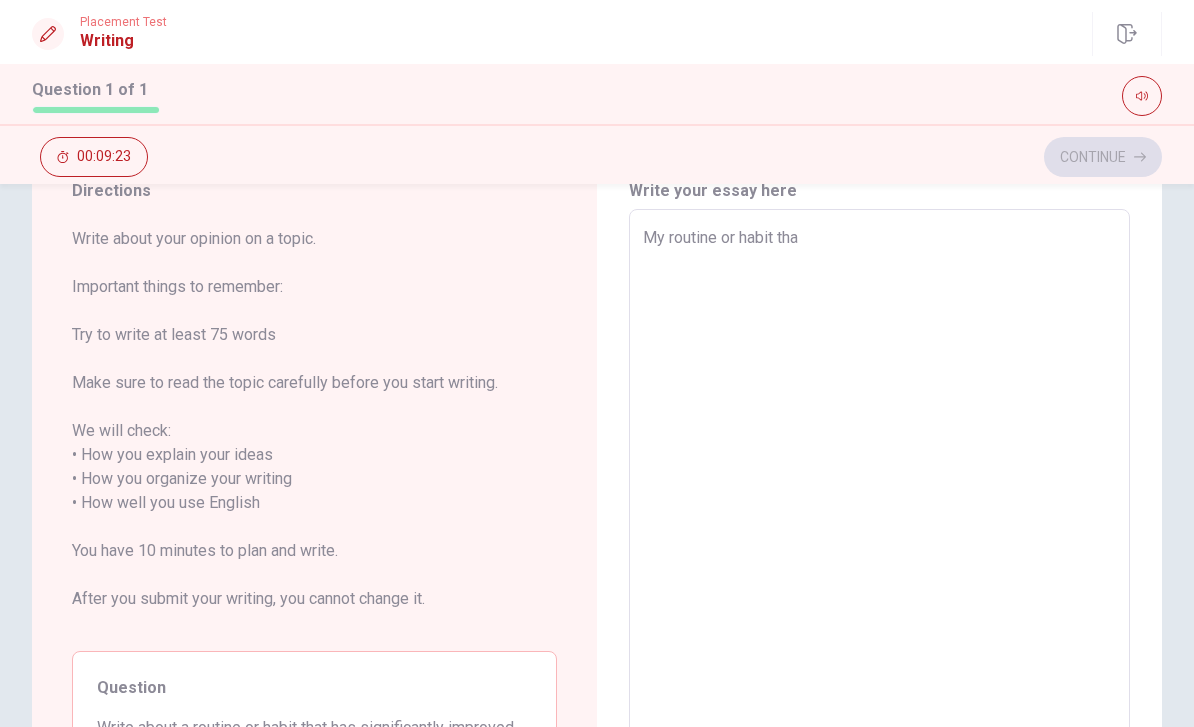 type on "x" 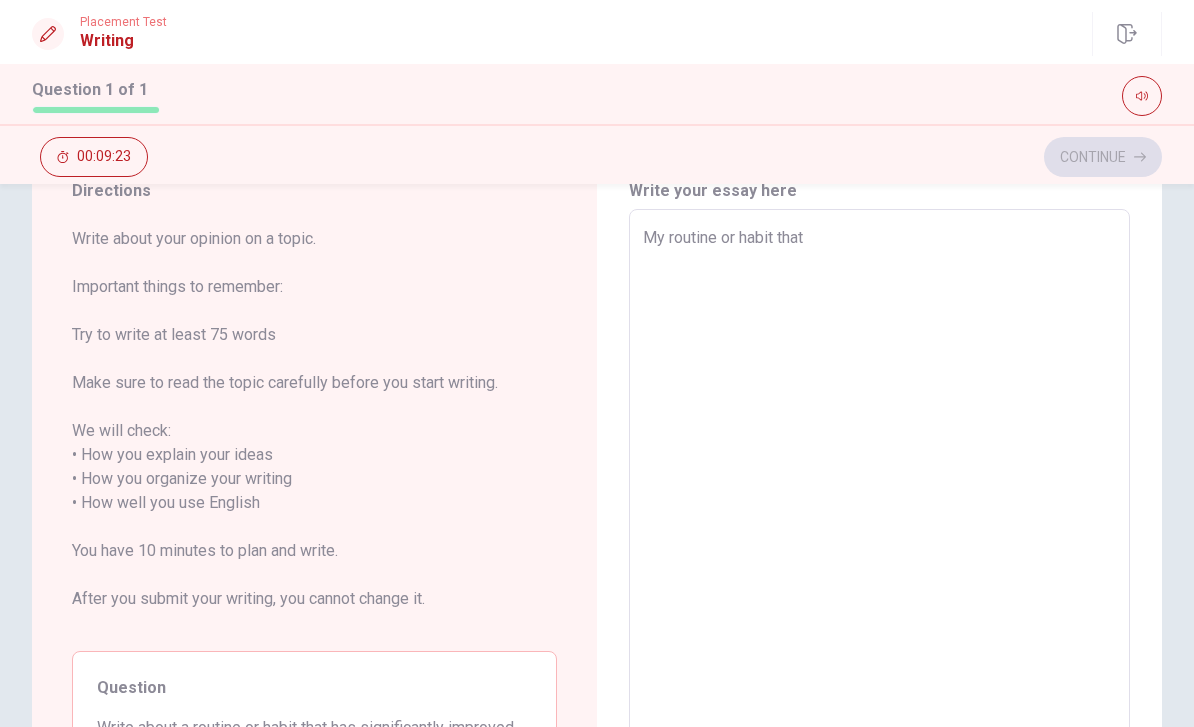 type on "x" 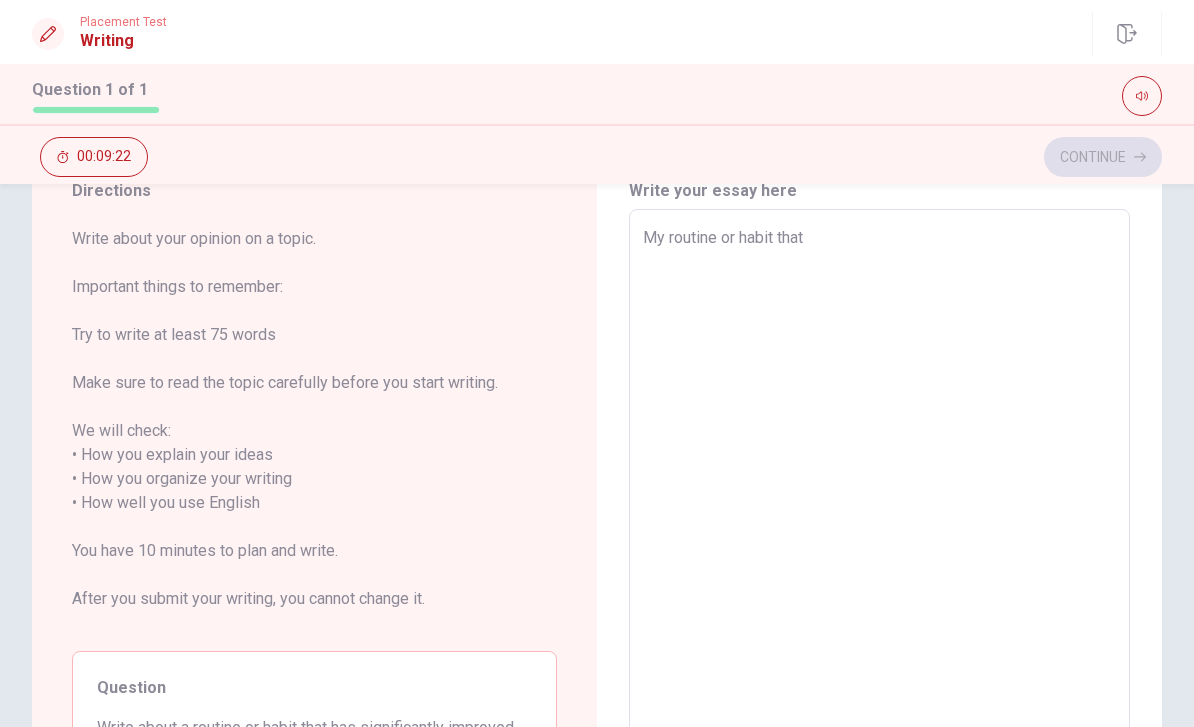 type on "My routine or habit that c" 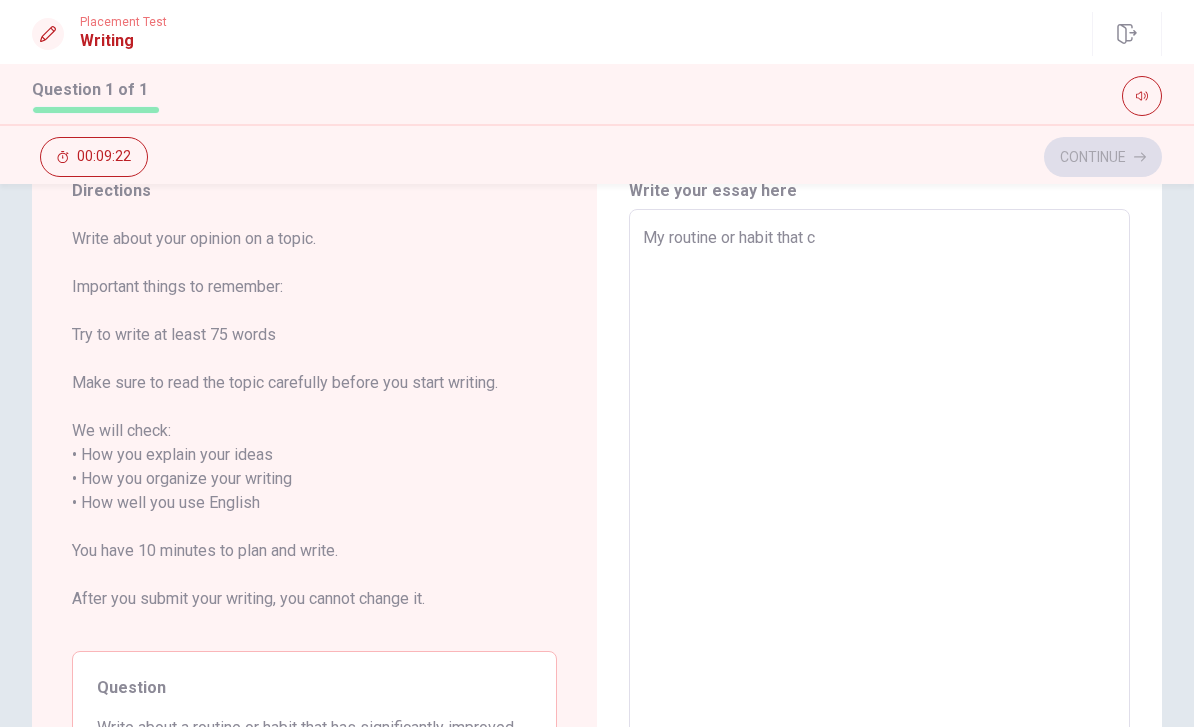 type on "x" 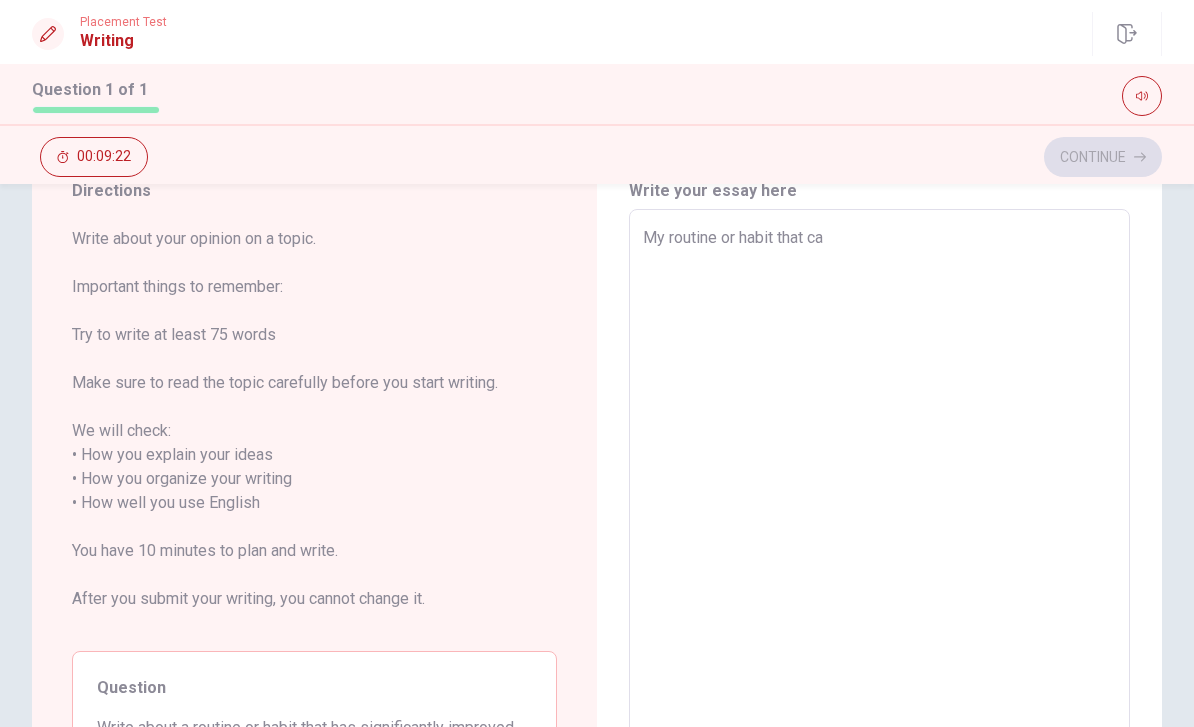 type on "x" 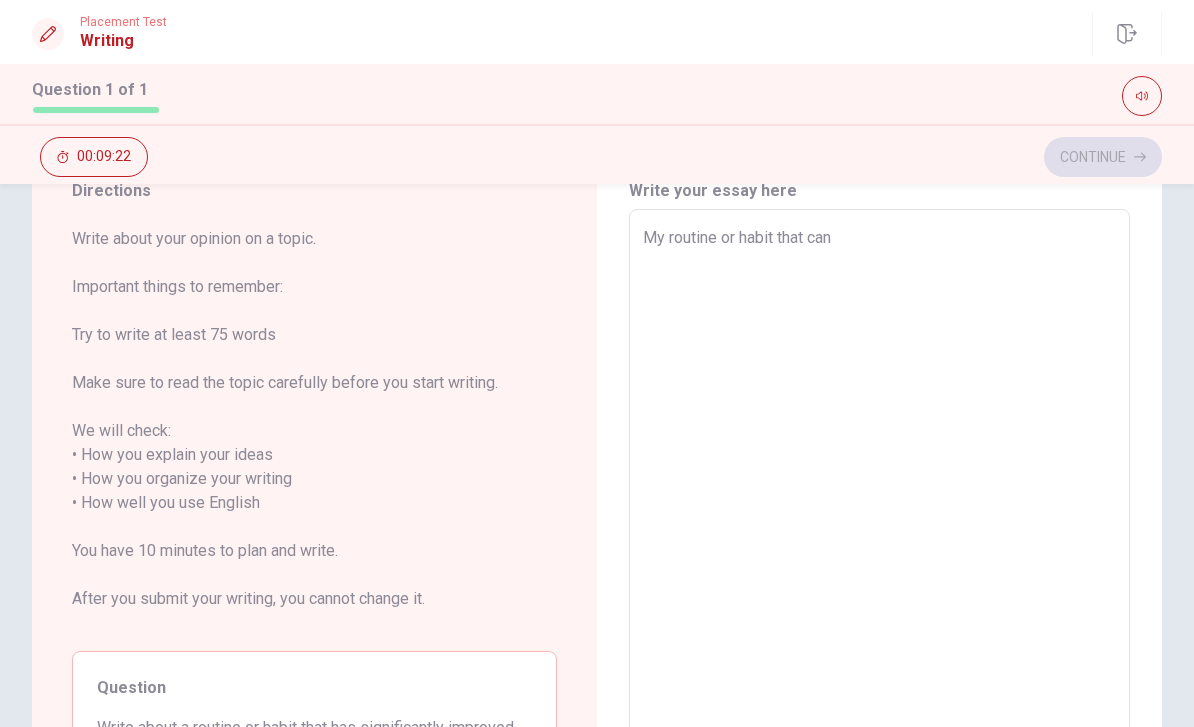 type on "x" 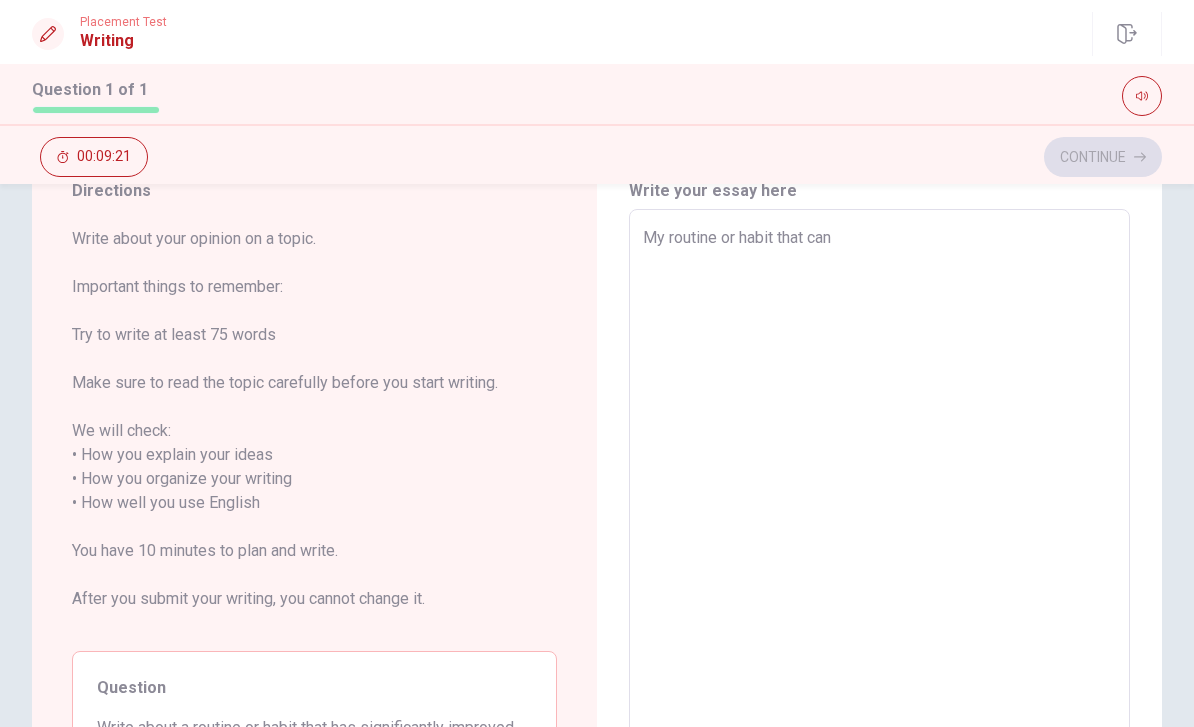 type on "x" 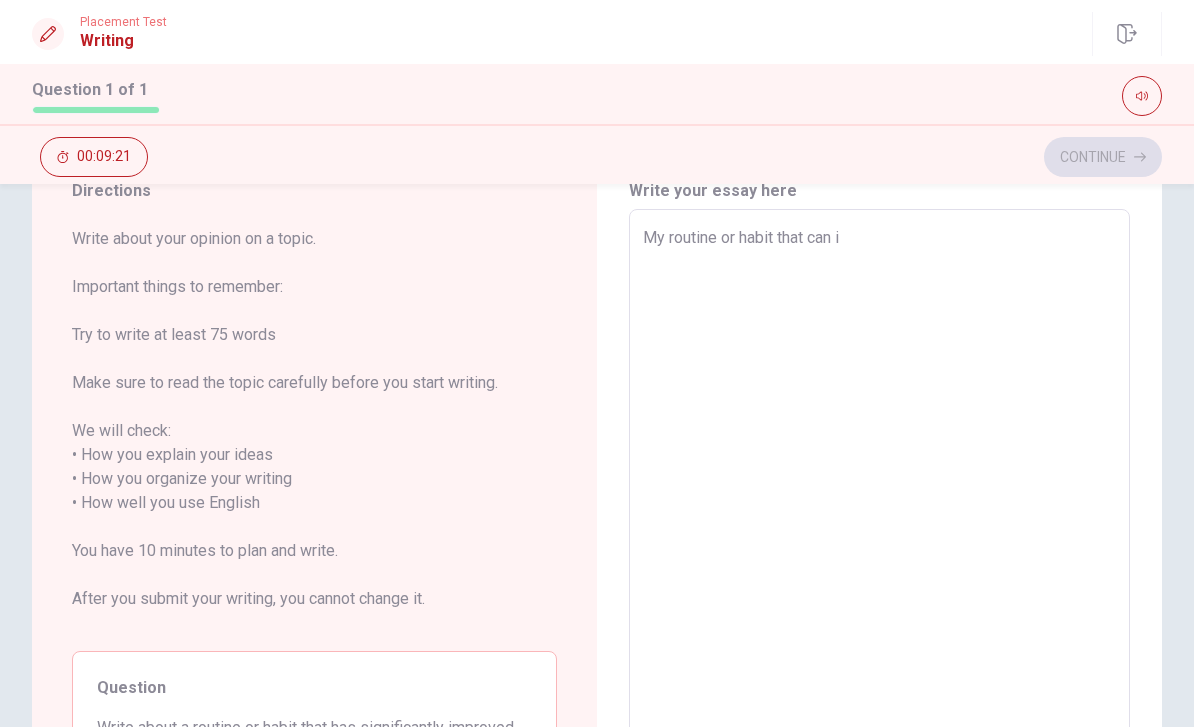 type on "x" 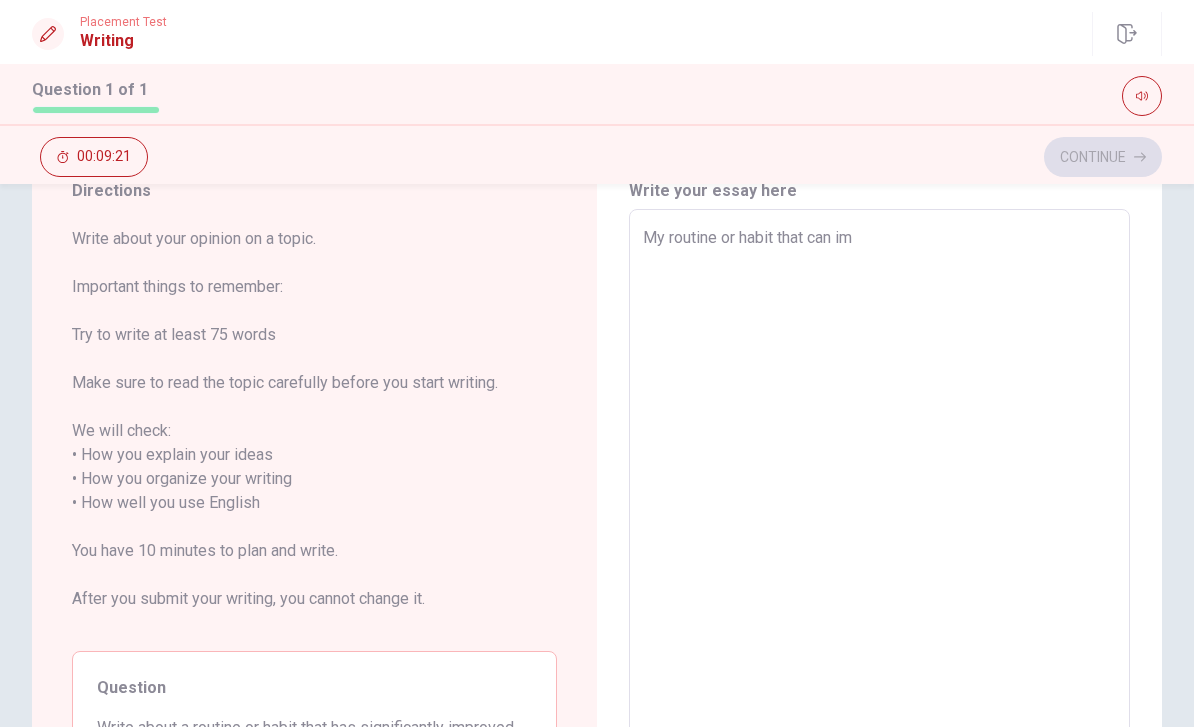 type on "x" 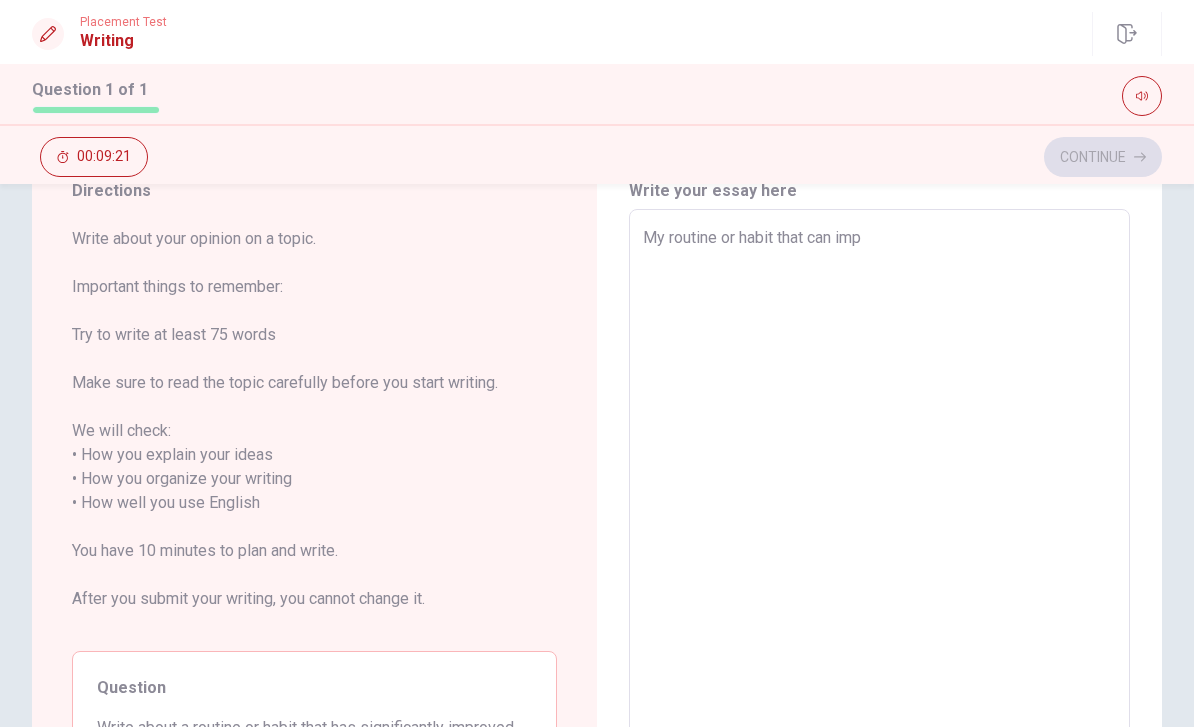 type on "x" 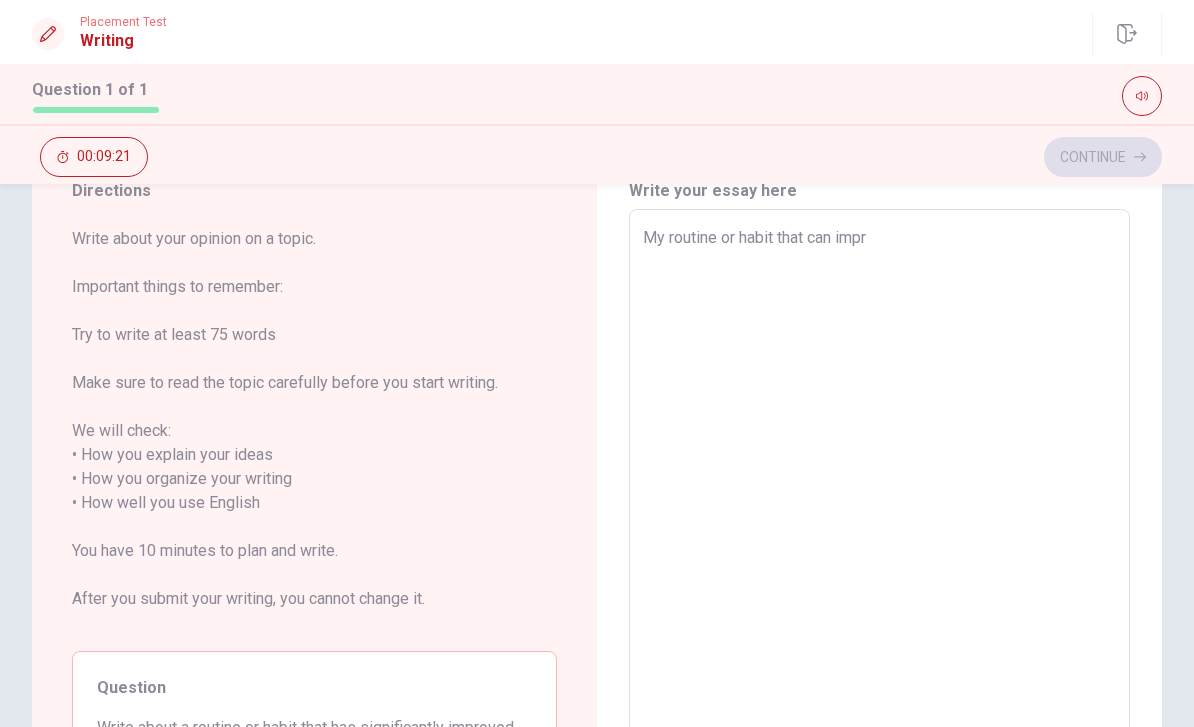 type on "x" 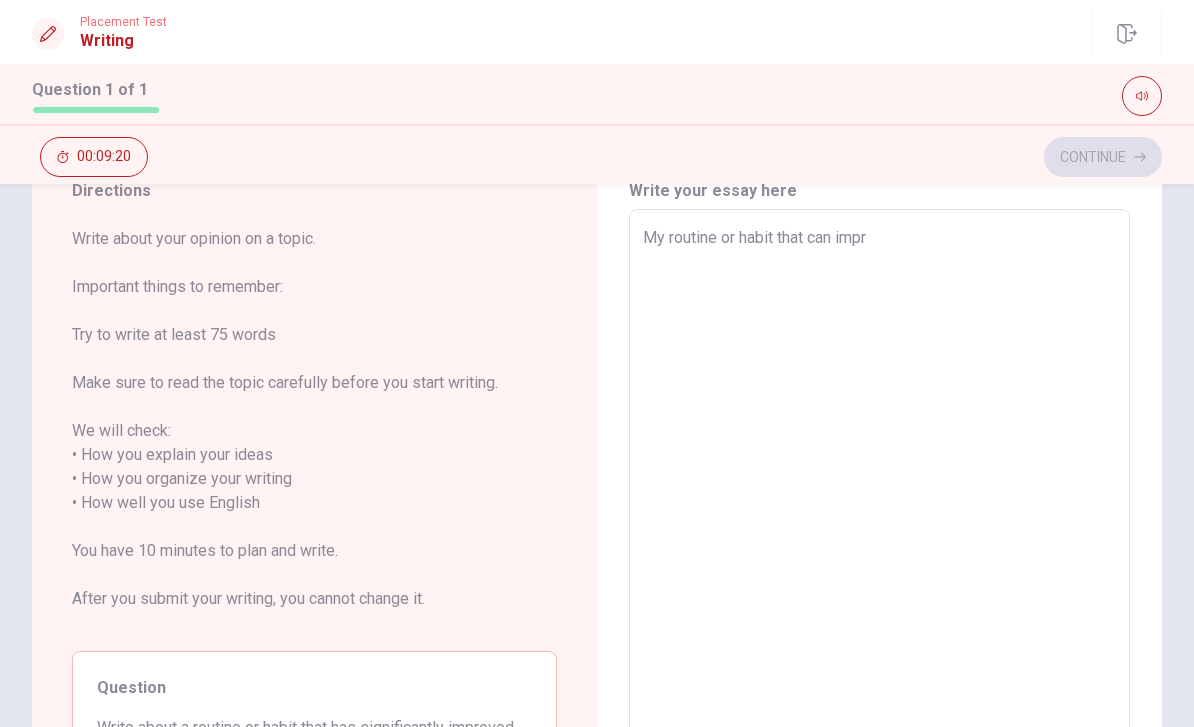 type on "My routine or habit that can impro" 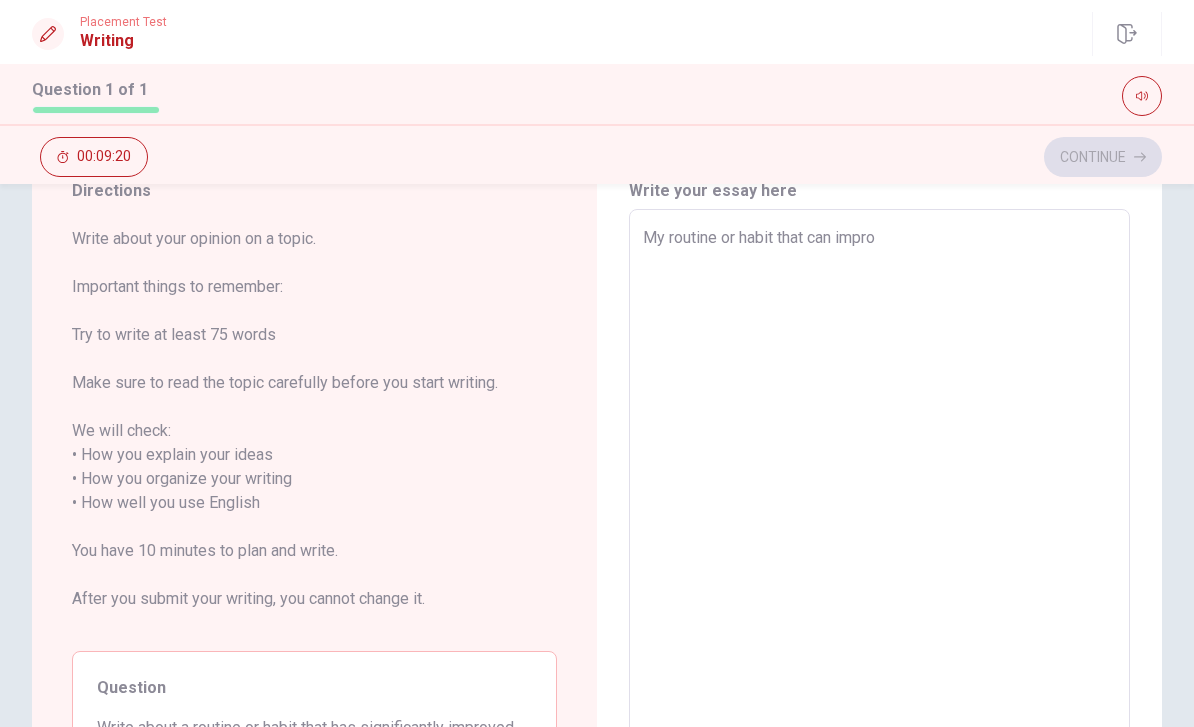 type on "x" 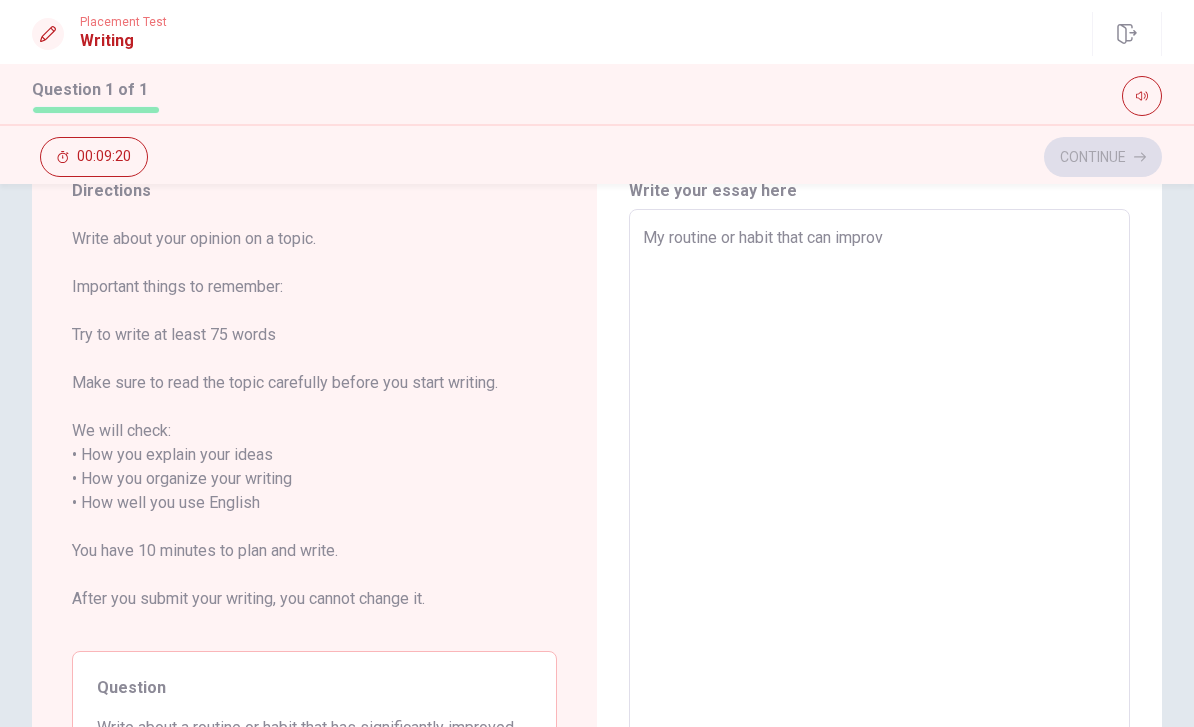 type on "x" 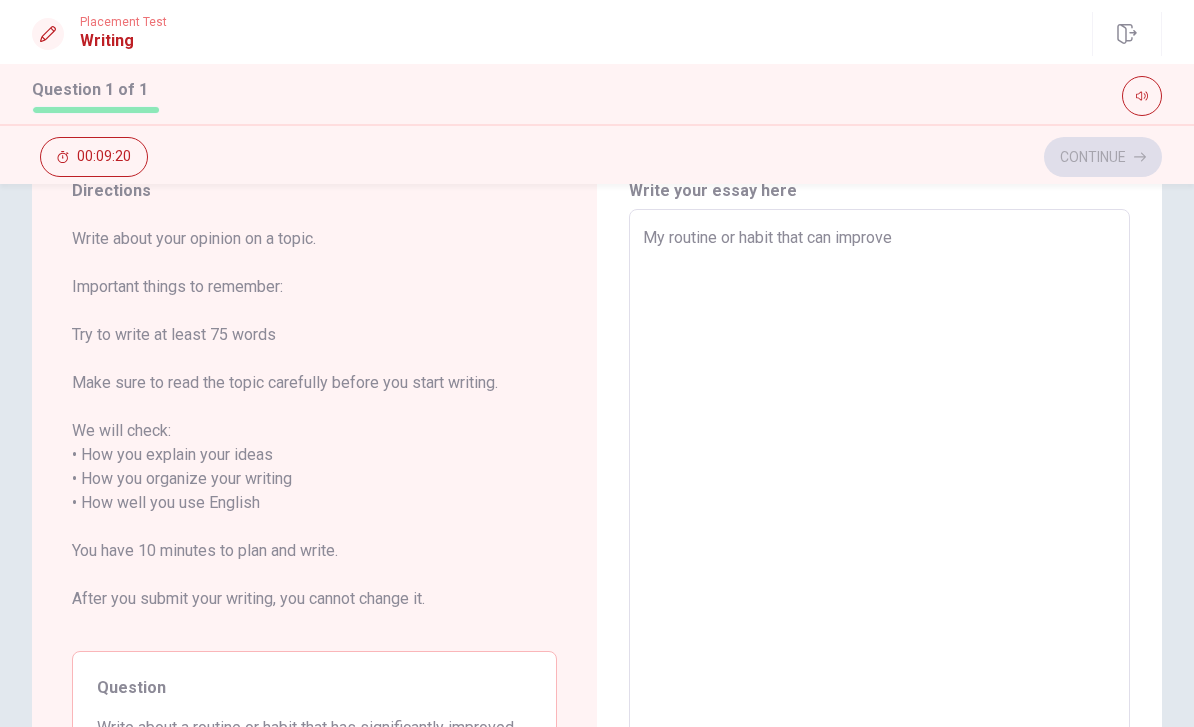 type on "x" 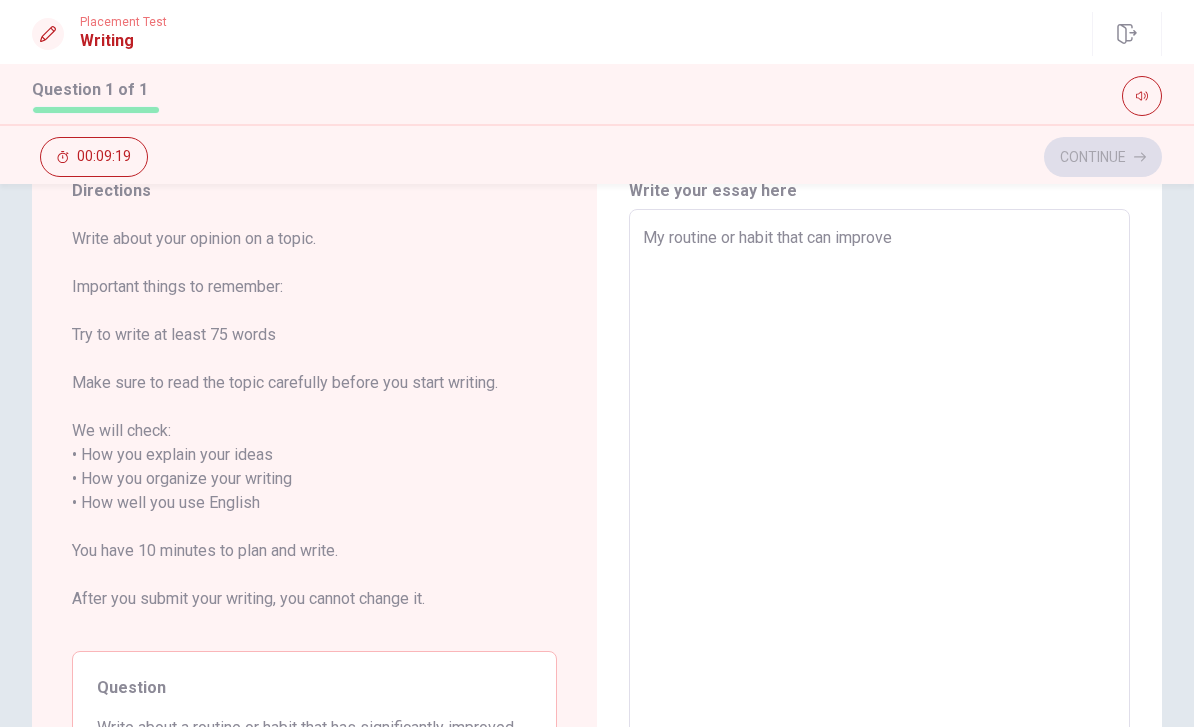 type on "My routine or habit that can improve" 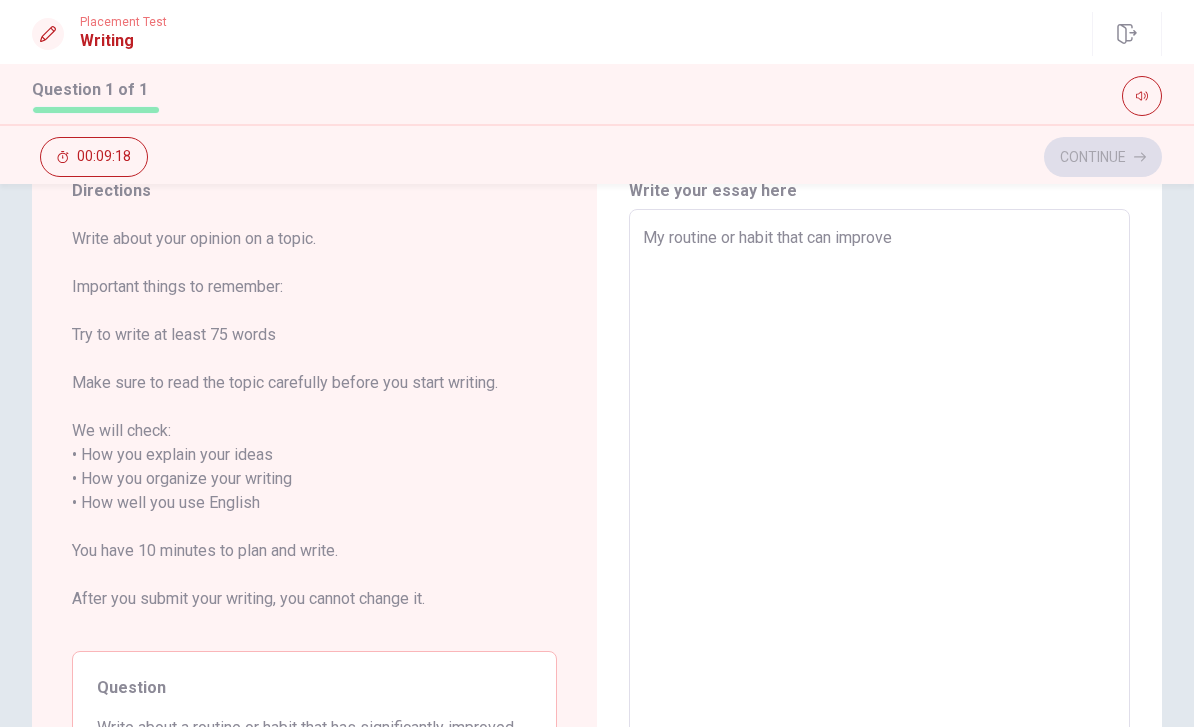 type on "My routine or habit that can improve m" 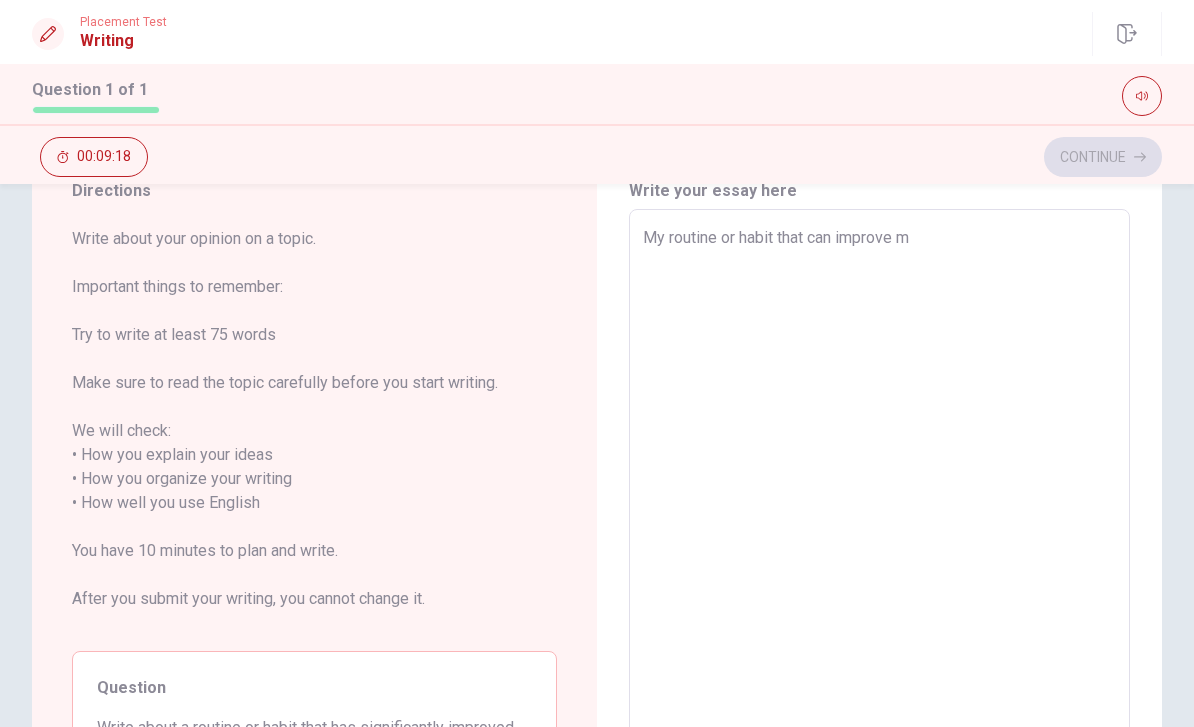 type on "x" 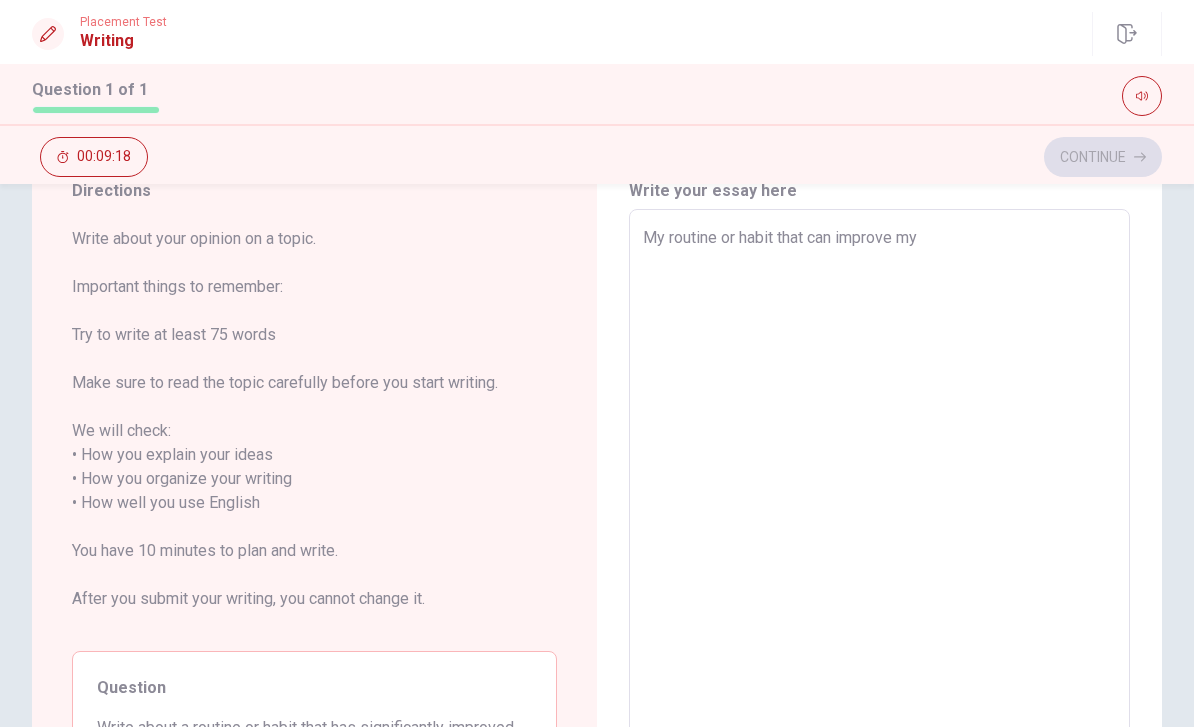 type on "x" 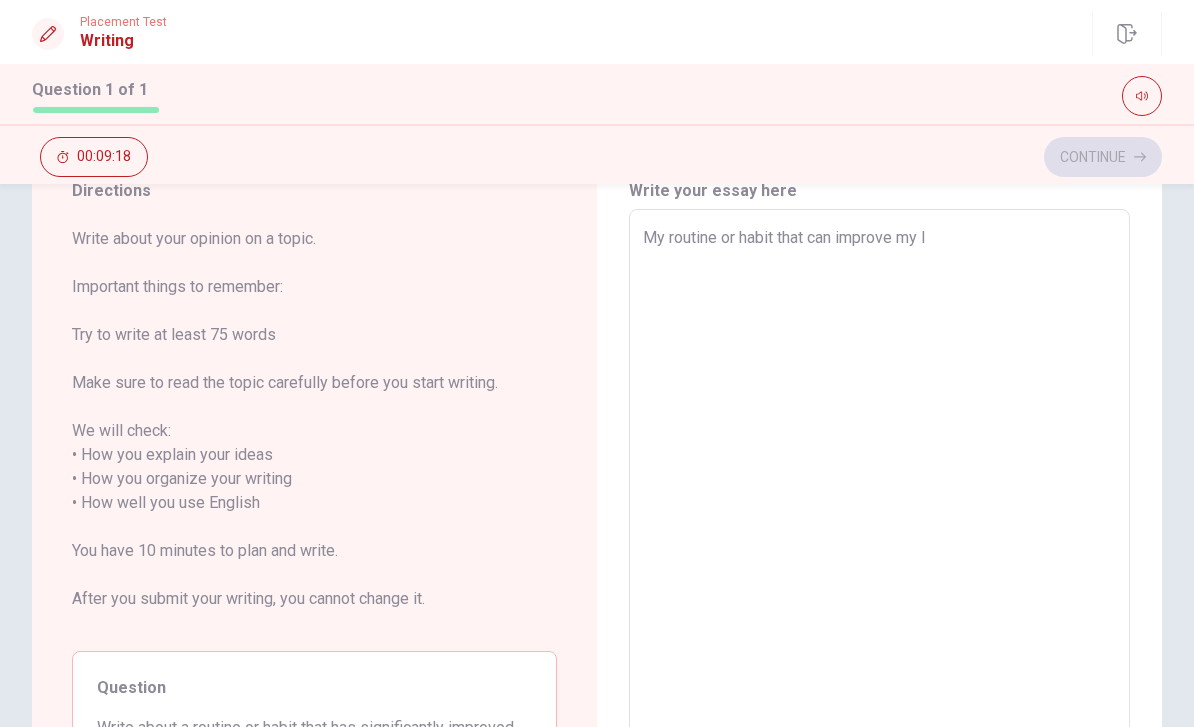type on "x" 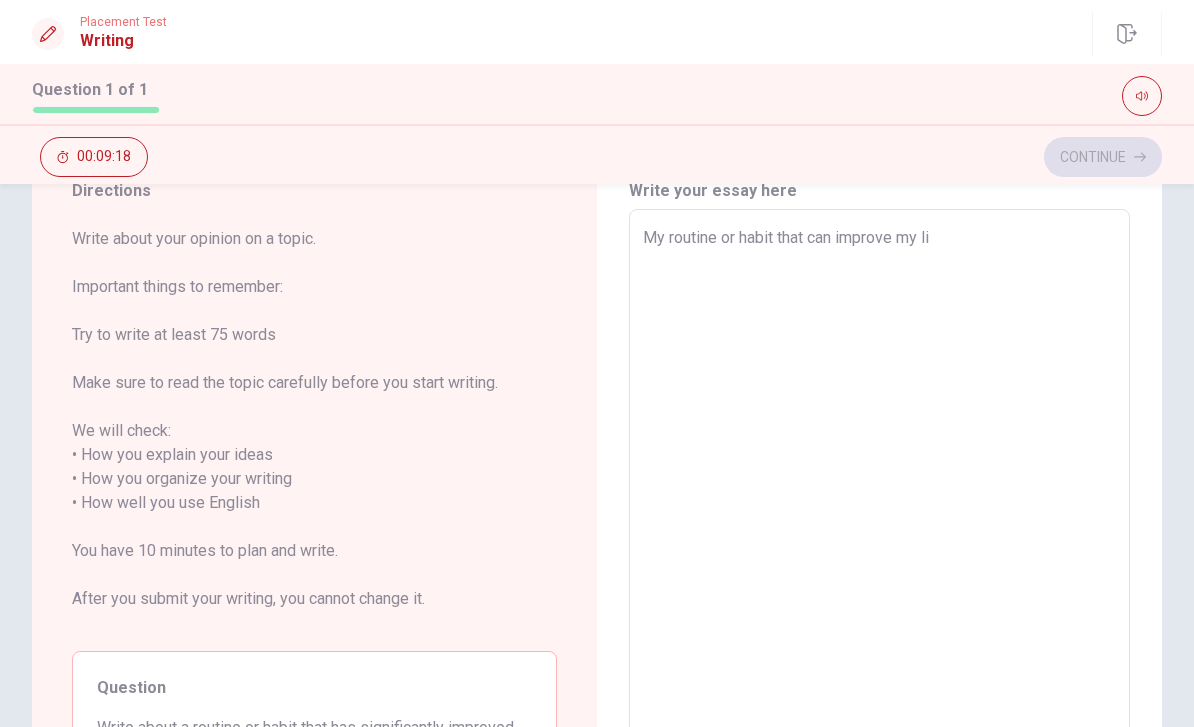 type on "x" 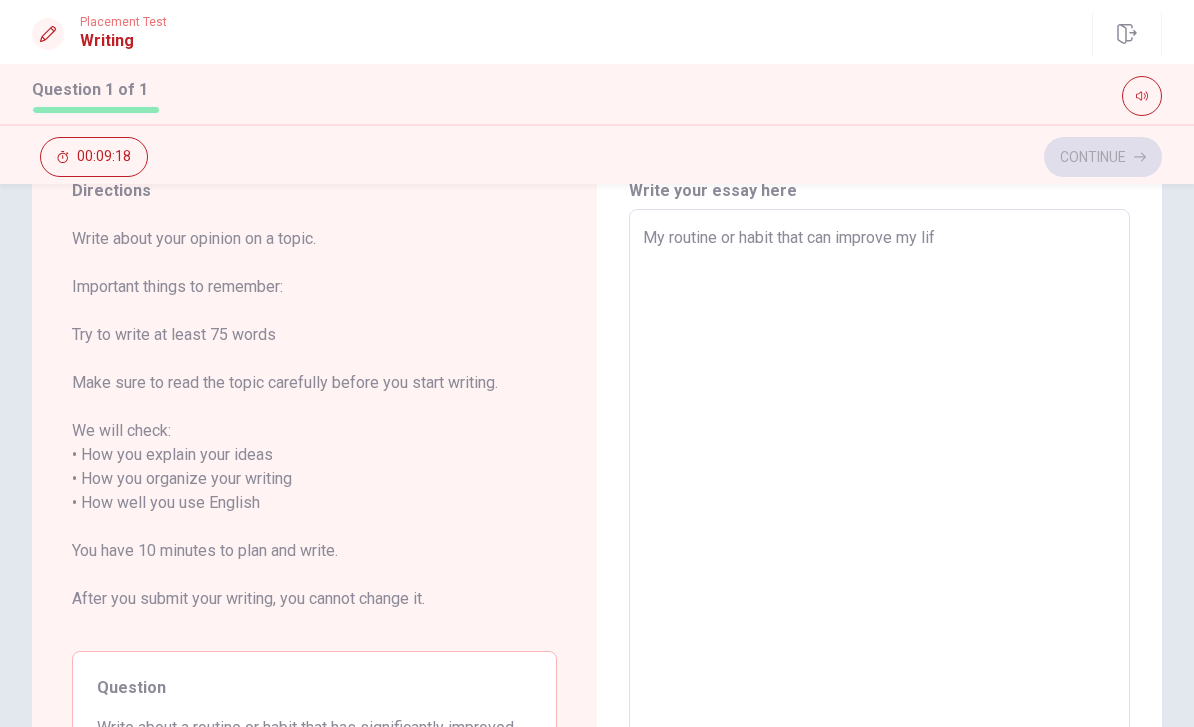 type on "x" 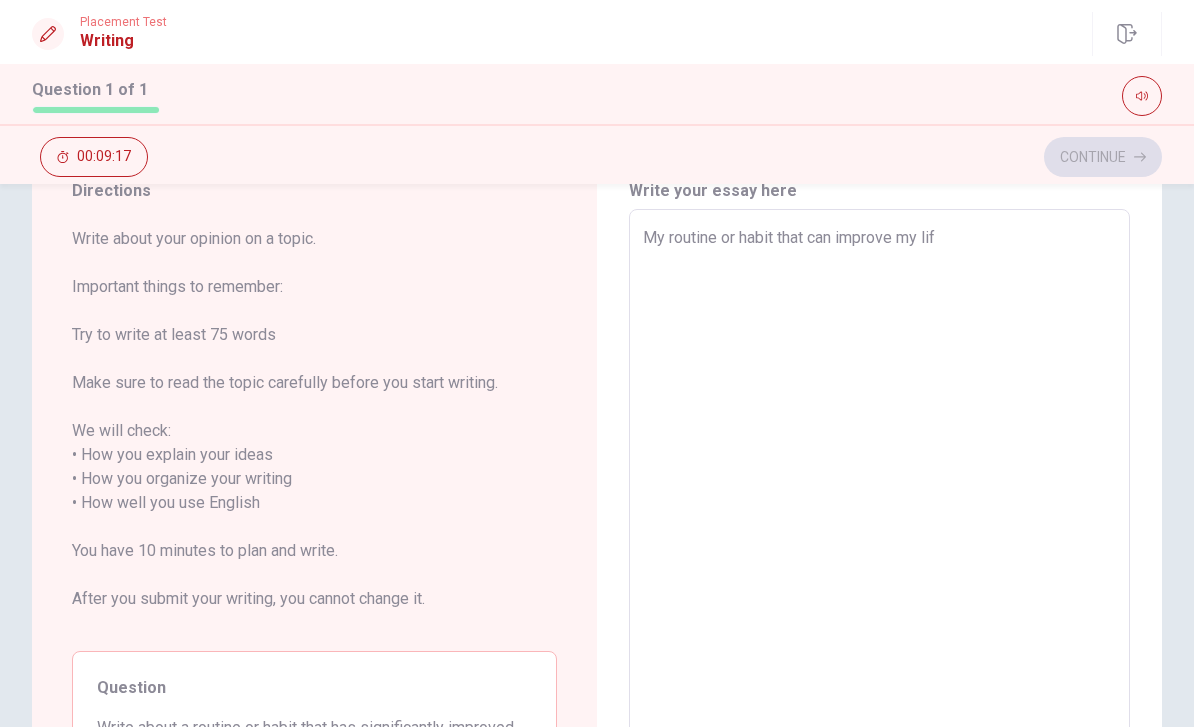 type on "My routine or habit that can improve my life" 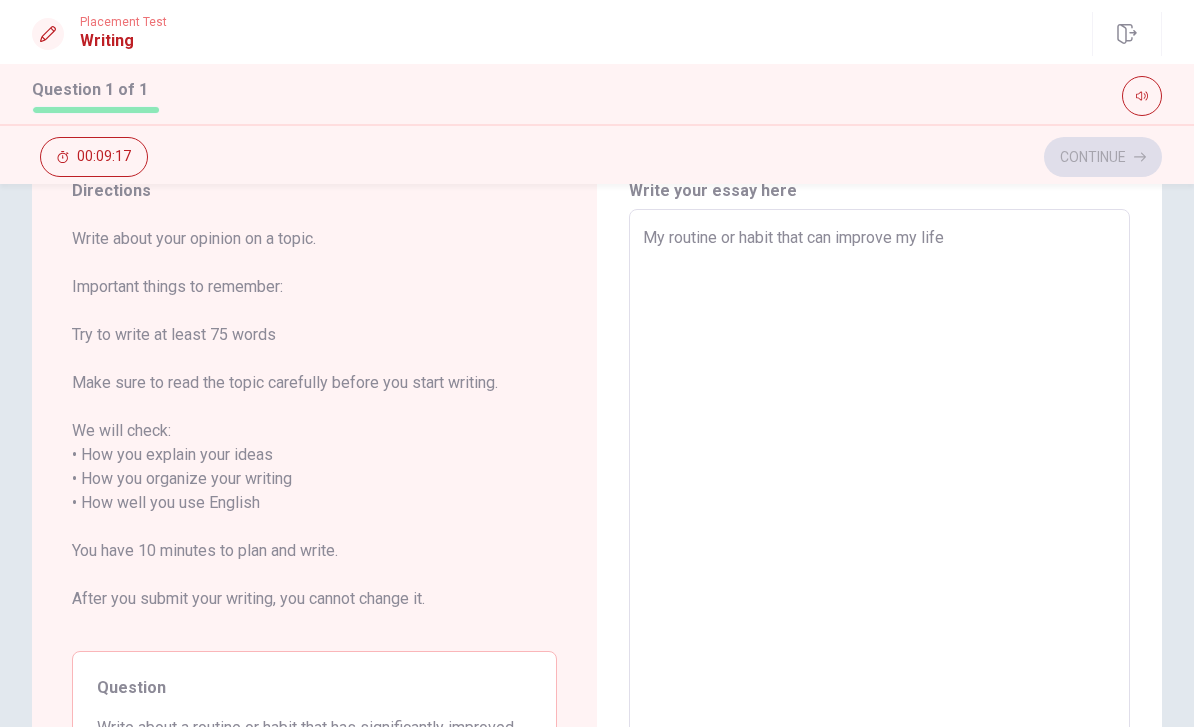 type on "x" 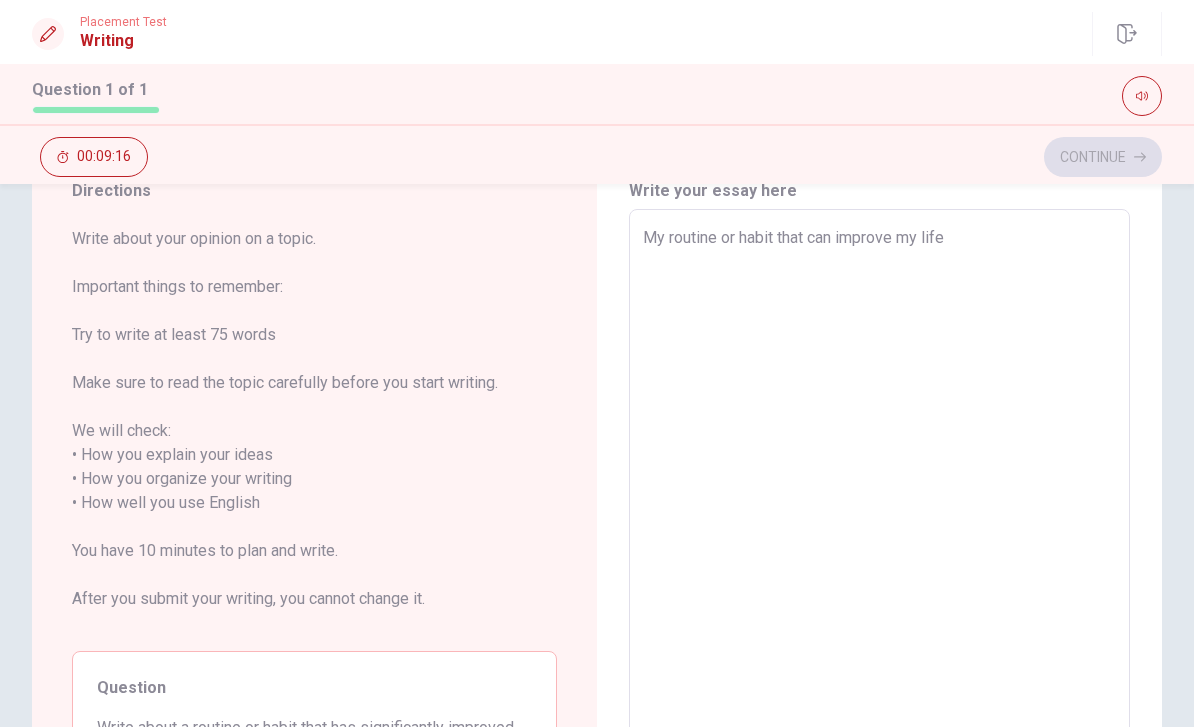 type on "My routine or habit that can improve my life i" 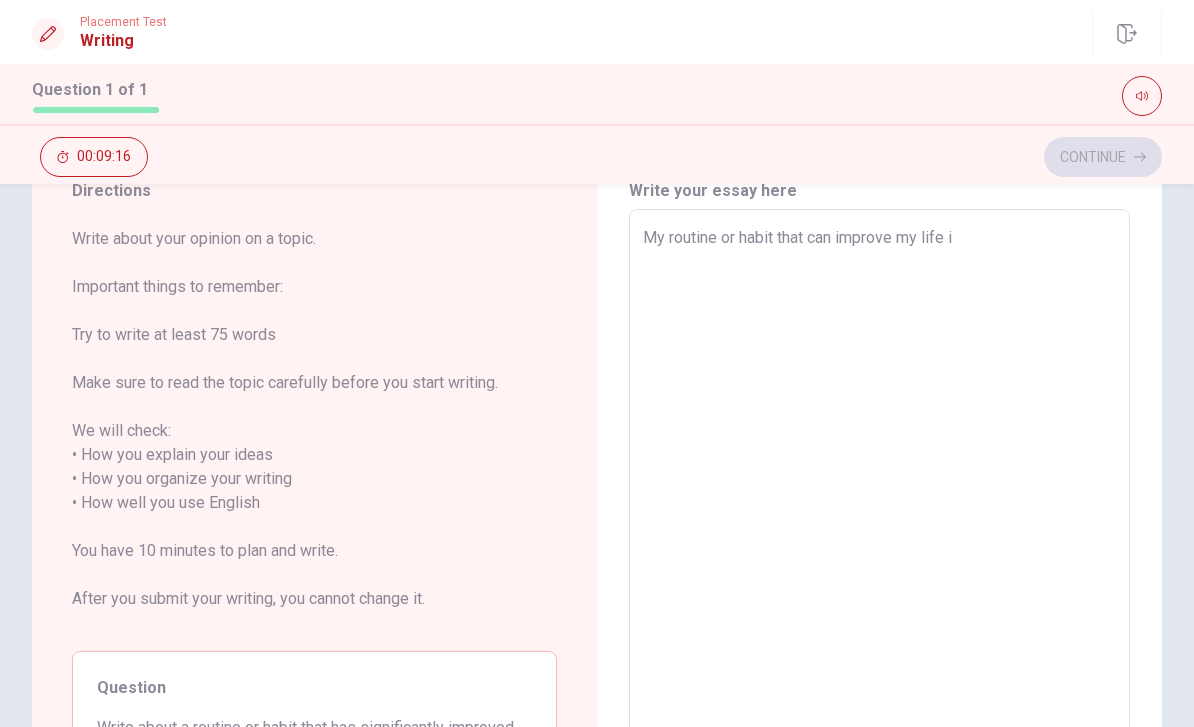 type on "x" 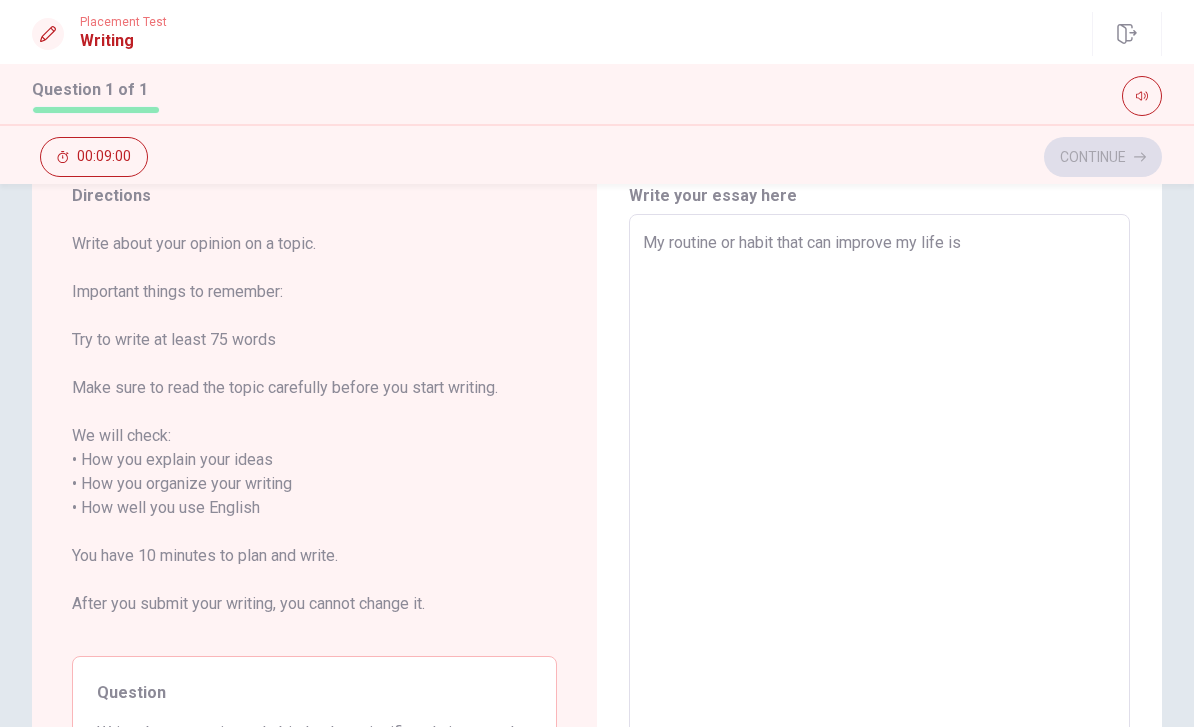 scroll, scrollTop: 72, scrollLeft: 0, axis: vertical 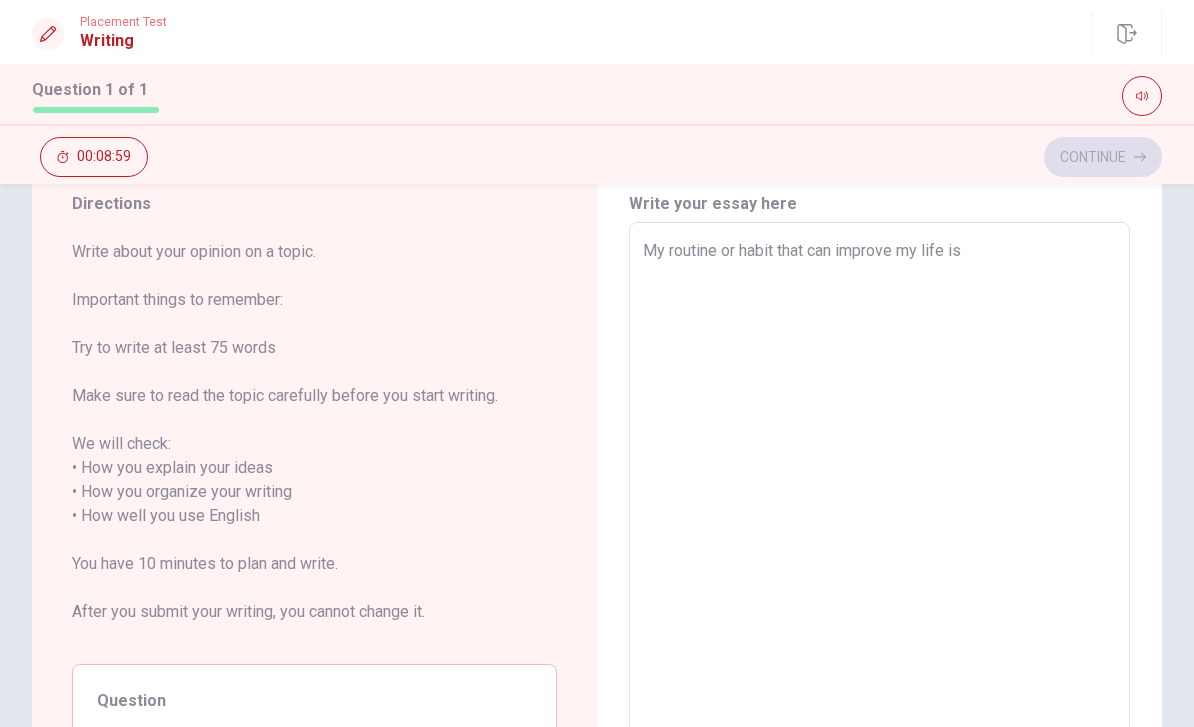 click on "My routine or habit that can improve my life is" at bounding box center (879, 516) 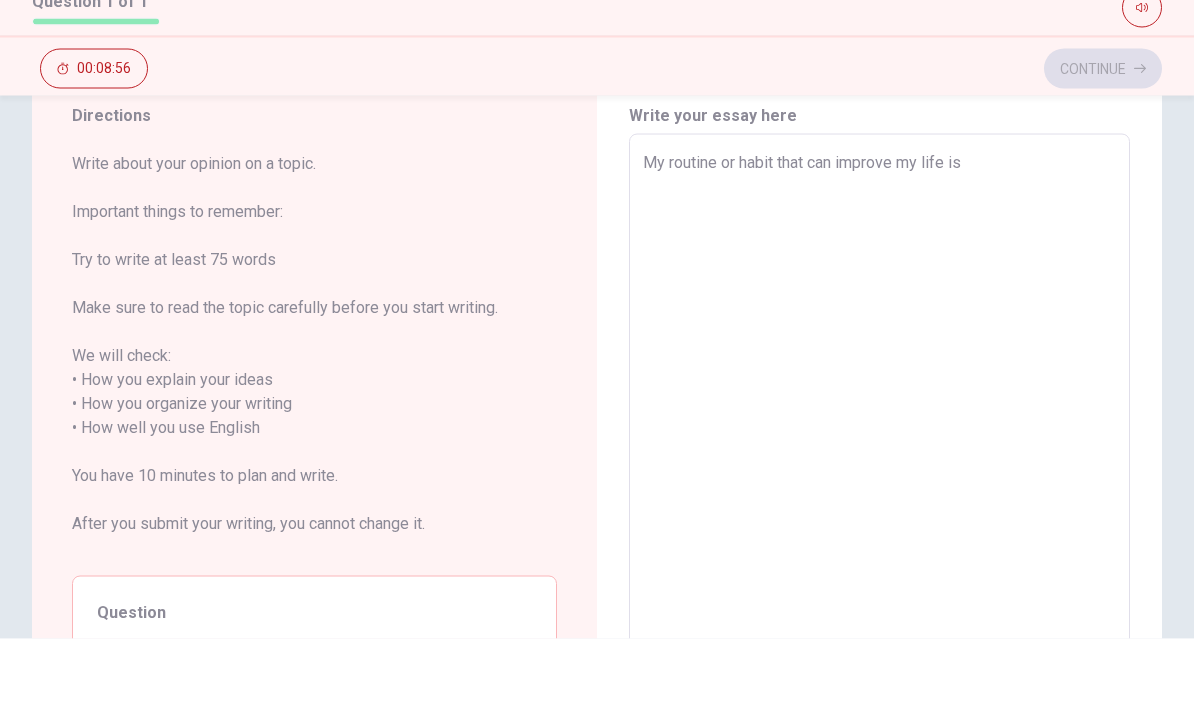 type on "x" 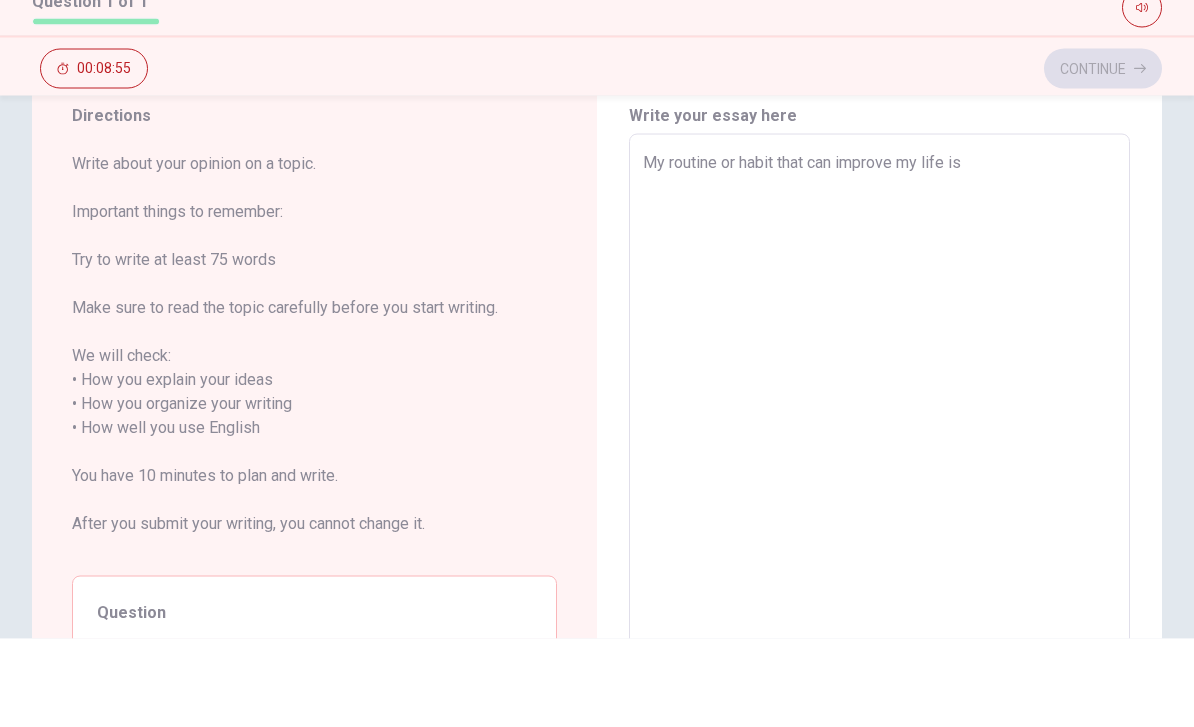 type on "My routine or habit that can improve my life is" 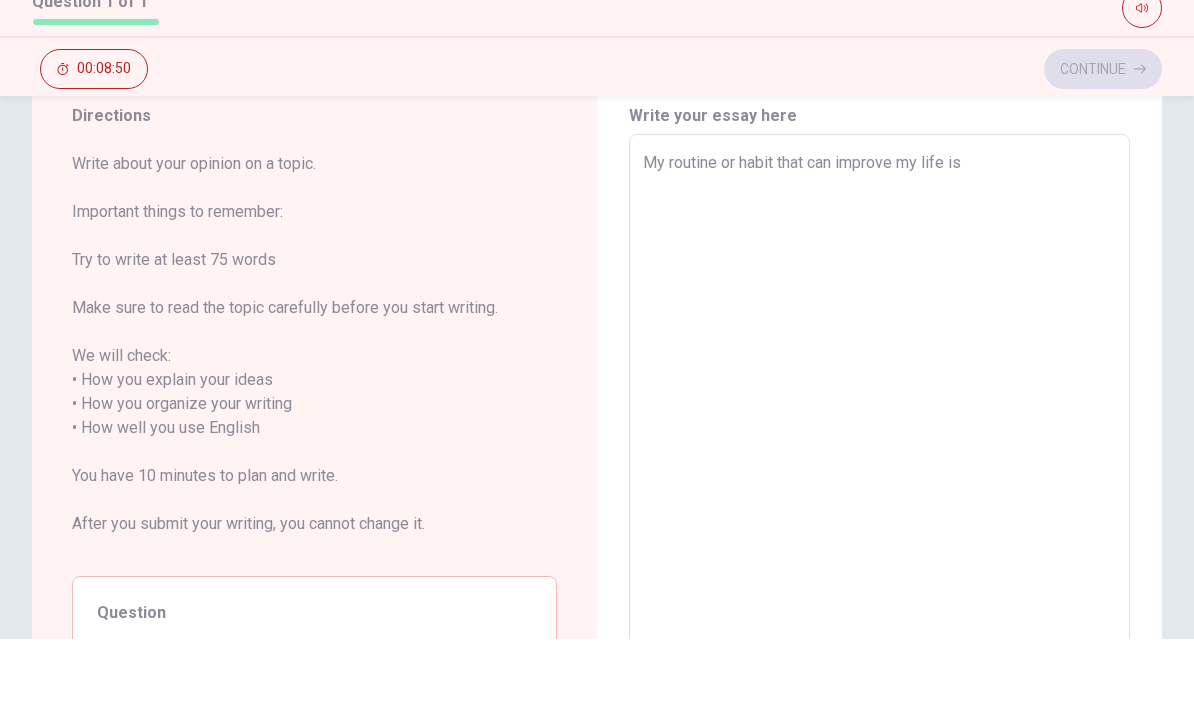 type on "x" 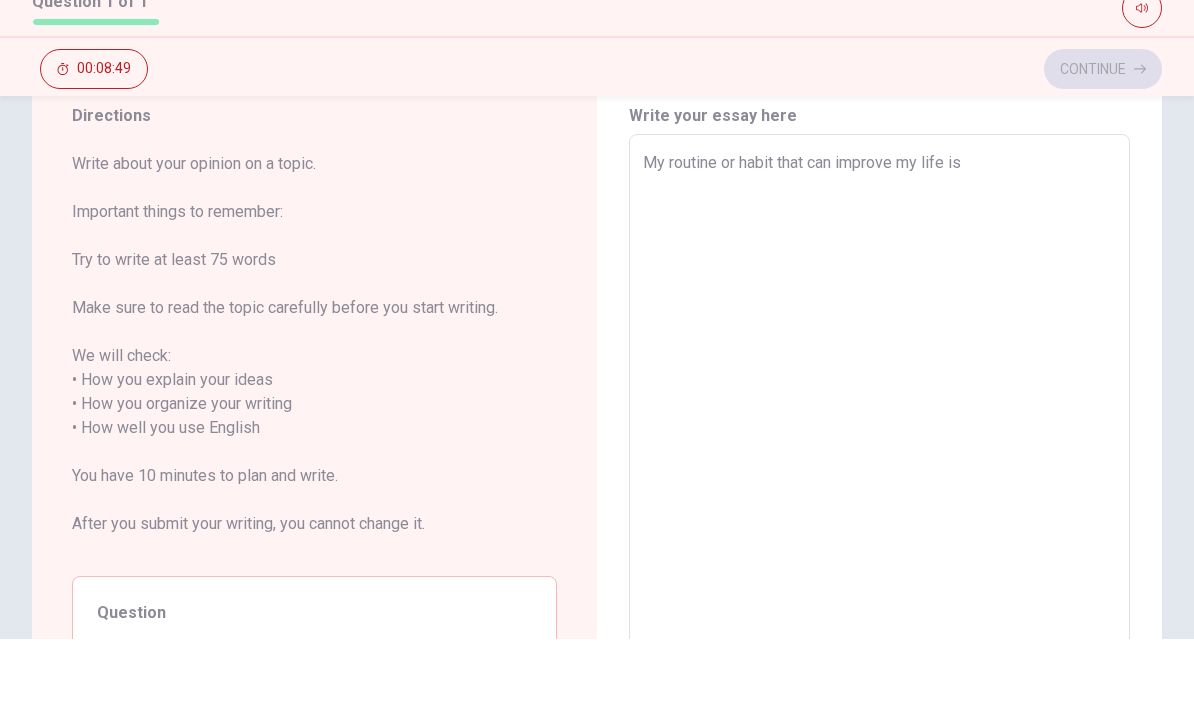 type on "My routine or habit that can improve my life is t" 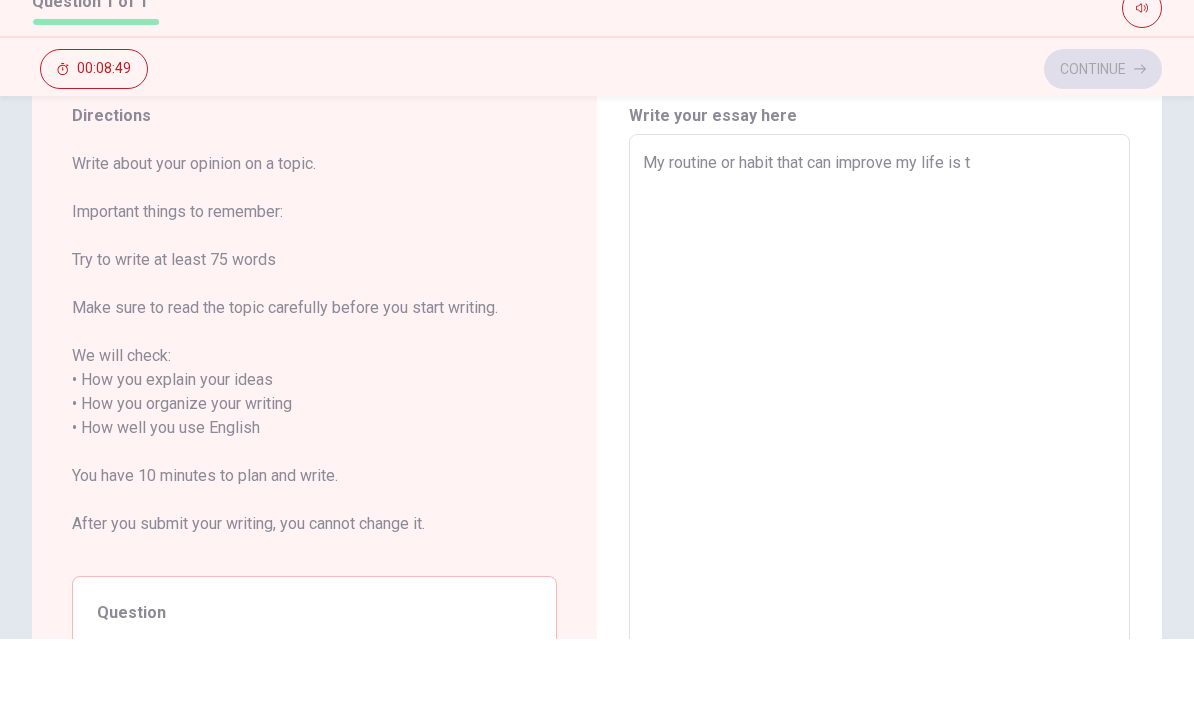 type on "x" 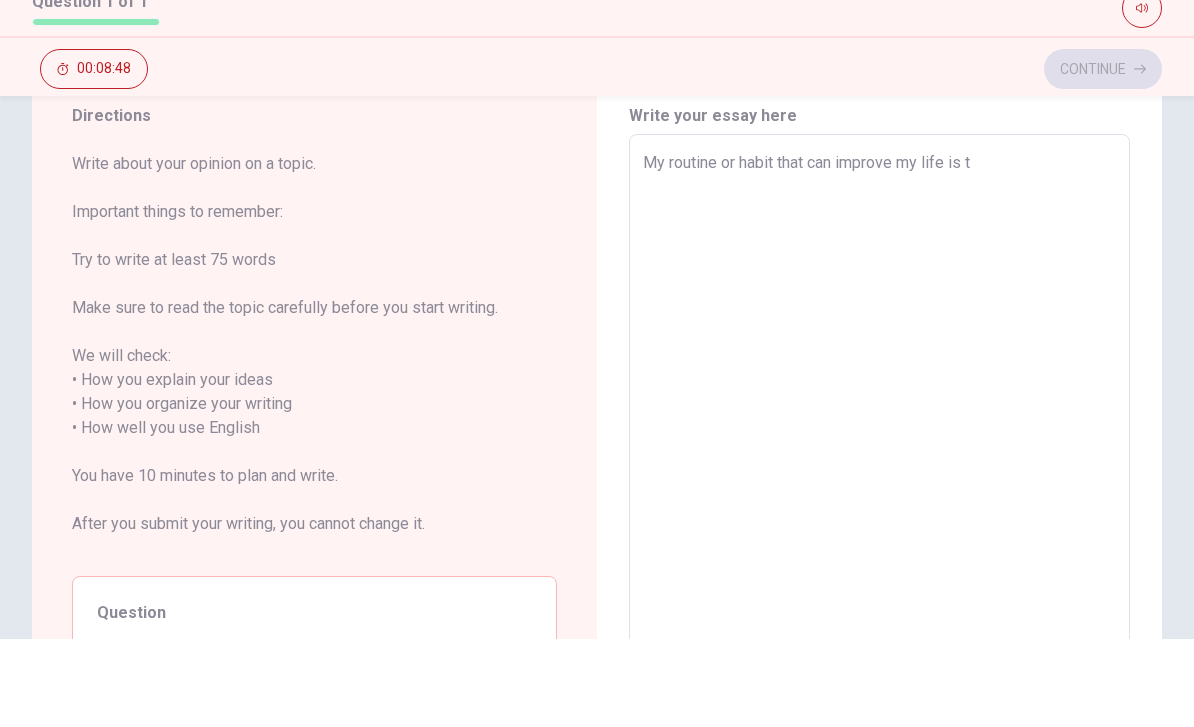 type on "My routine or habit that can improve my life is to" 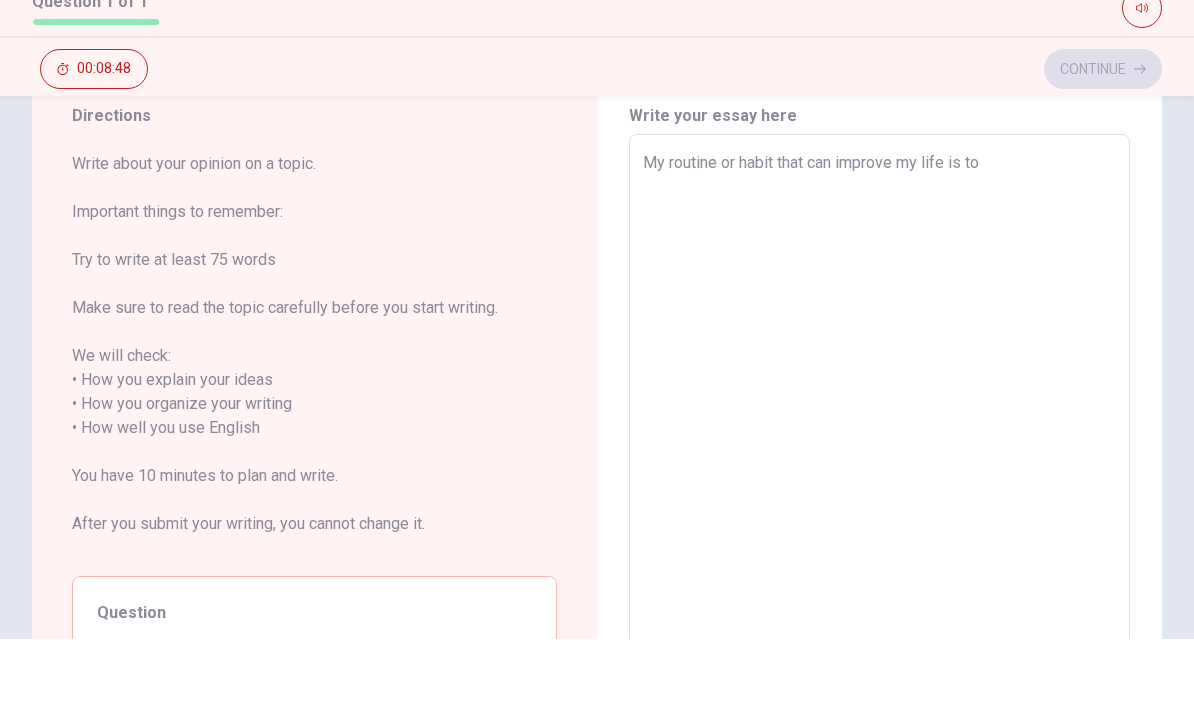 type on "x" 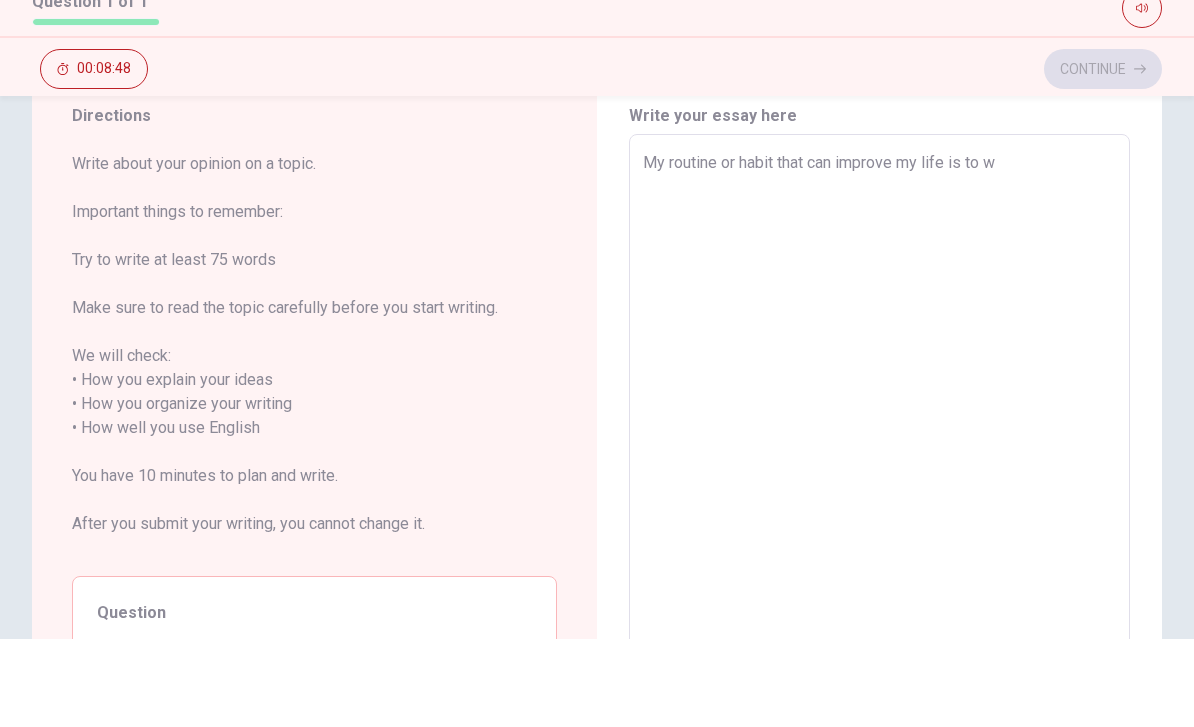 type on "x" 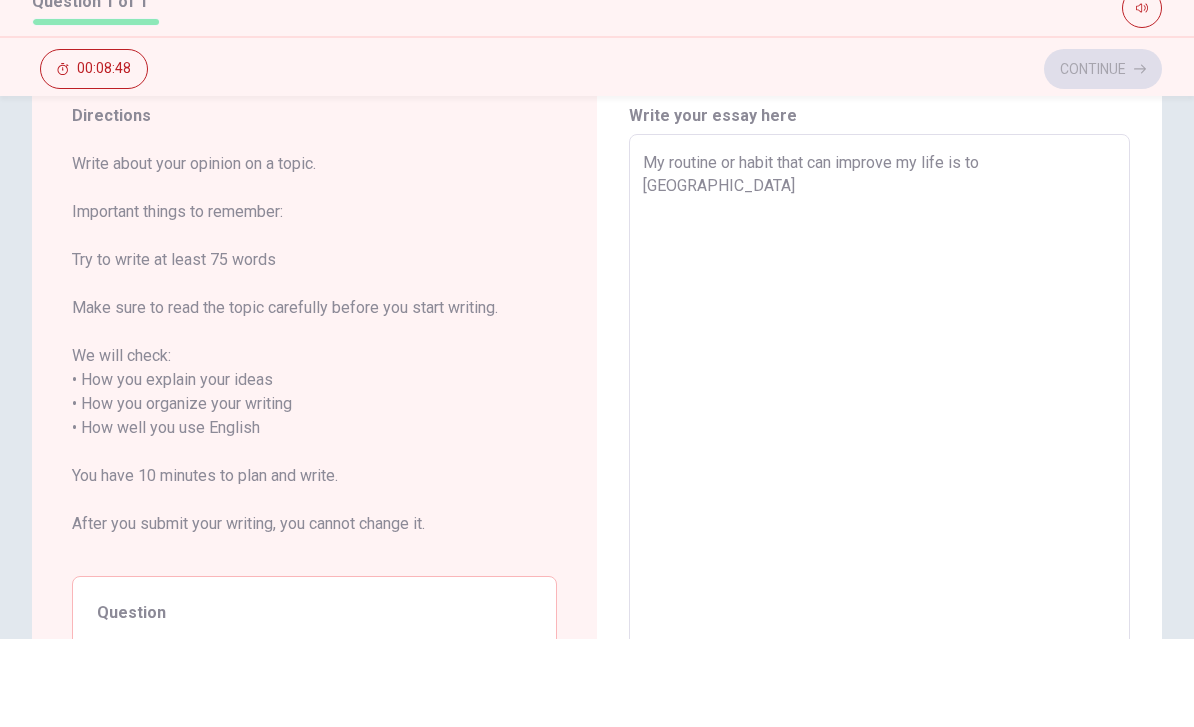 type on "x" 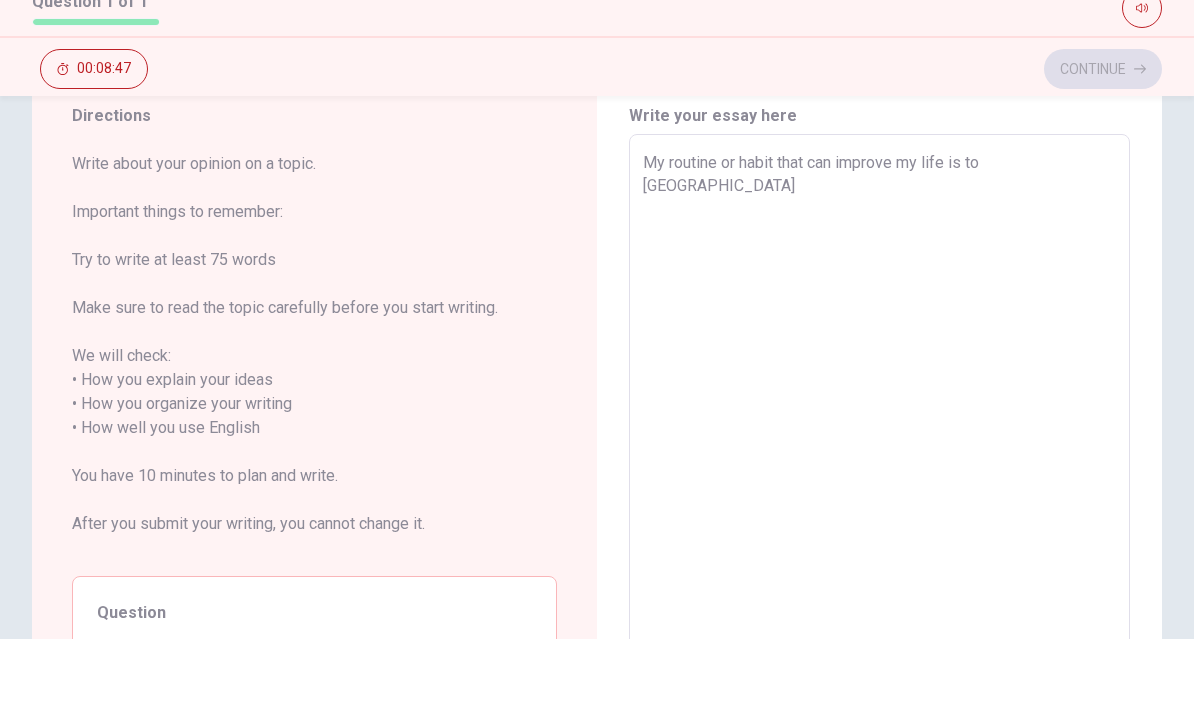 type on "My routine or habit that can improve my life is to wak" 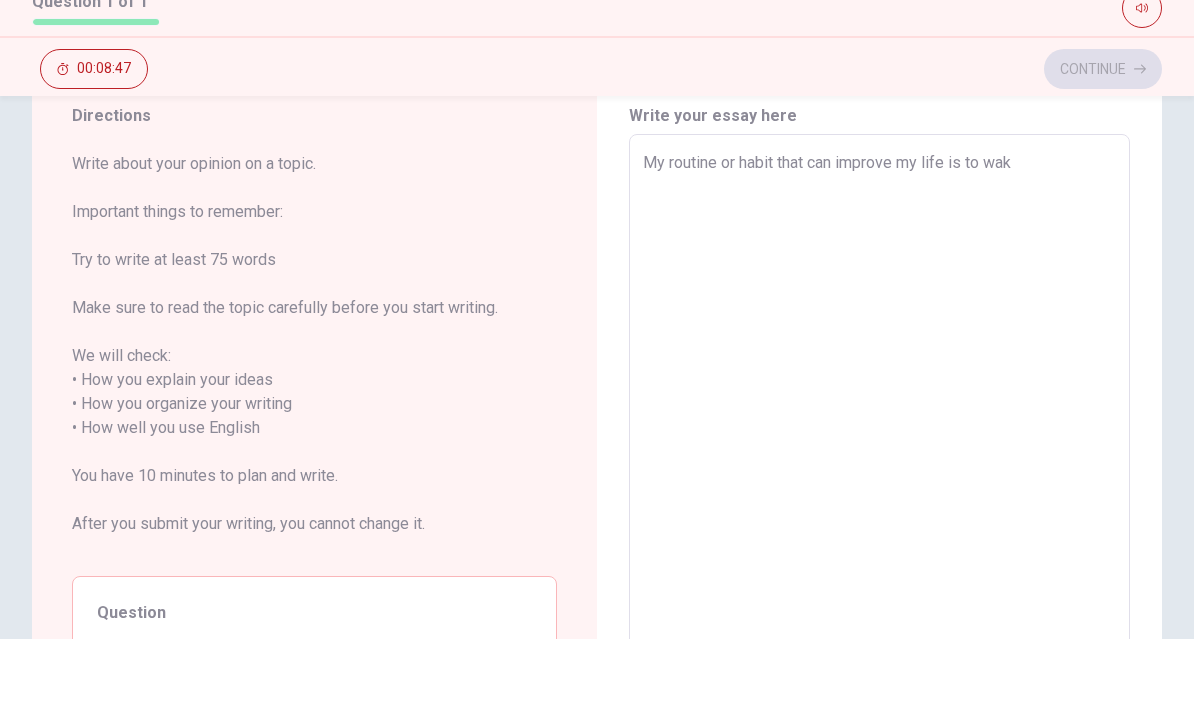 type on "x" 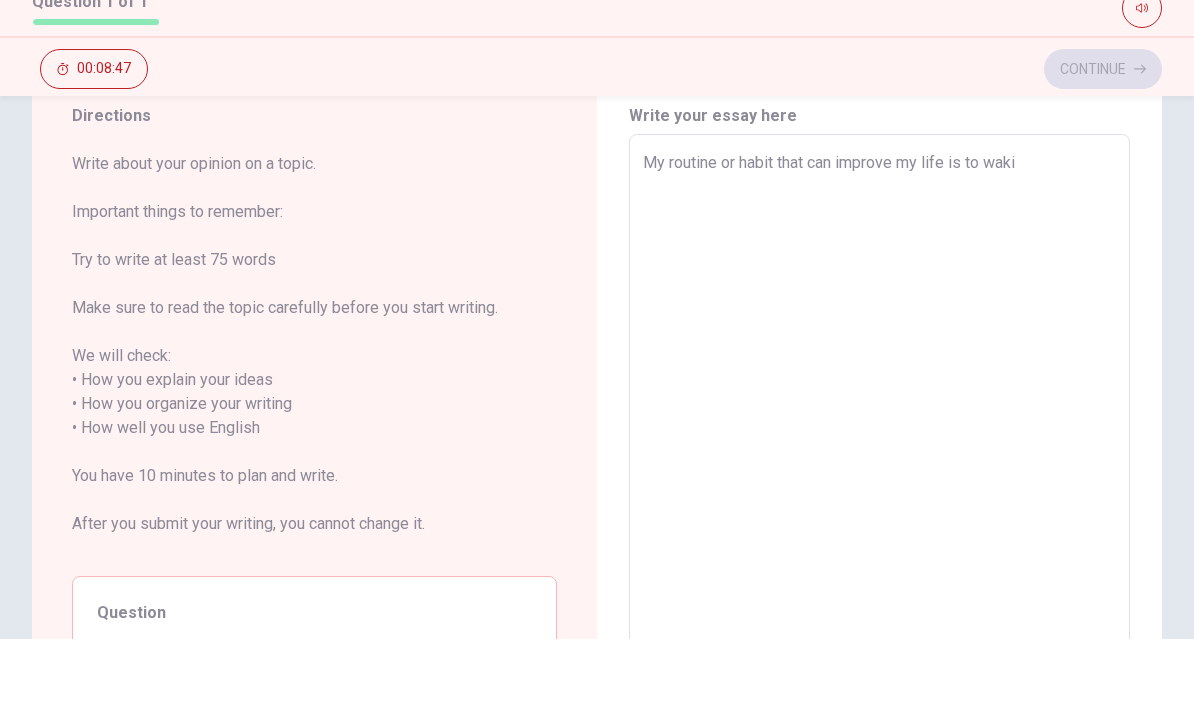 type on "x" 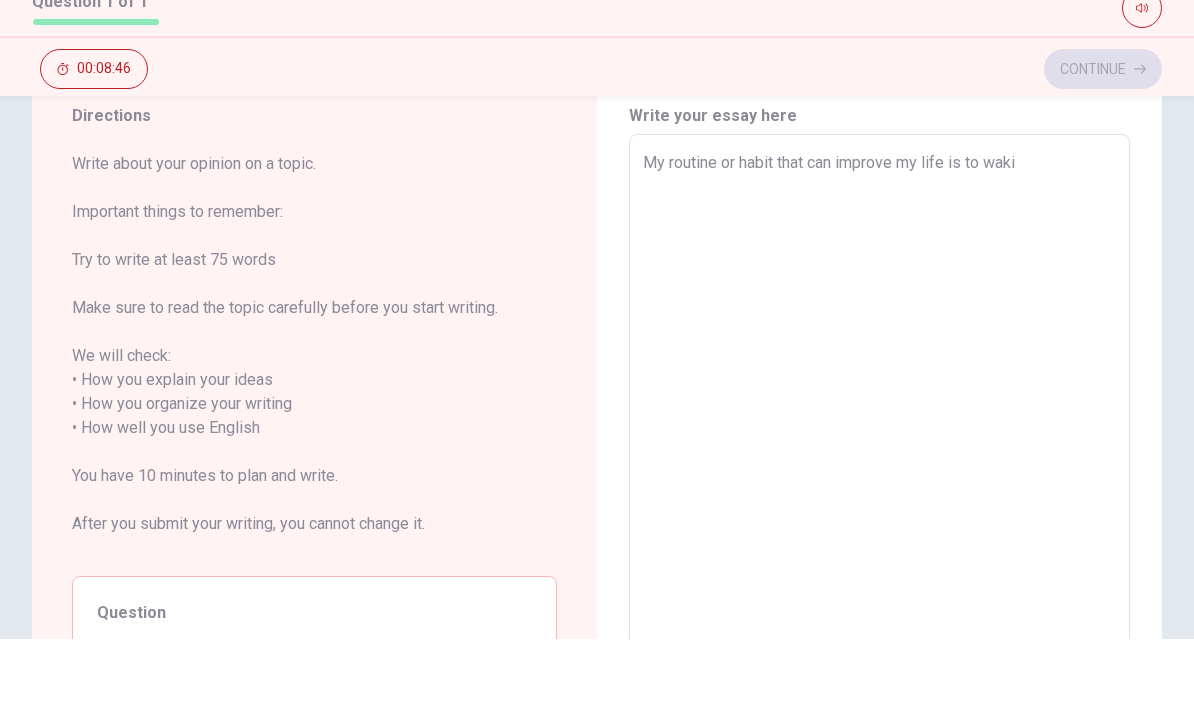 type on "My routine or habit that can improve my life is to wakin" 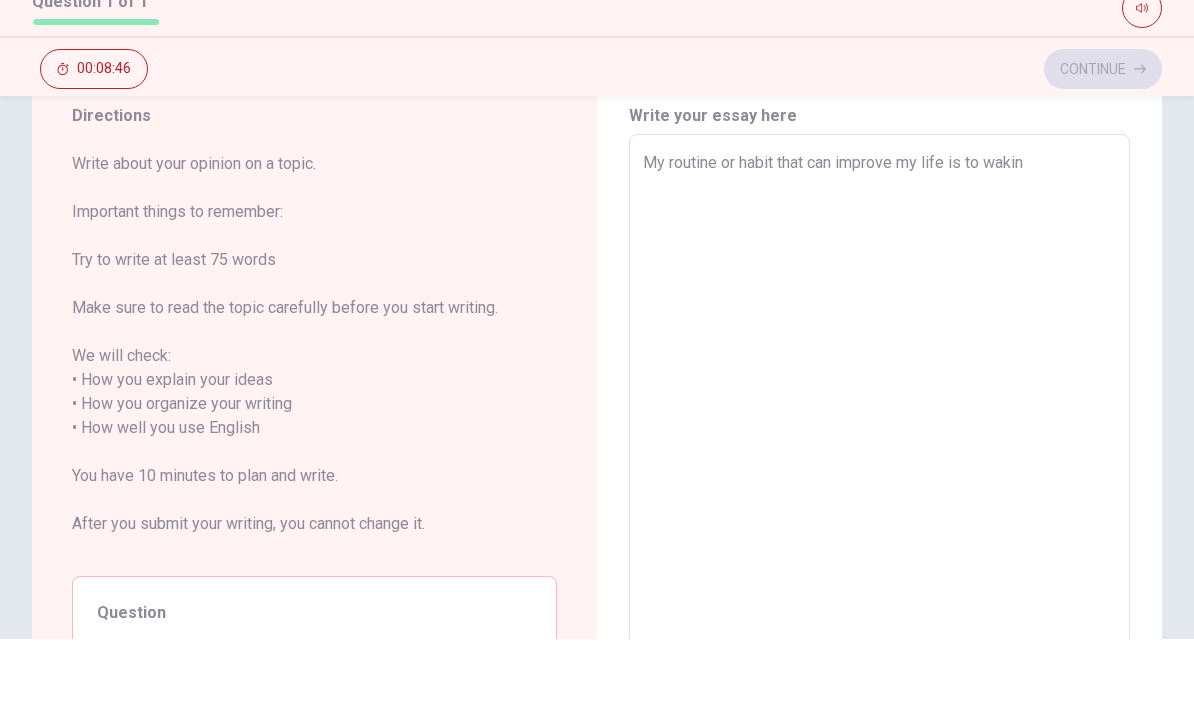 type on "x" 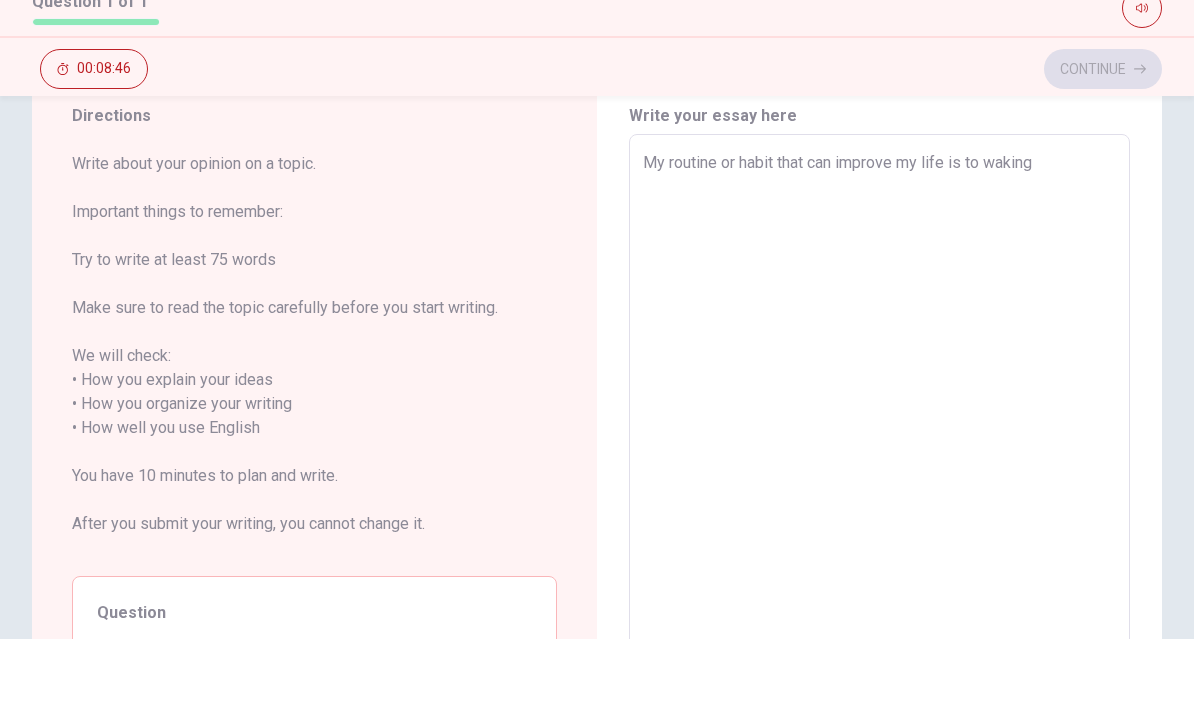 type on "x" 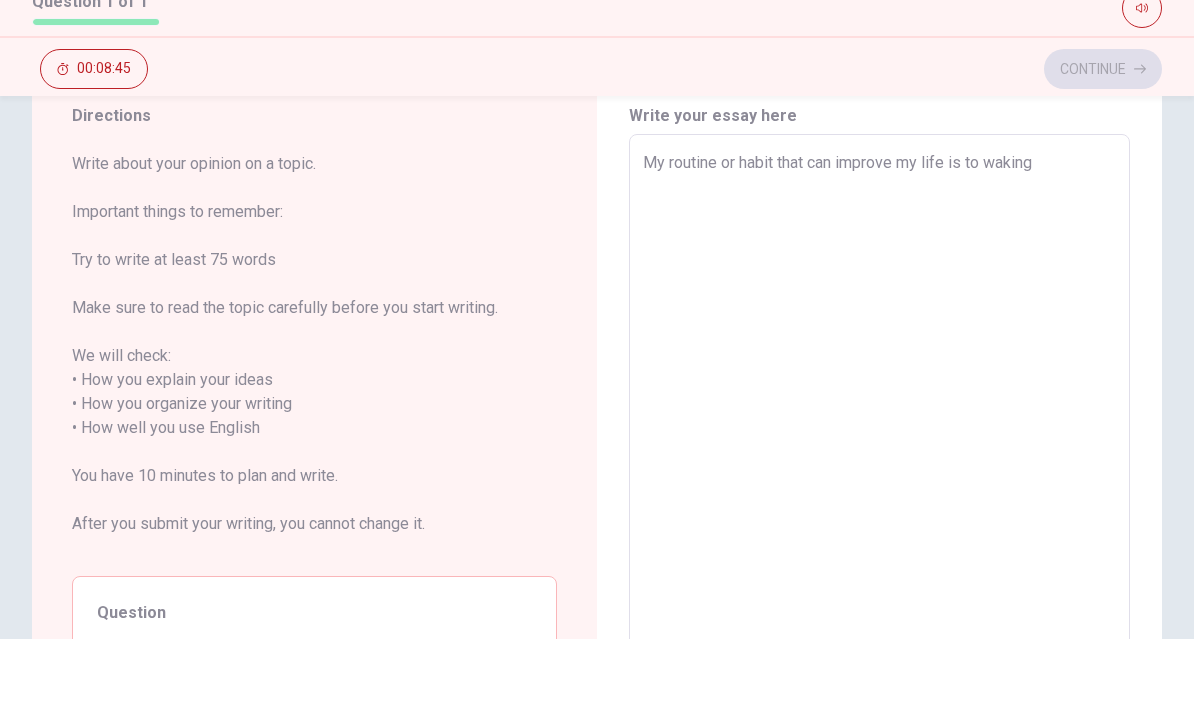 type on "My routine or habit that can improve my life is to waking u" 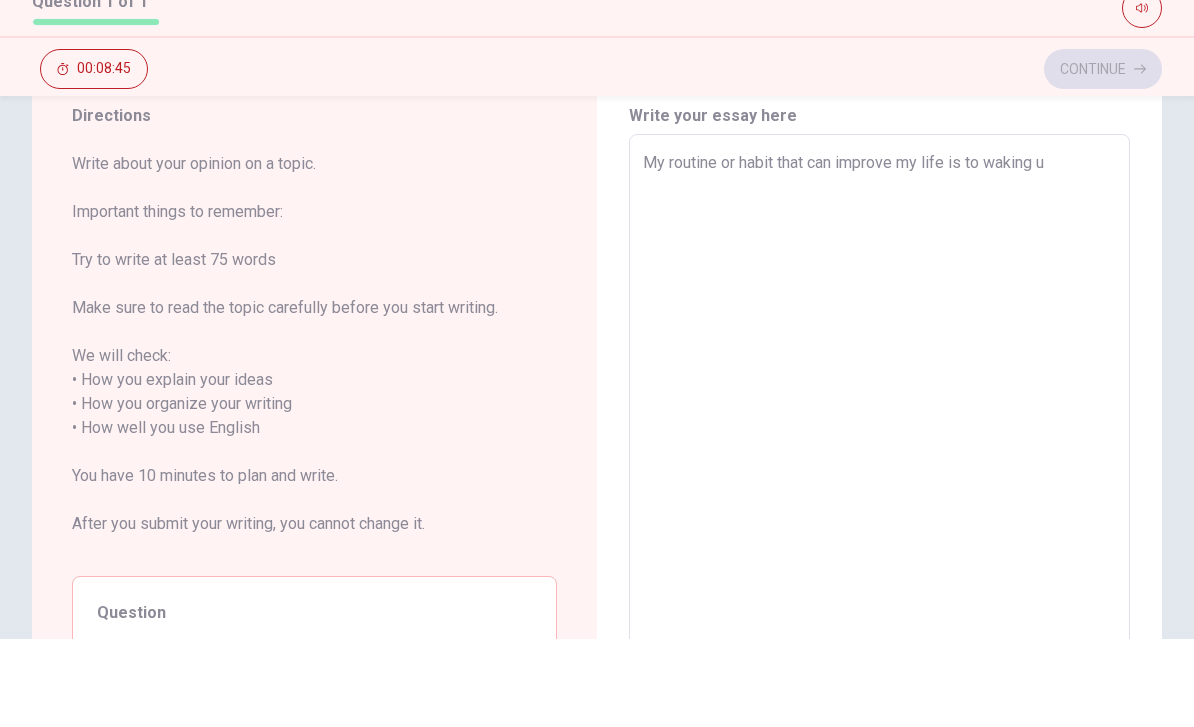 type on "x" 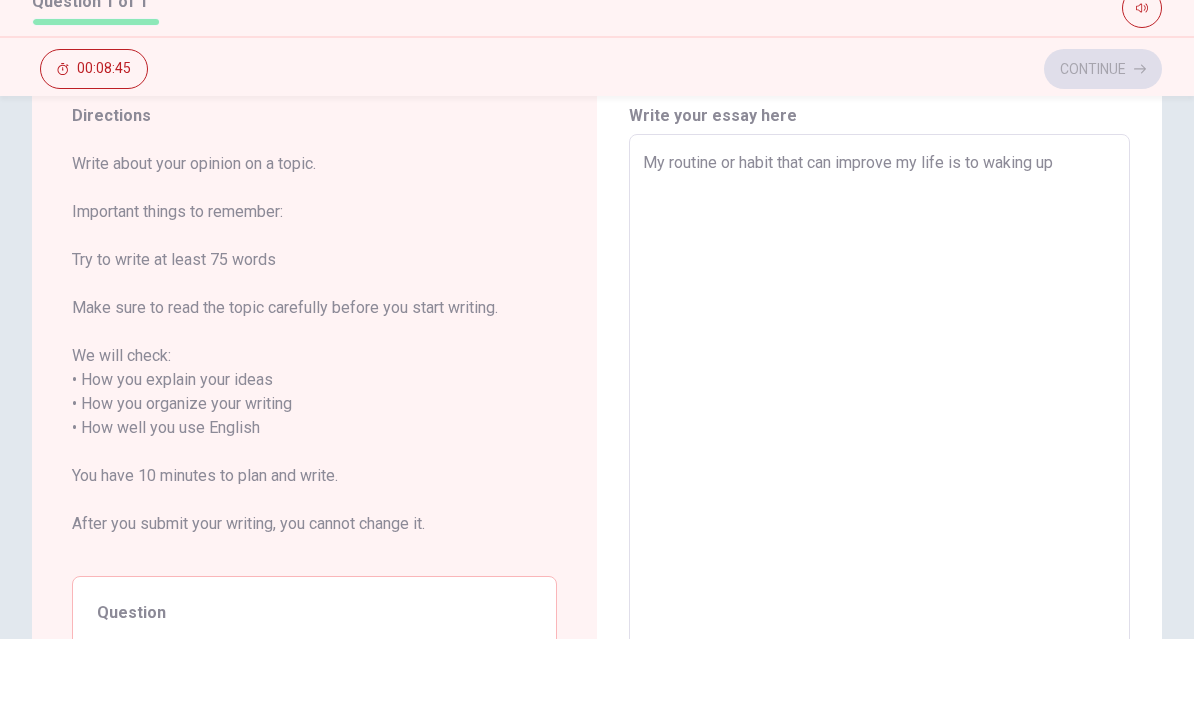 type on "x" 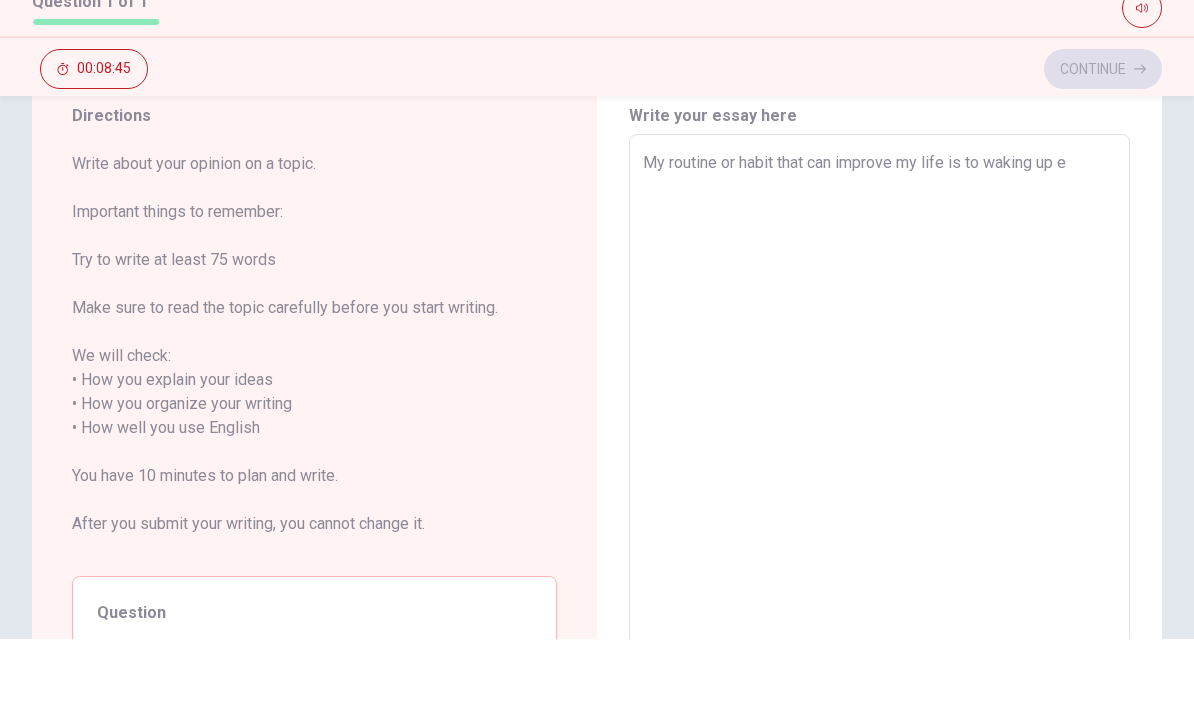 type on "x" 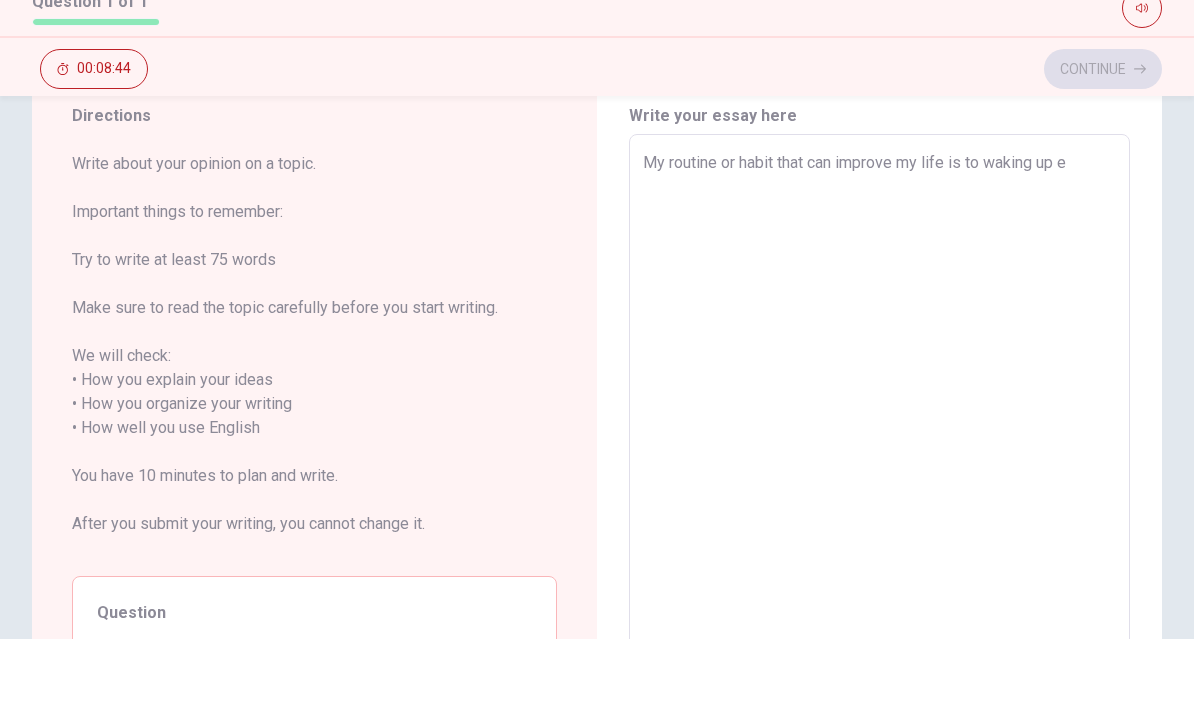 type on "My routine or habit that can improve my life is to waking up ea" 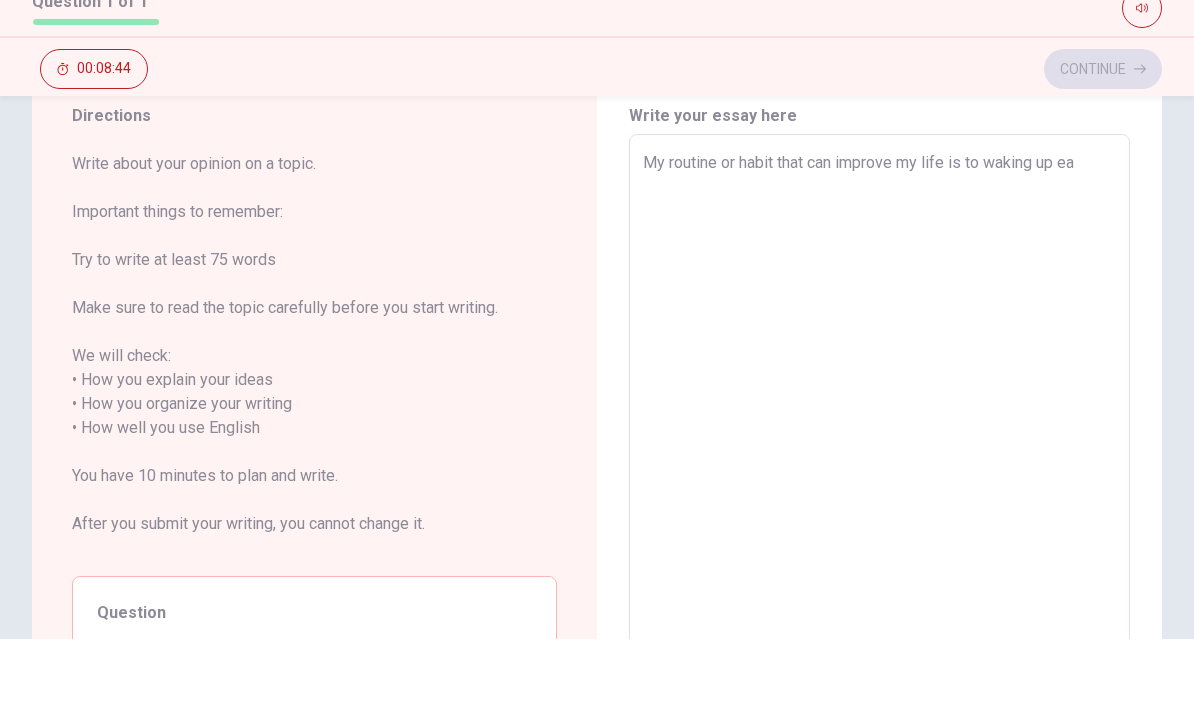 type on "x" 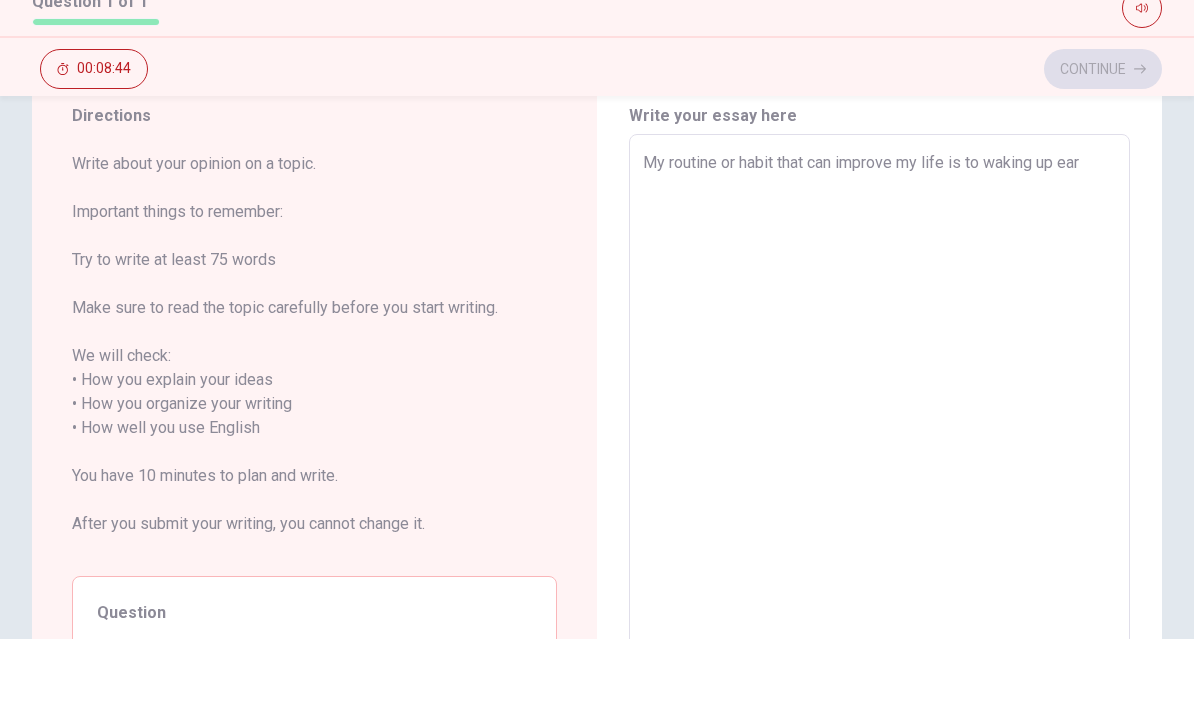 type on "x" 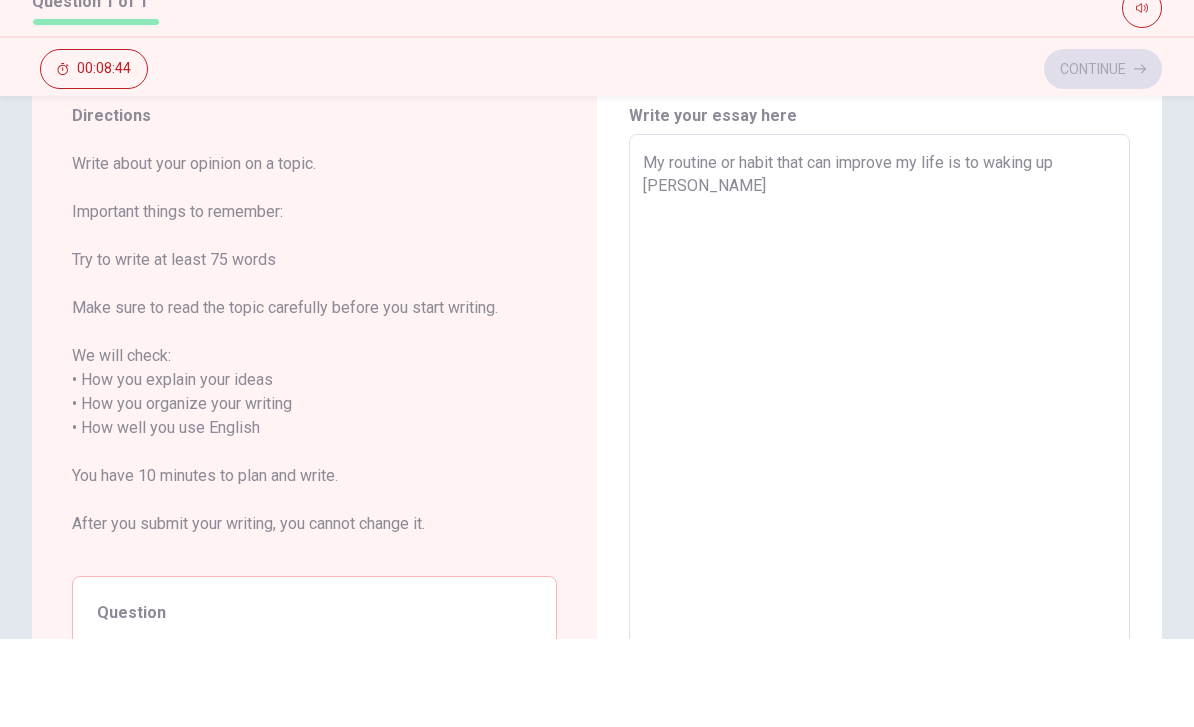 type on "x" 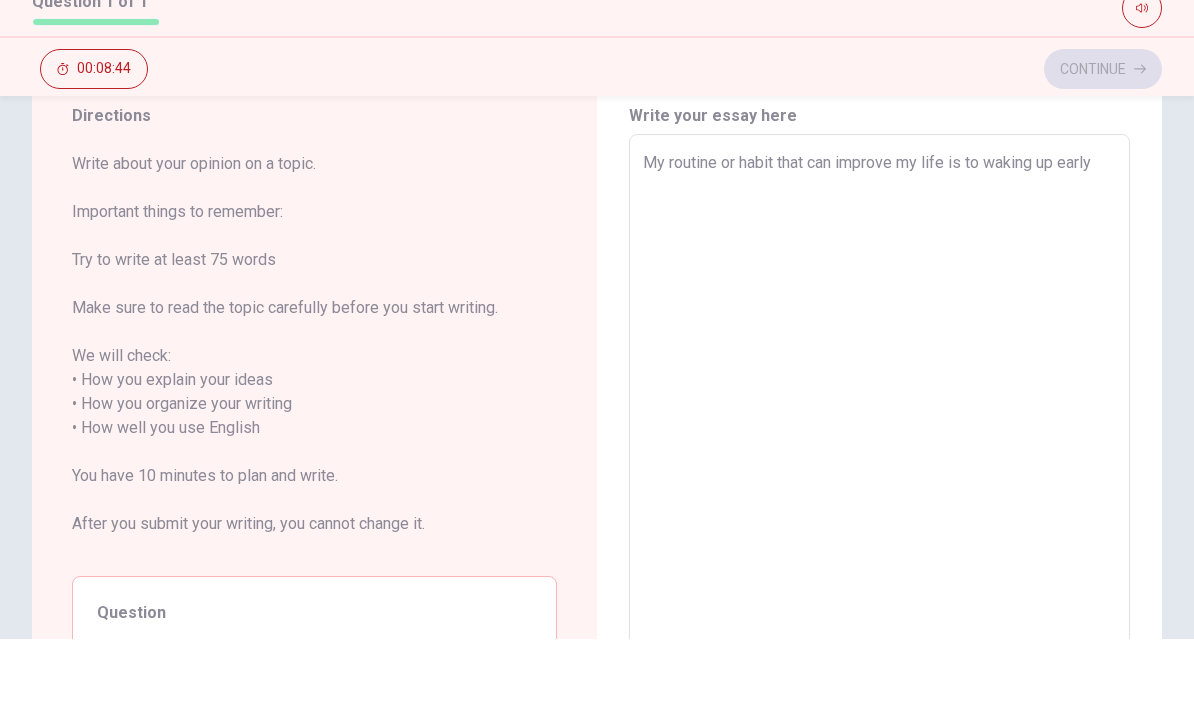 type on "x" 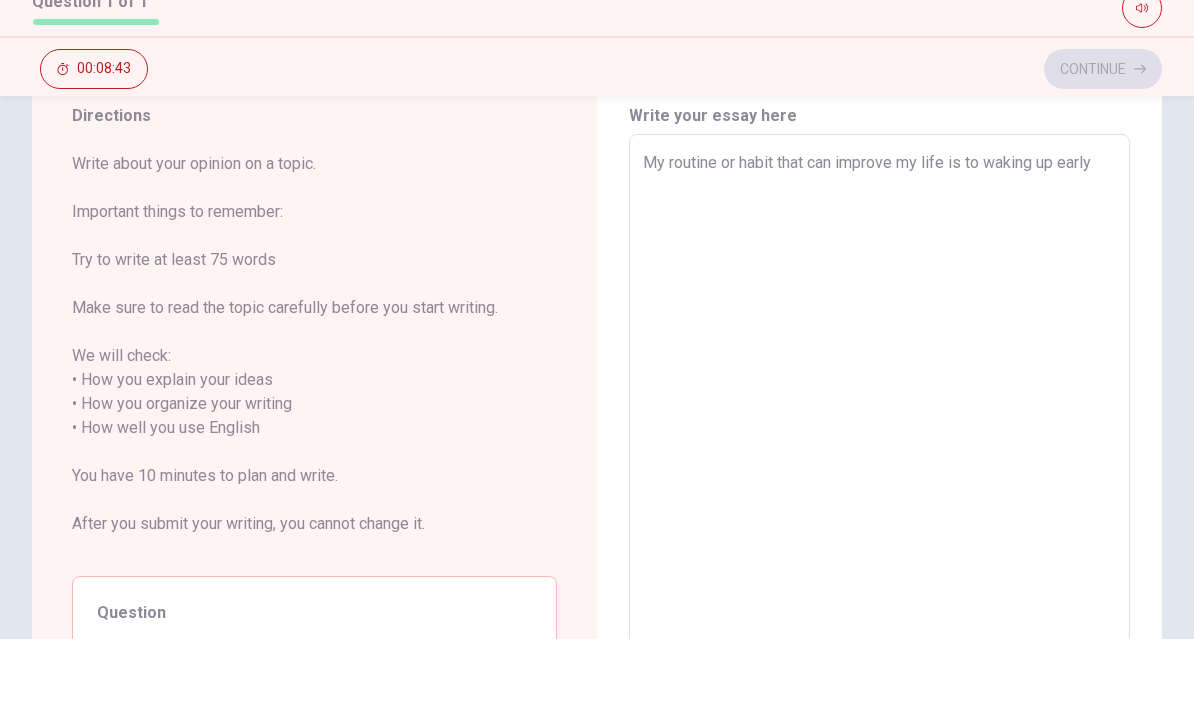 type on "My routine or habit that can improve my life is to waking up early" 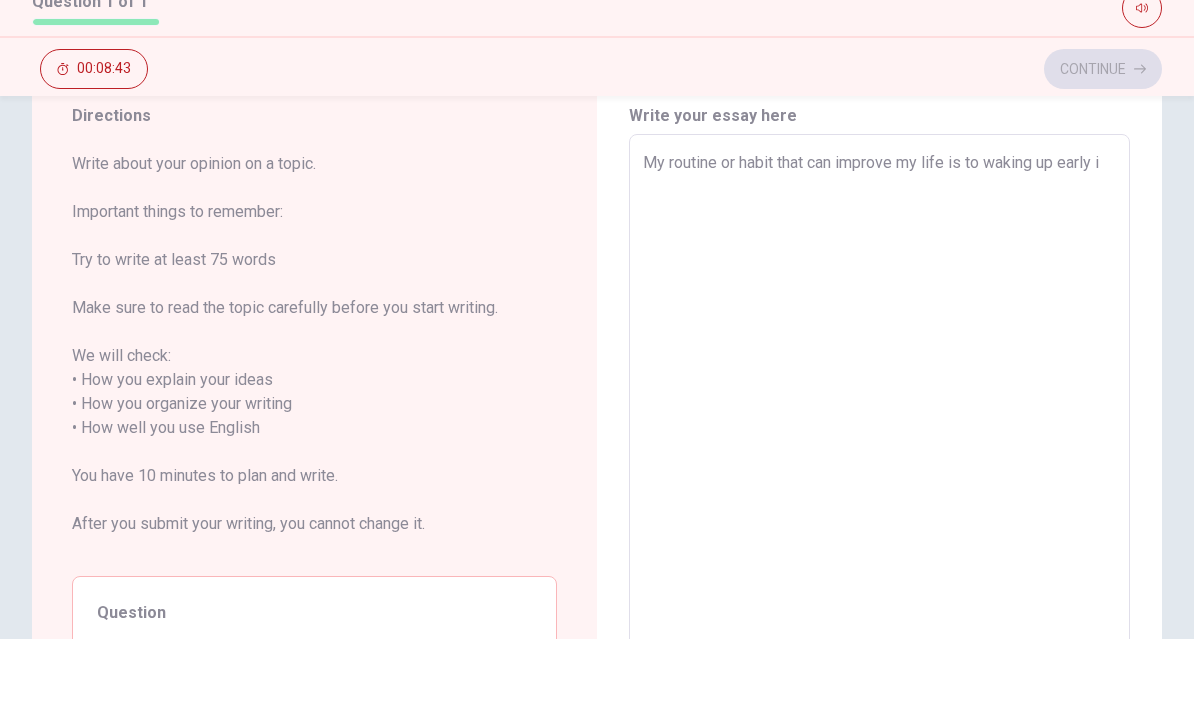 type on "x" 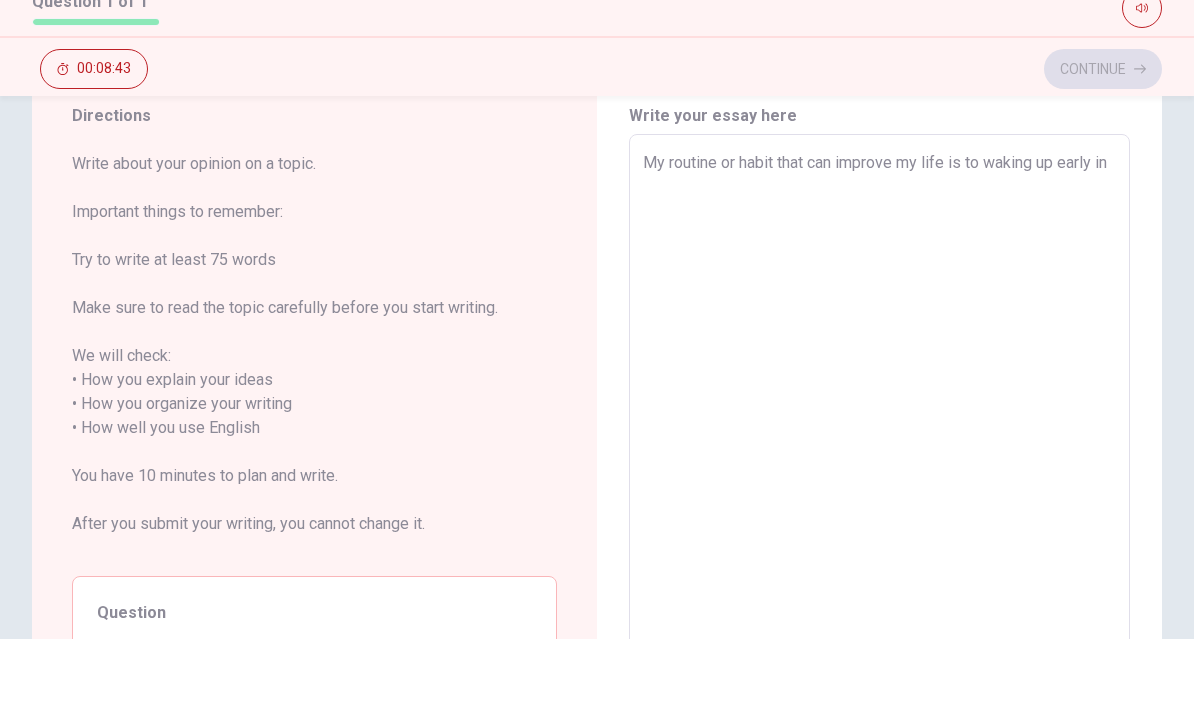 type on "x" 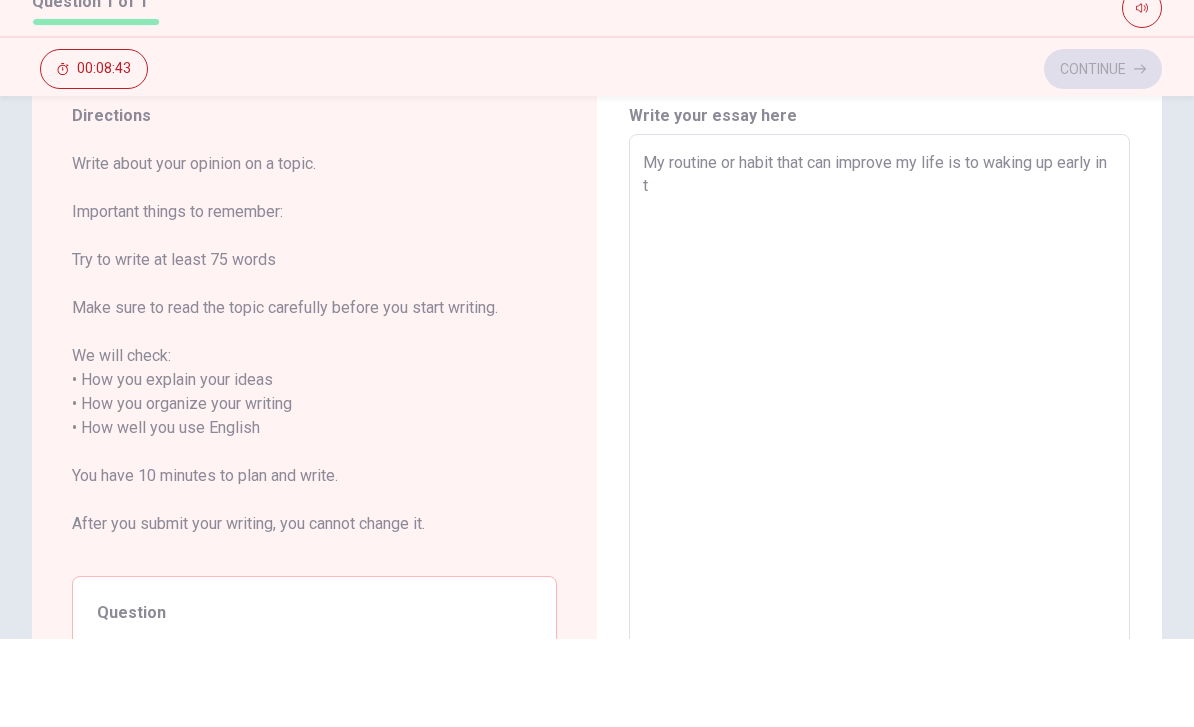 type on "x" 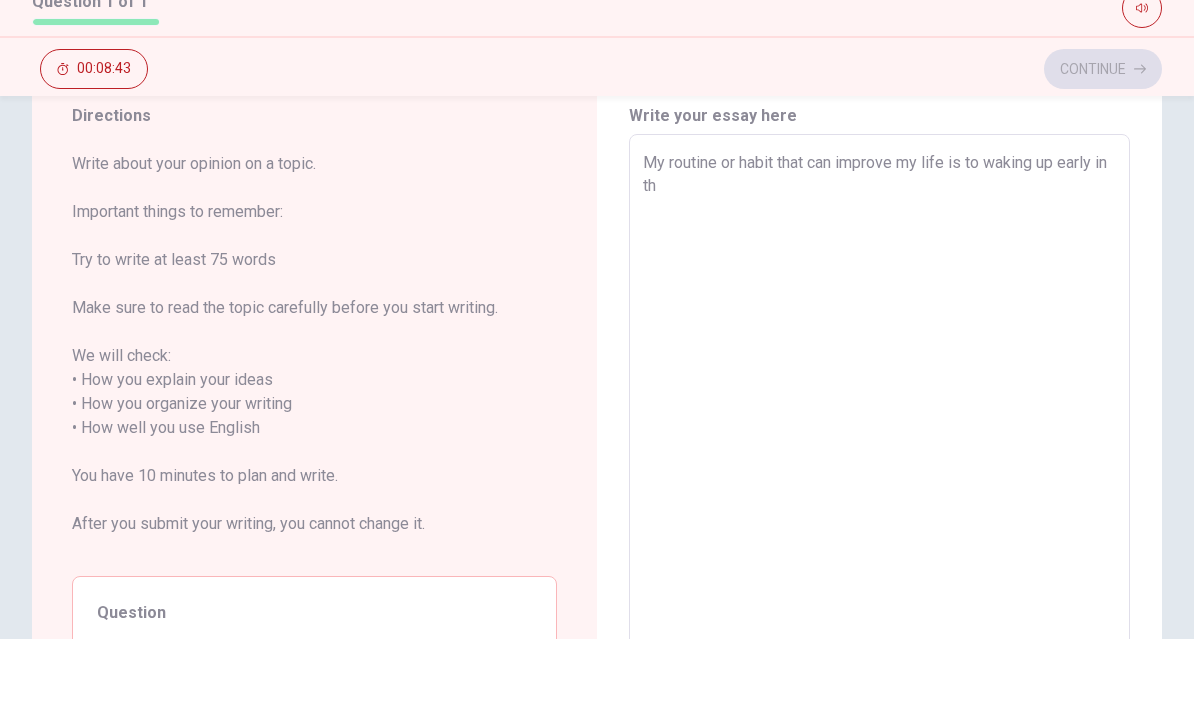 type on "x" 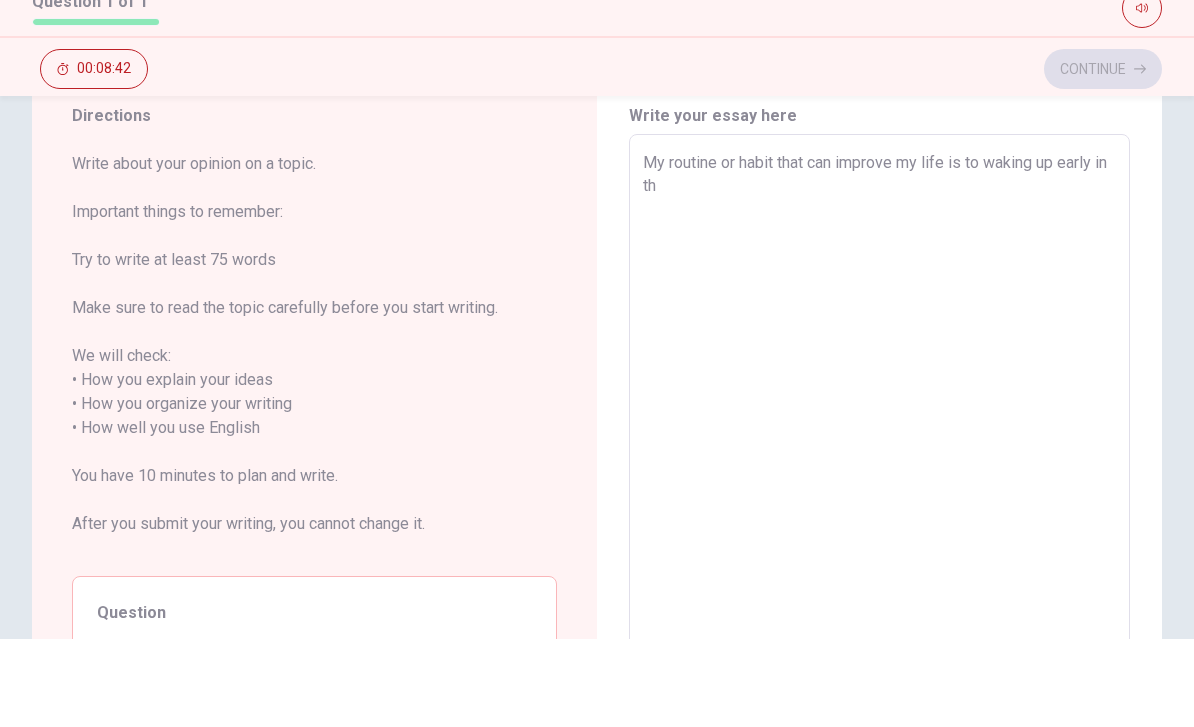 type on "My routine or habit that can improve my life is to waking up early in the" 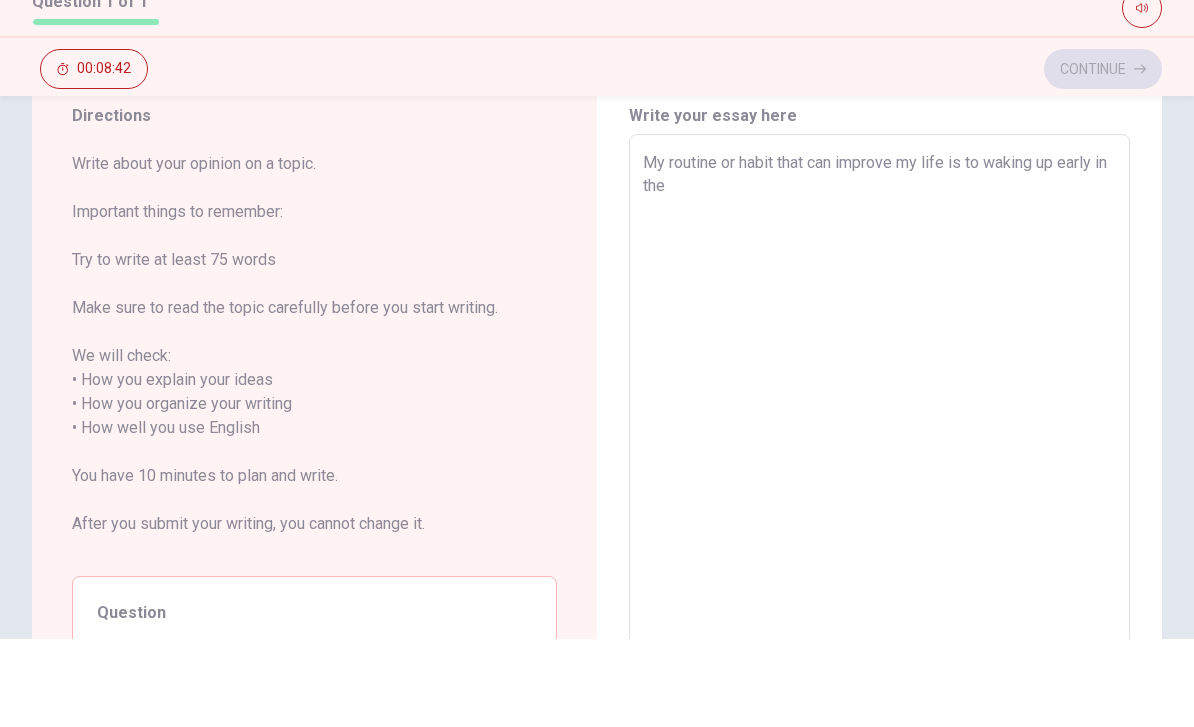 type on "x" 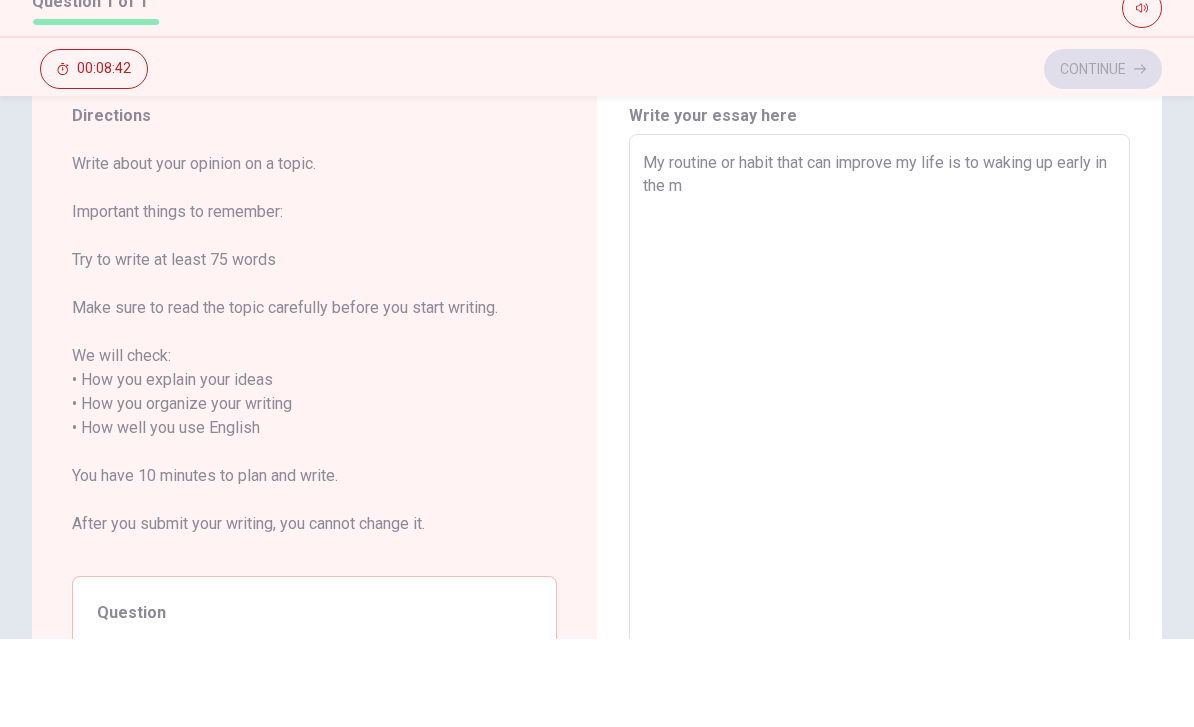 type on "x" 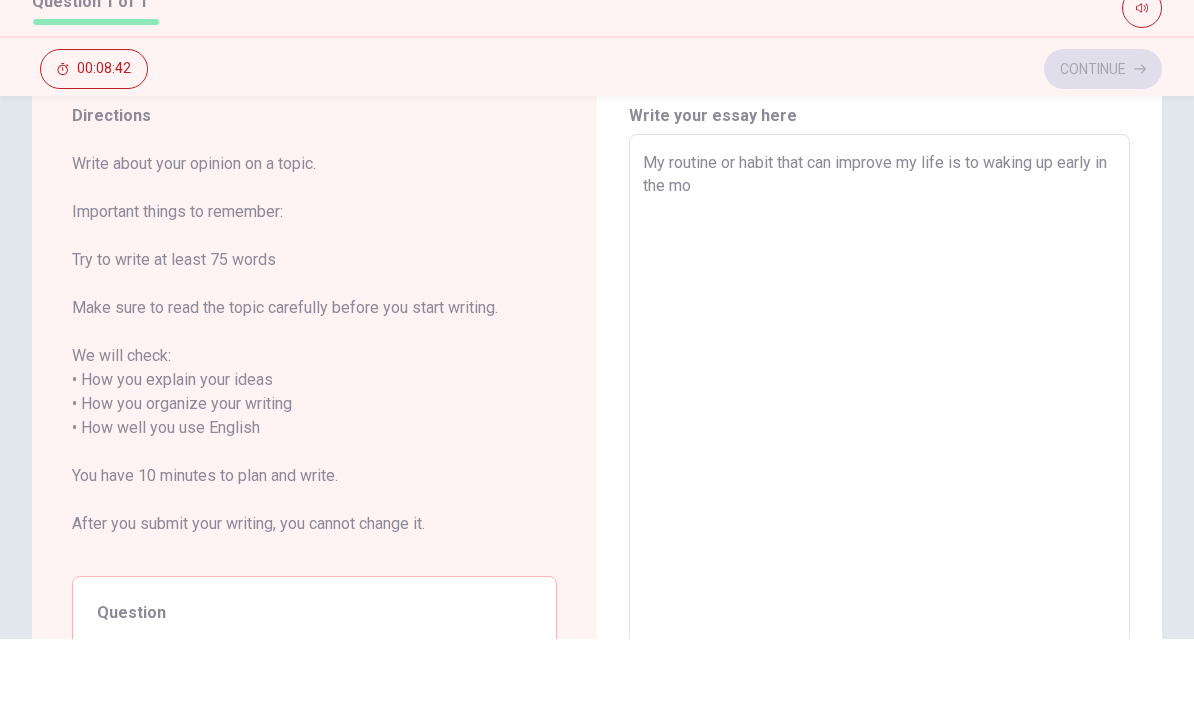 type on "x" 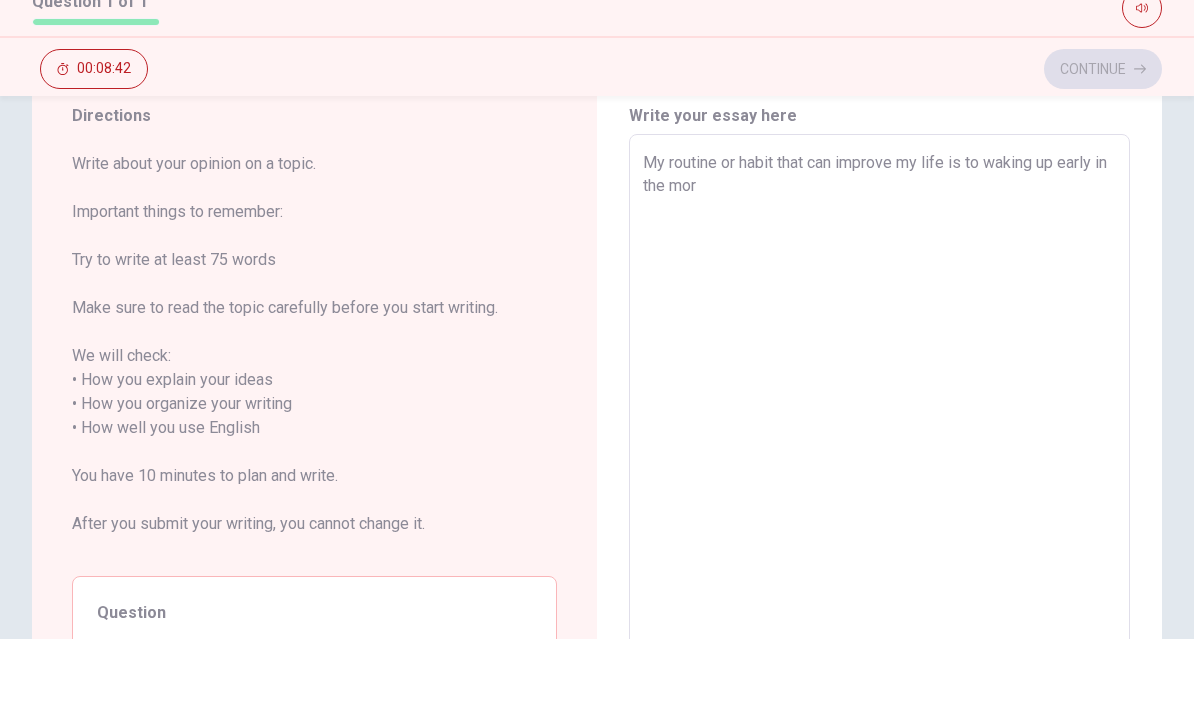 type on "x" 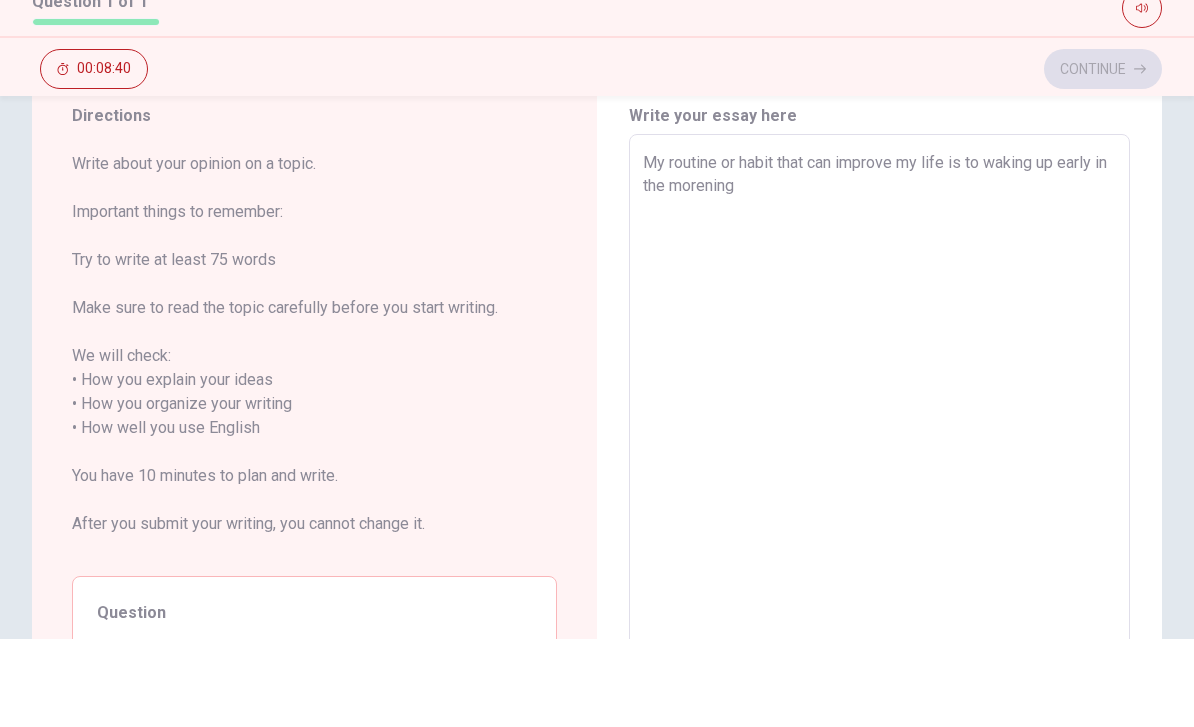 click on "My routine or habit that can improve my life is to waking up early in the morening" at bounding box center [879, 516] 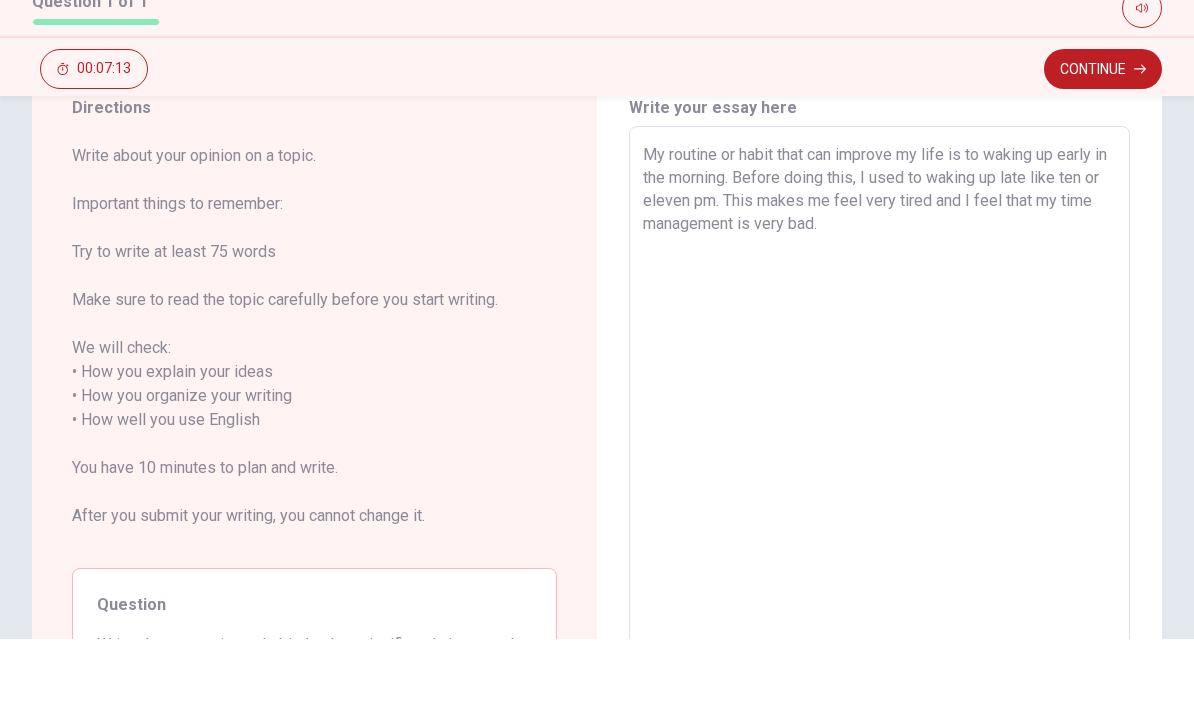 scroll, scrollTop: 77, scrollLeft: 0, axis: vertical 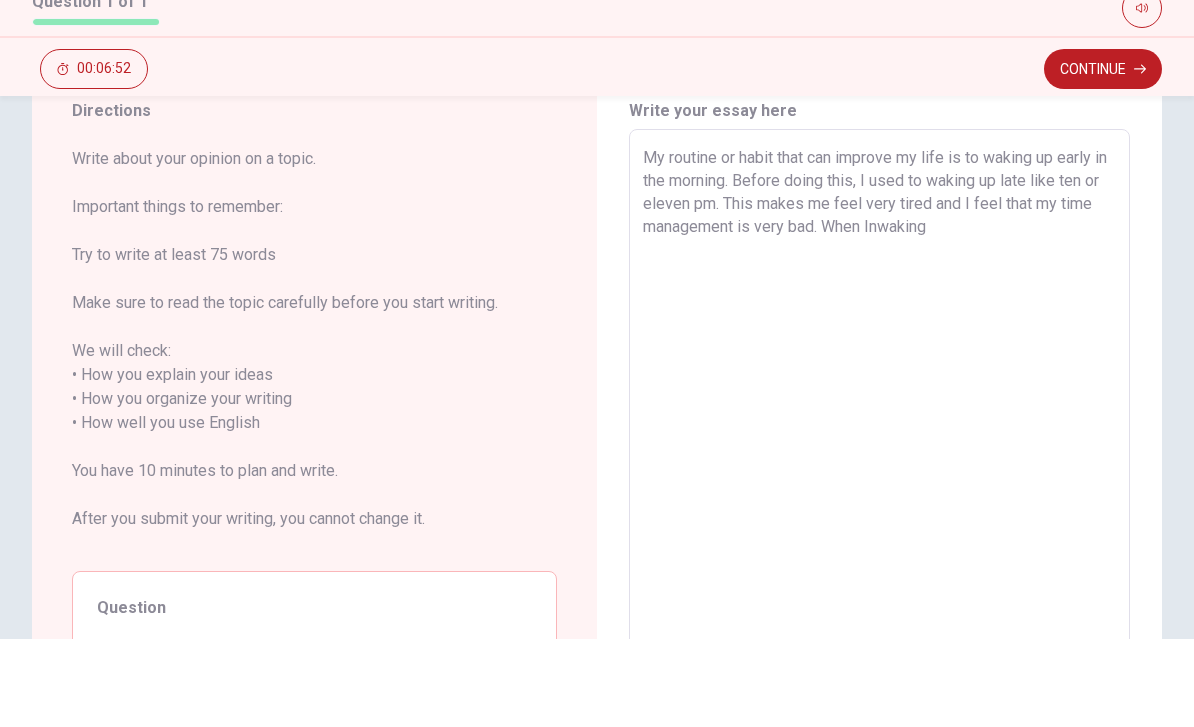 click on "My routine or habit that can improve my life is to waking up early in the morning. Before doing this, I used to waking up late like ten or eleven pm. This makes me feel very tired and I feel that my time management is very bad. When Inwaking" at bounding box center [879, 511] 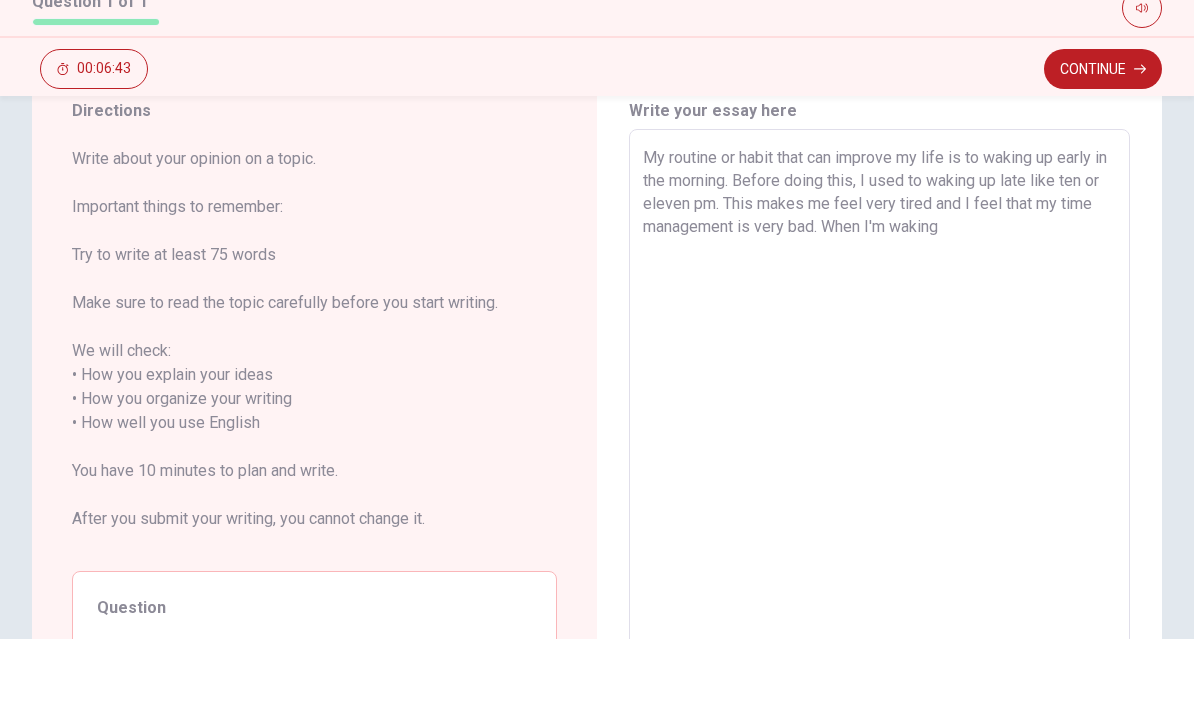 click on "My routine or habit that can improve my life is to waking up early in the morning. Before doing this, I used to waking up late like ten or eleven pm. This makes me feel very tired and I feel that my time management is very bad. When I'm waking" at bounding box center (879, 511) 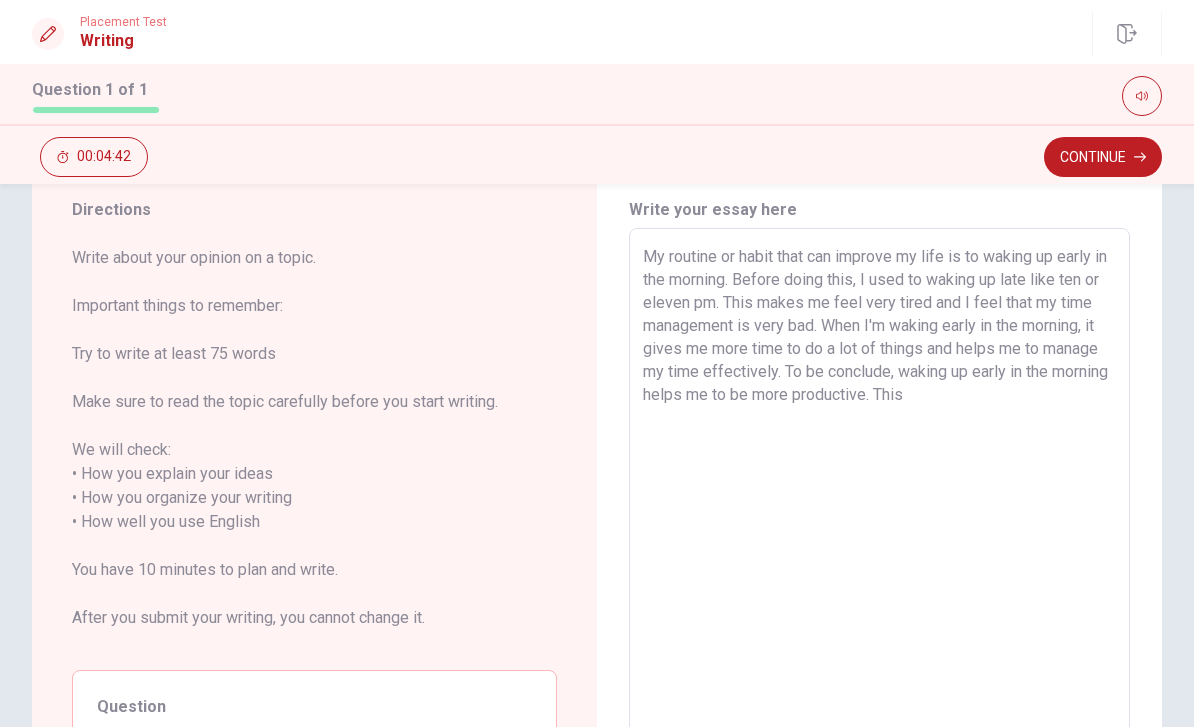 scroll, scrollTop: 33, scrollLeft: 0, axis: vertical 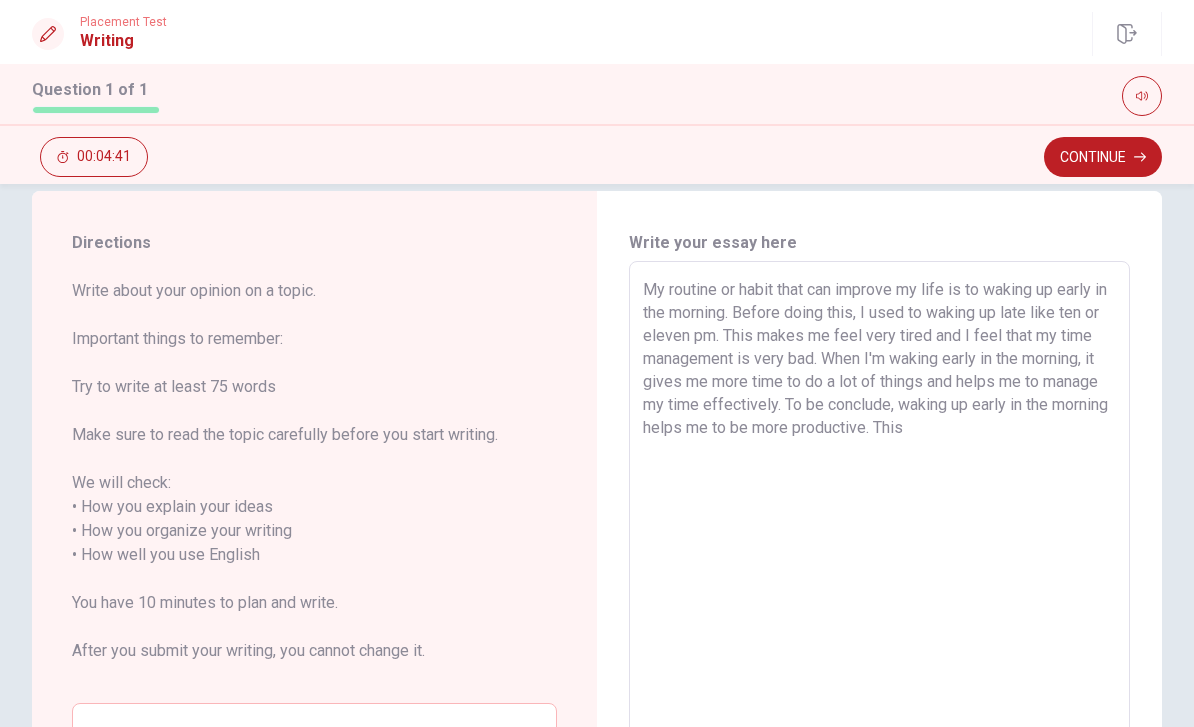 click on "My routine or habit that can improve my life is to waking up early in the morning. Before doing this, I used to waking up late like ten or eleven pm. This makes me feel very tired and I feel that my time management is very bad. When I'm waking early in the morning, it gives me more time to do a lot of things and helps me to manage my time effectively. To be conclude, waking up early in the morning helps me to be more productive. This" at bounding box center (879, 555) 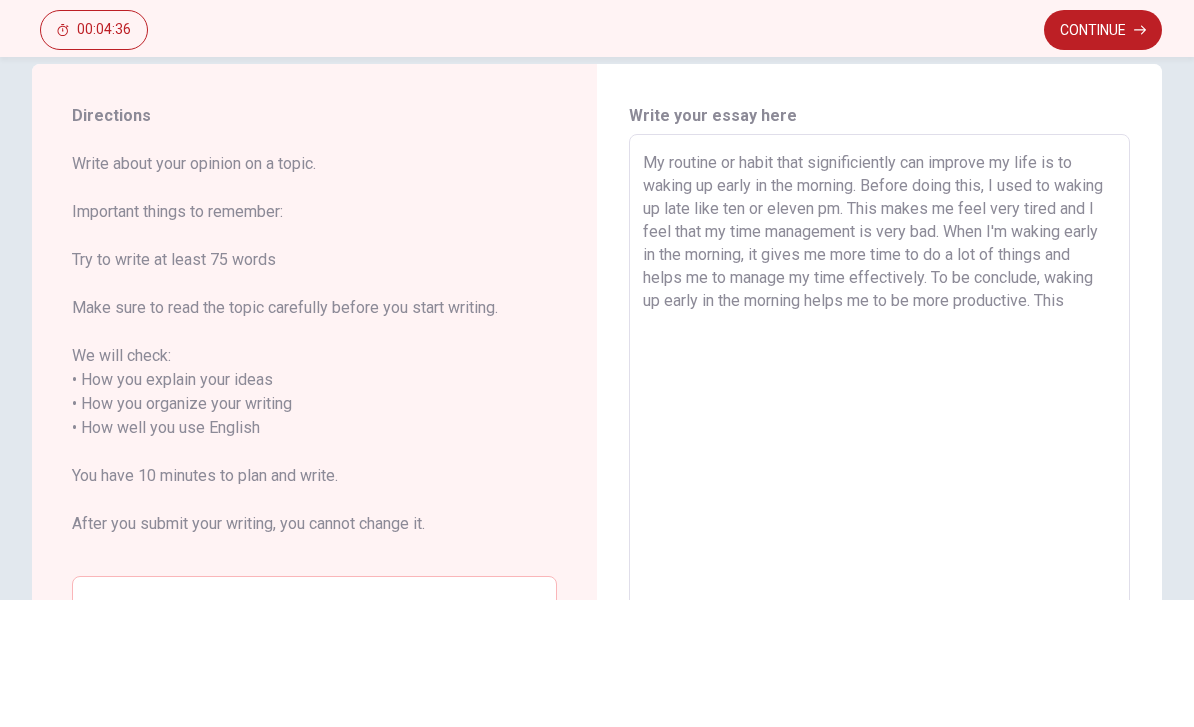 click on "My routine or habit that significiently can improve my life is to waking up early in the morning. Before doing this, I used to waking up late like ten or eleven pm. This makes me feel very tired and I feel that my time management is very bad. When I'm waking early in the morning, it gives me more time to do a lot of things and helps me to manage my time effectively. To be conclude, waking up early in the morning helps me to be more productive. This" at bounding box center (879, 555) 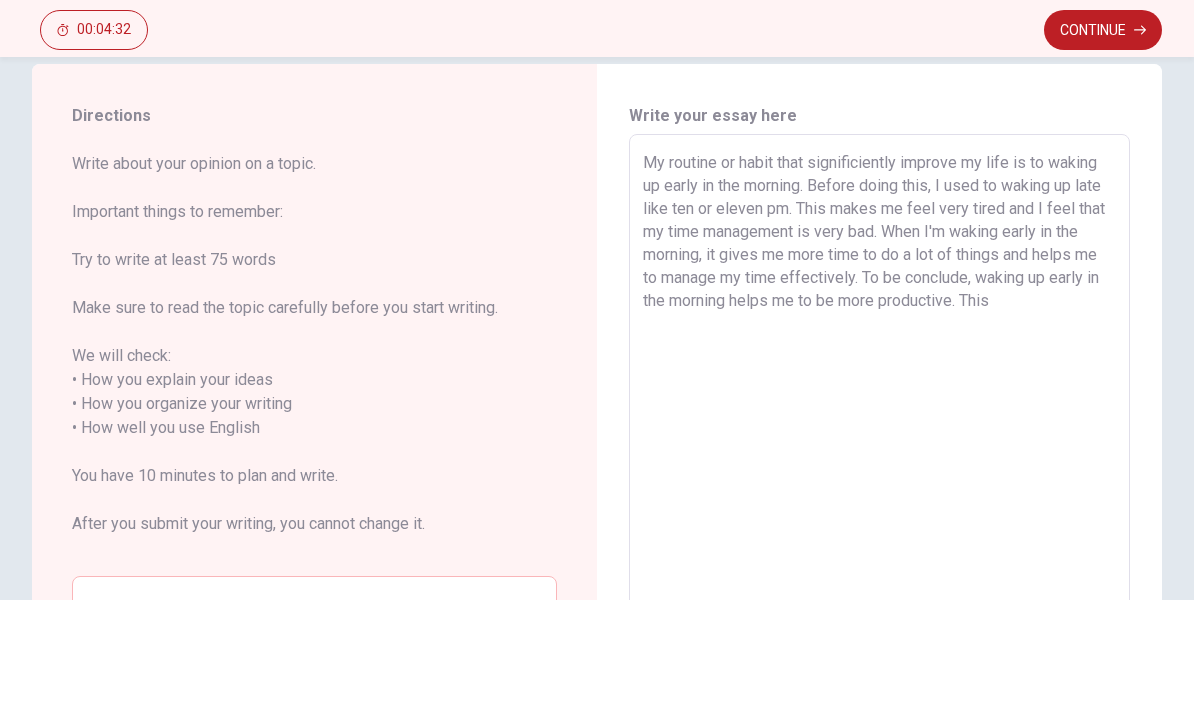 scroll, scrollTop: 84, scrollLeft: 0, axis: vertical 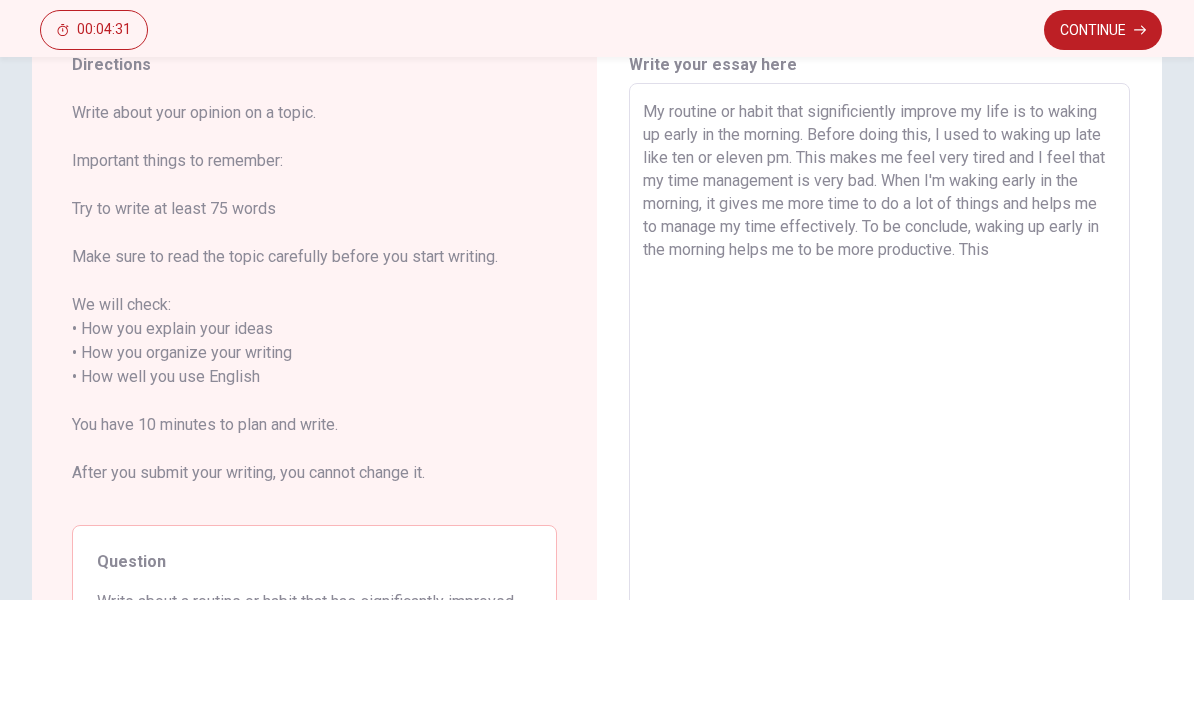 click on "My routine or habit that significiently improve my life is to waking up early in the morning. Before doing this, I used to waking up late like ten or eleven pm. This makes me feel very tired and I feel that my time management is very bad. When I'm waking early in the morning, it gives me more time to do a lot of things and helps me to manage my time effectively. To be conclude, waking up early in the morning helps me to be more productive. This" at bounding box center [879, 504] 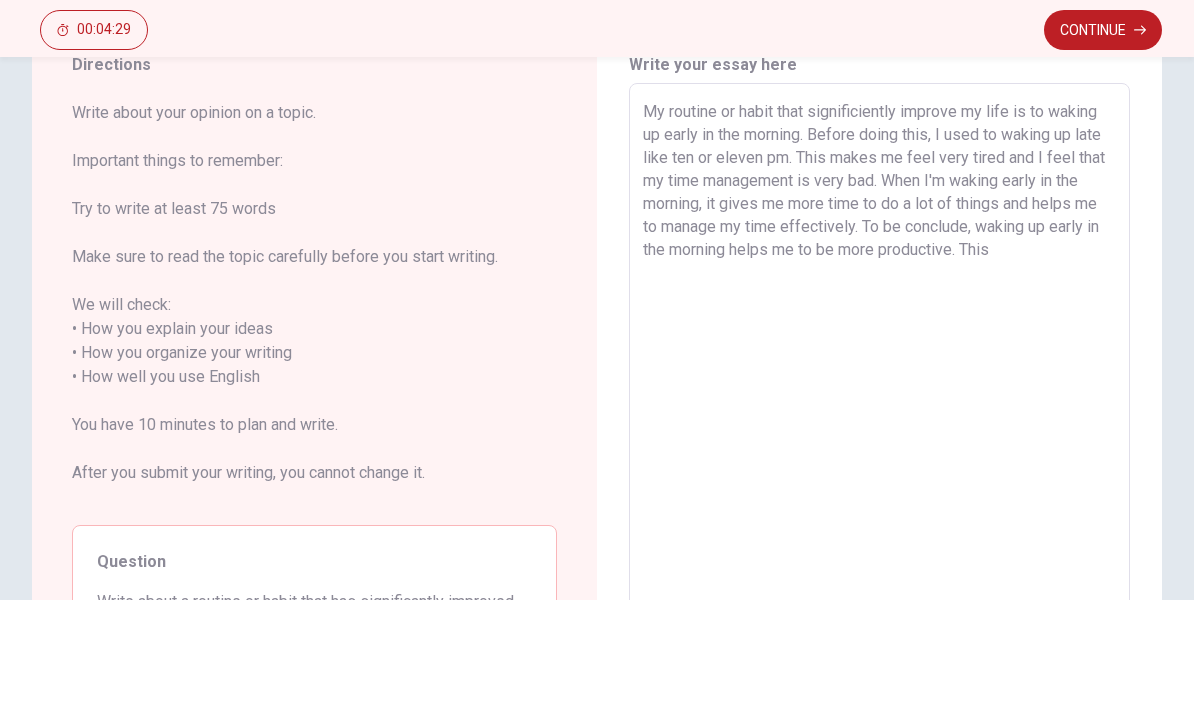 click on "My routine or habit that significiently improve my life is to waking up early in the morning. Before doing this, I used to waking up late like ten or eleven pm. This makes me feel very tired and I feel that my time management is very bad. When I'm waking early in the morning, it gives me more time to do a lot of things and helps me to manage my time effectively. To be conclude, waking up early in the morning helps me to be more productive. This" at bounding box center (879, 504) 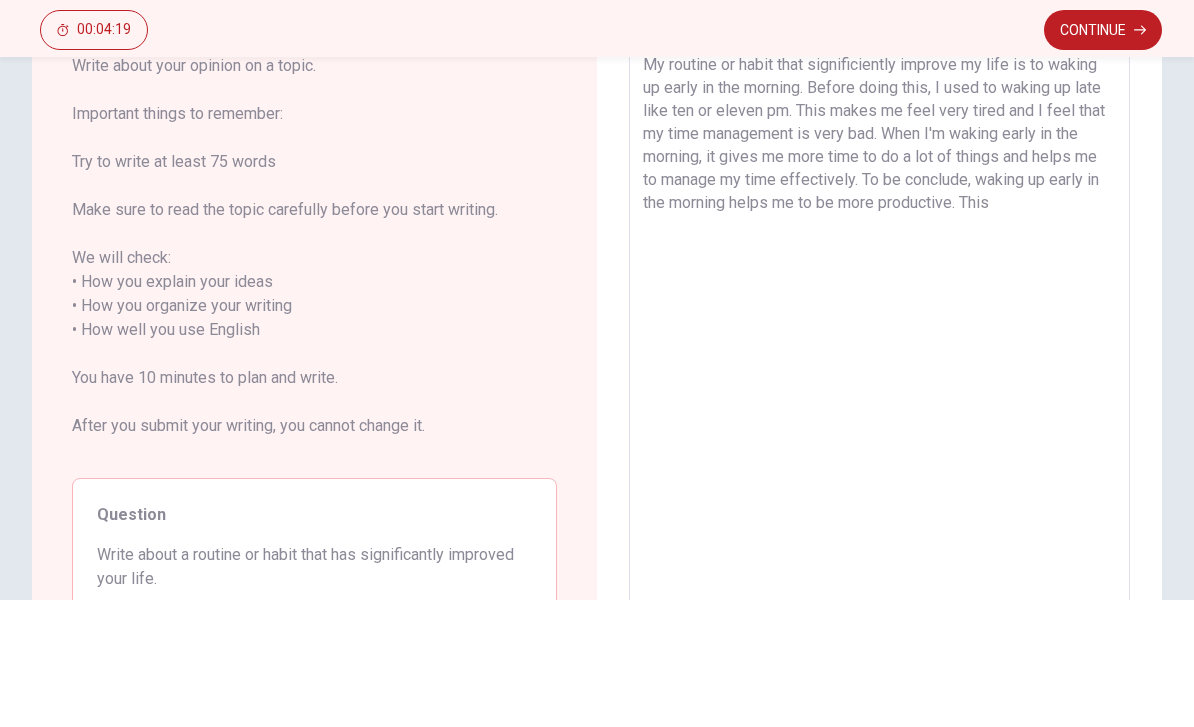 scroll, scrollTop: 132, scrollLeft: 0, axis: vertical 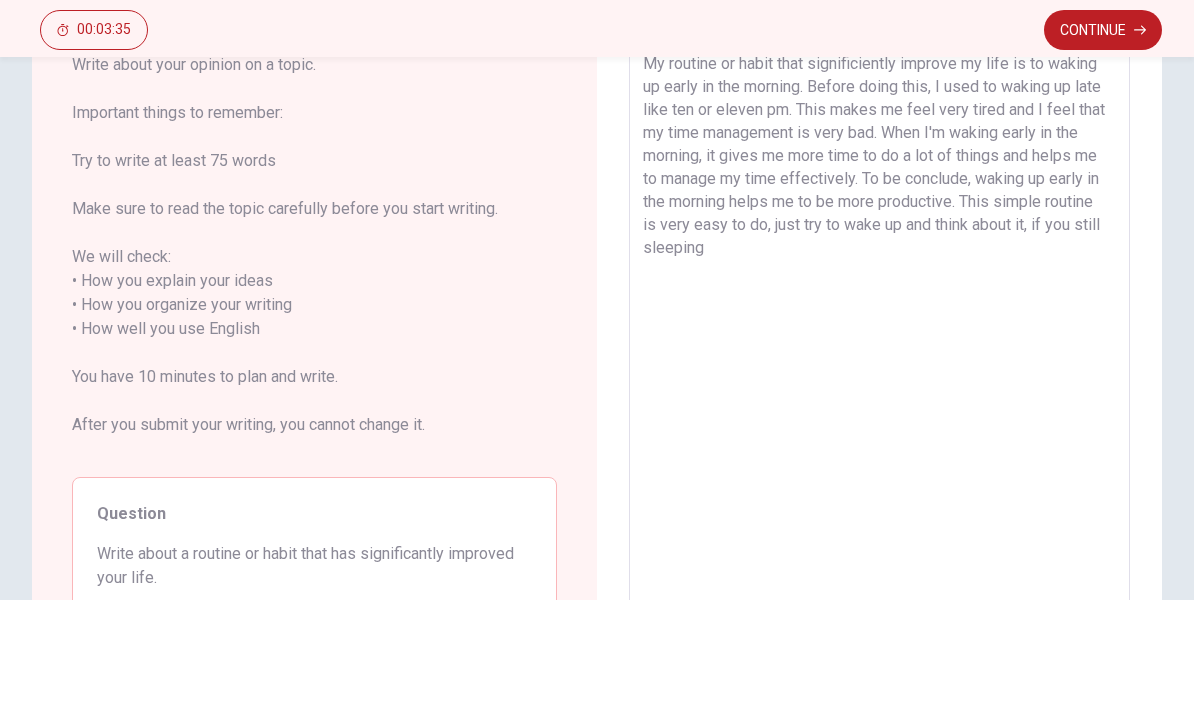click on "My routine or habit that significiently improve my life is to waking up early in the morning. Before doing this, I used to waking up late like ten or eleven pm. This makes me feel very tired and I feel that my time management is very bad. When I'm waking early in the morning, it gives me more time to do a lot of things and helps me to manage my time effectively. To be conclude, waking up early in the morning helps me to be more productive. This simple routine is very easy to do, just try to wake up and think about it, if you still sleeping" at bounding box center (879, 456) 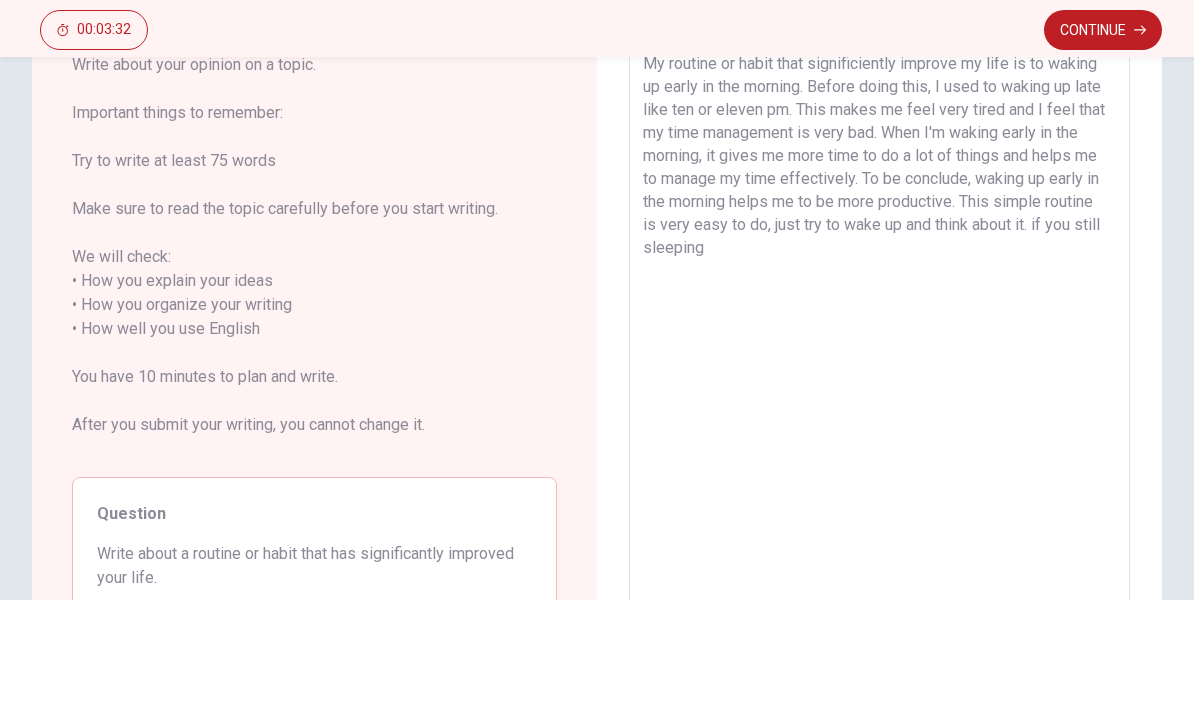 click on "My routine or habit that significiently improve my life is to waking up early in the morning. Before doing this, I used to waking up late like ten or eleven pm. This makes me feel very tired and I feel that my time management is very bad. When I'm waking early in the morning, it gives me more time to do a lot of things and helps me to manage my time effectively. To be conclude, waking up early in the morning helps me to be more productive. This simple routine is very easy to do, just try to wake up and think about it. if you still sleeping" at bounding box center [879, 456] 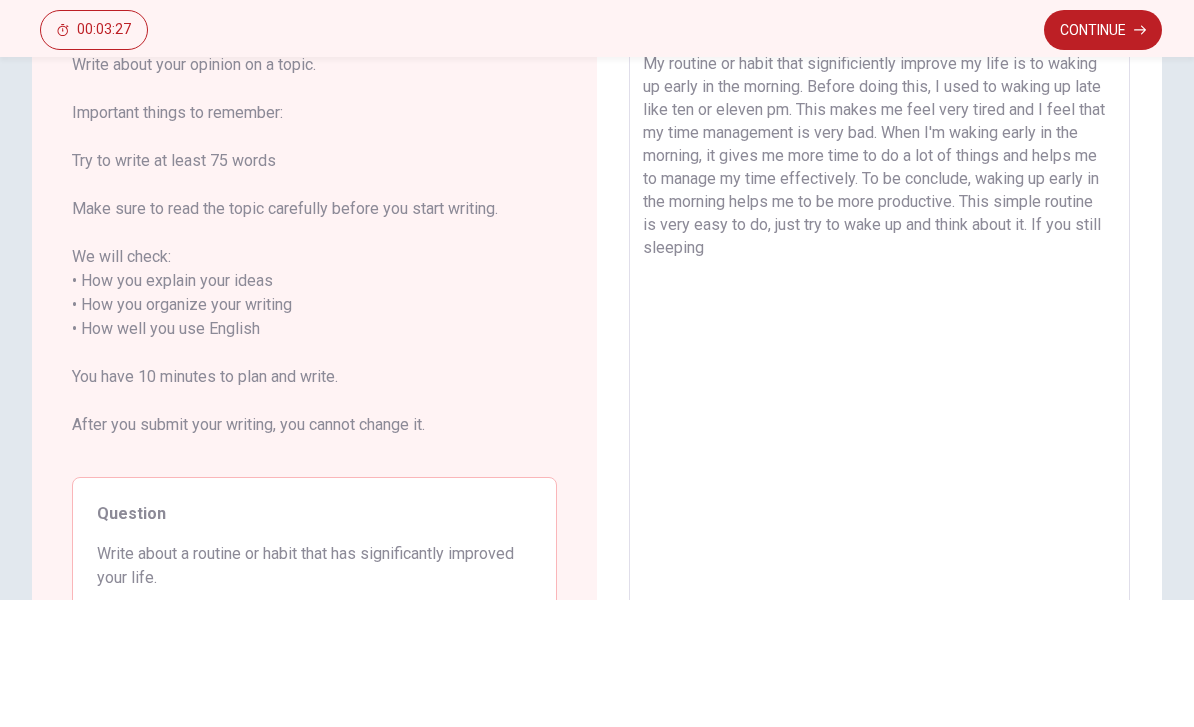 click on "My routine or habit that significiently improve my life is to waking up early in the morning. Before doing this, I used to waking up late like ten or eleven pm. This makes me feel very tired and I feel that my time management is very bad. When I'm waking early in the morning, it gives me more time to do a lot of things and helps me to manage my time effectively. To be conclude, waking up early in the morning helps me to be more productive. This simple routine is very easy to do, just try to wake up and think about it. If you still sleeping" at bounding box center (879, 456) 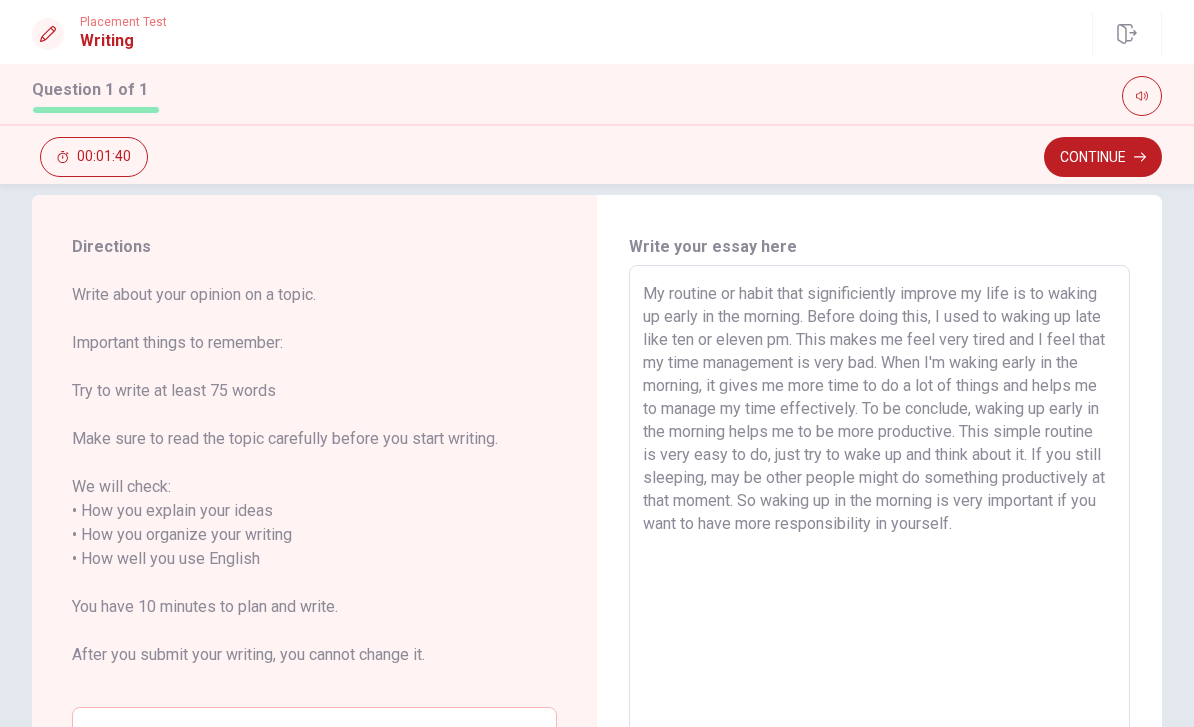 scroll, scrollTop: 27, scrollLeft: 0, axis: vertical 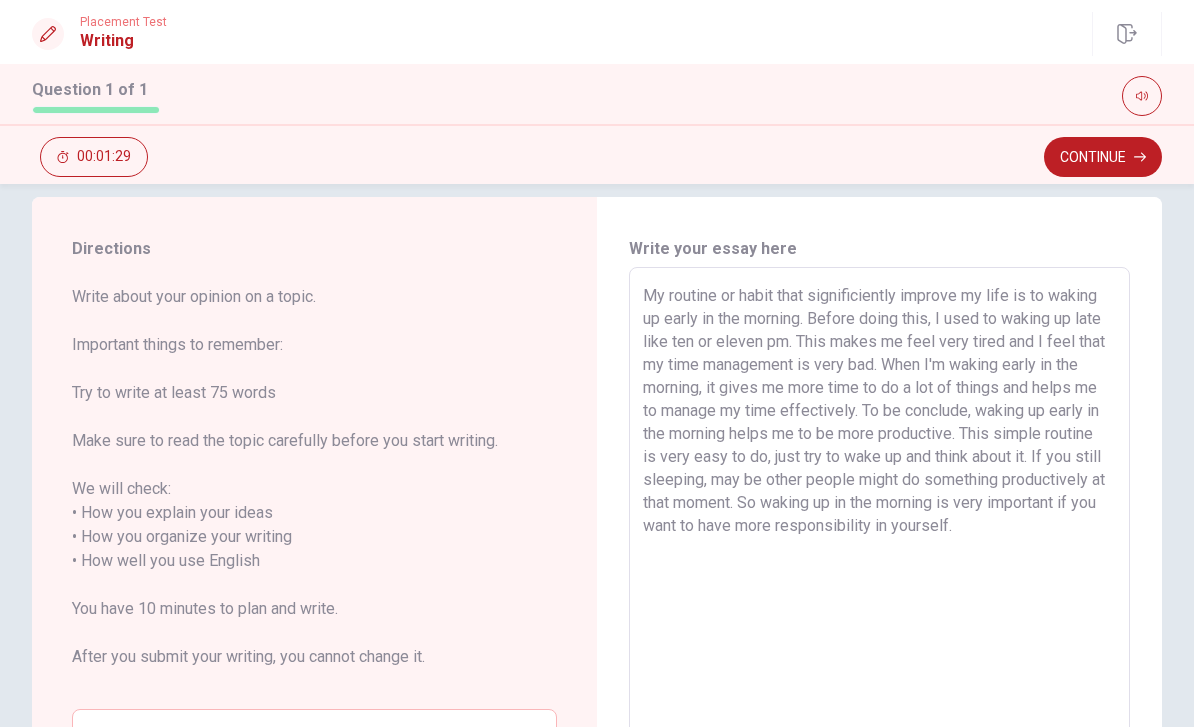 click on "My routine or habit that significiently improve my life is to waking up early in the morning. Before doing this, I used to waking up late like ten or eleven pm. This makes me feel very tired and I feel that my time management is very bad. When I'm waking early in the morning, it gives me more time to do a lot of things and helps me to manage my time effectively. To be conclude, waking up early in the morning helps me to be more productive. This simple routine is very easy to do, just try to wake up and think about it. If you still sleeping, may be other people might do something productively at that moment. So waking up in the morning is very important if you want to have more responsibility in yourself." at bounding box center [879, 561] 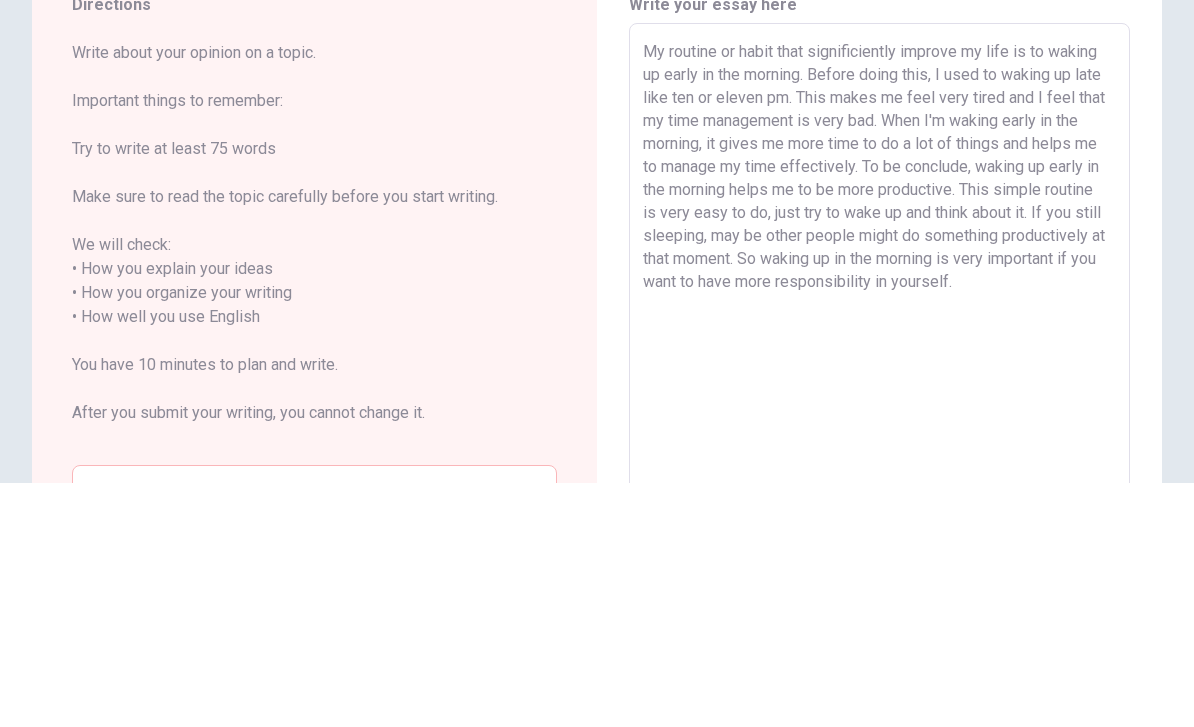 click on "Write your essay here My routine or habit that significiently improve my life is to waking up early in the morning. Before doing this, I used to waking up late like ten or eleven pm. This makes me feel very tired and I feel that my time management is very bad. When I'm waking early in the morning, it gives me more time to do a lot of things and helps me to manage my time effectively. To be conclude, waking up early in the morning helps me to be more productive. This simple routine is very easy to do, just try to wake up and think about it. If you still sleeping, may be other people might do something productively at that moment. So waking up in the morning is very important if you want to have more responsibility in yourself. x ​ Word count :  138" at bounding box center (879, 562) 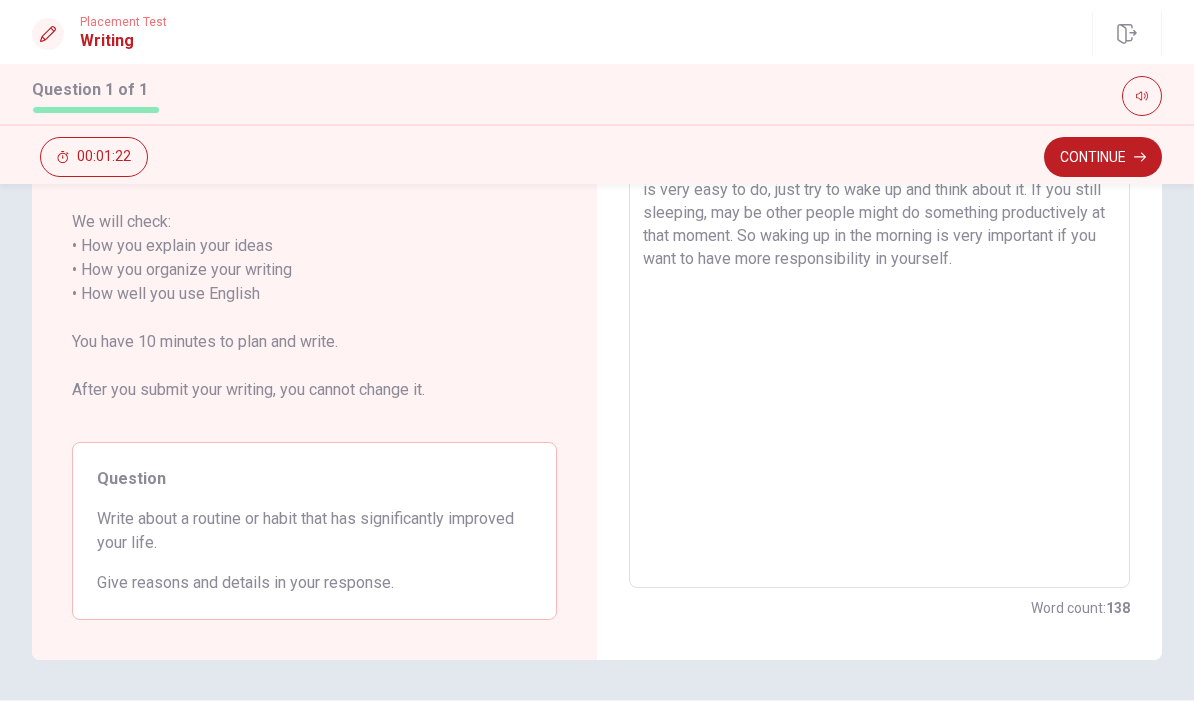scroll, scrollTop: 295, scrollLeft: 0, axis: vertical 